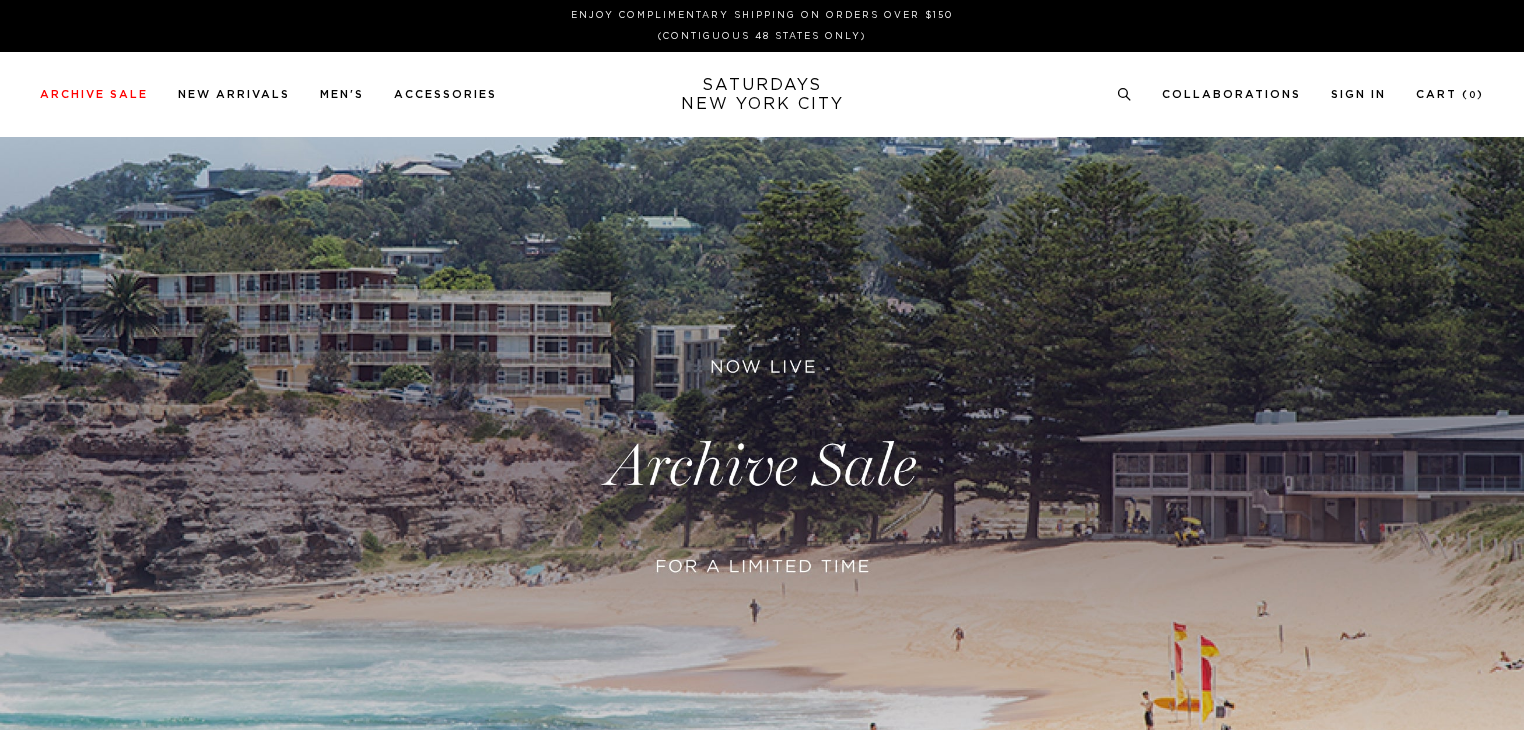 scroll, scrollTop: 0, scrollLeft: 0, axis: both 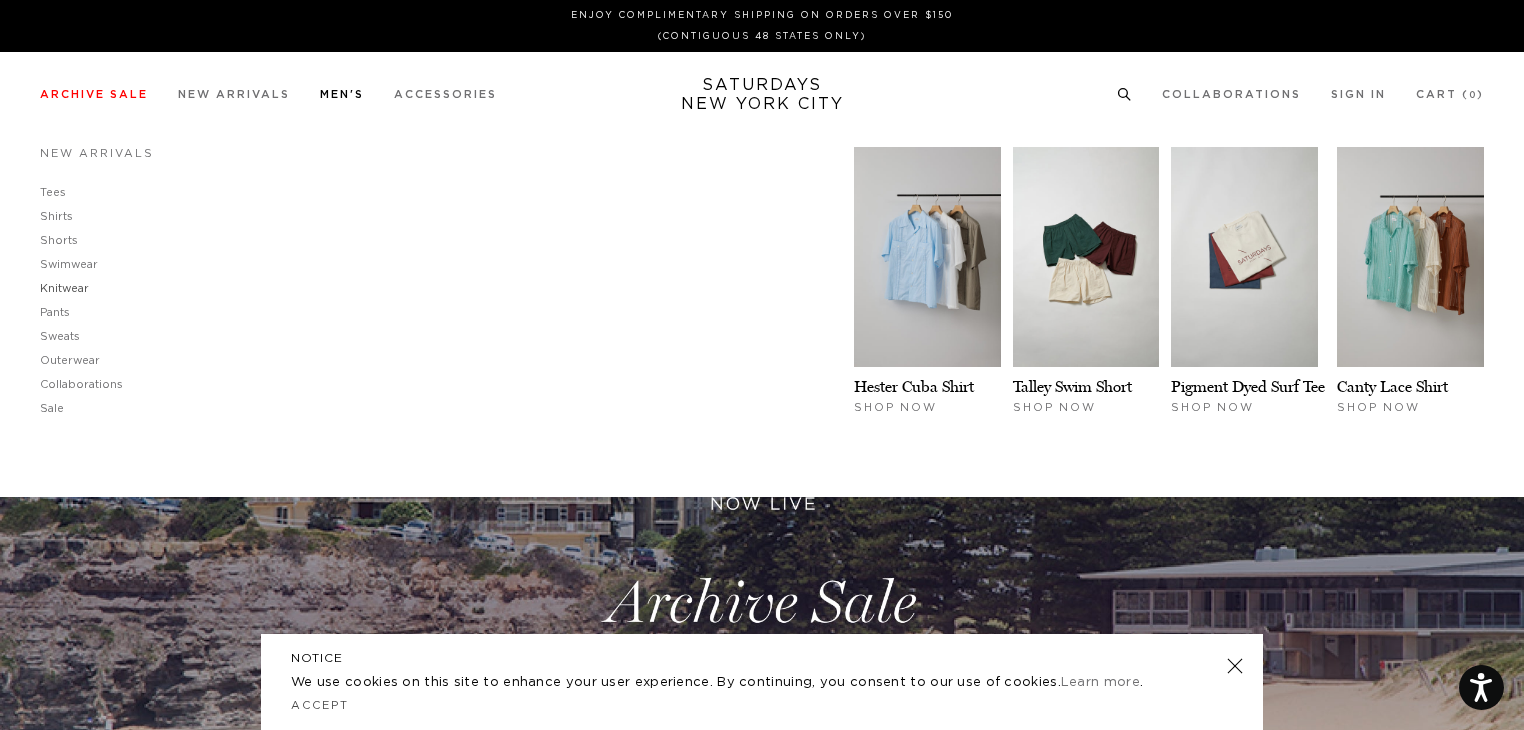 click on "Knitwear" at bounding box center (64, 288) 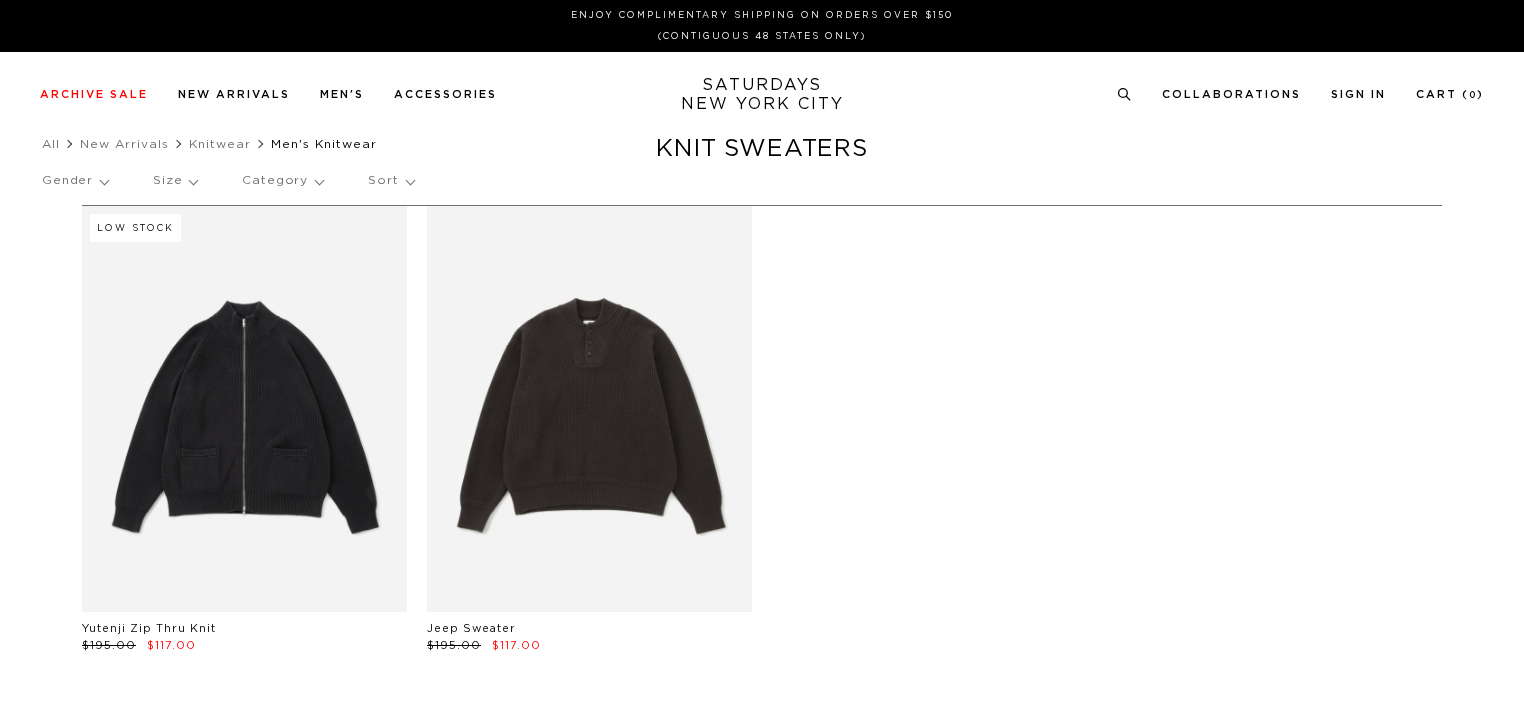 scroll, scrollTop: 0, scrollLeft: 0, axis: both 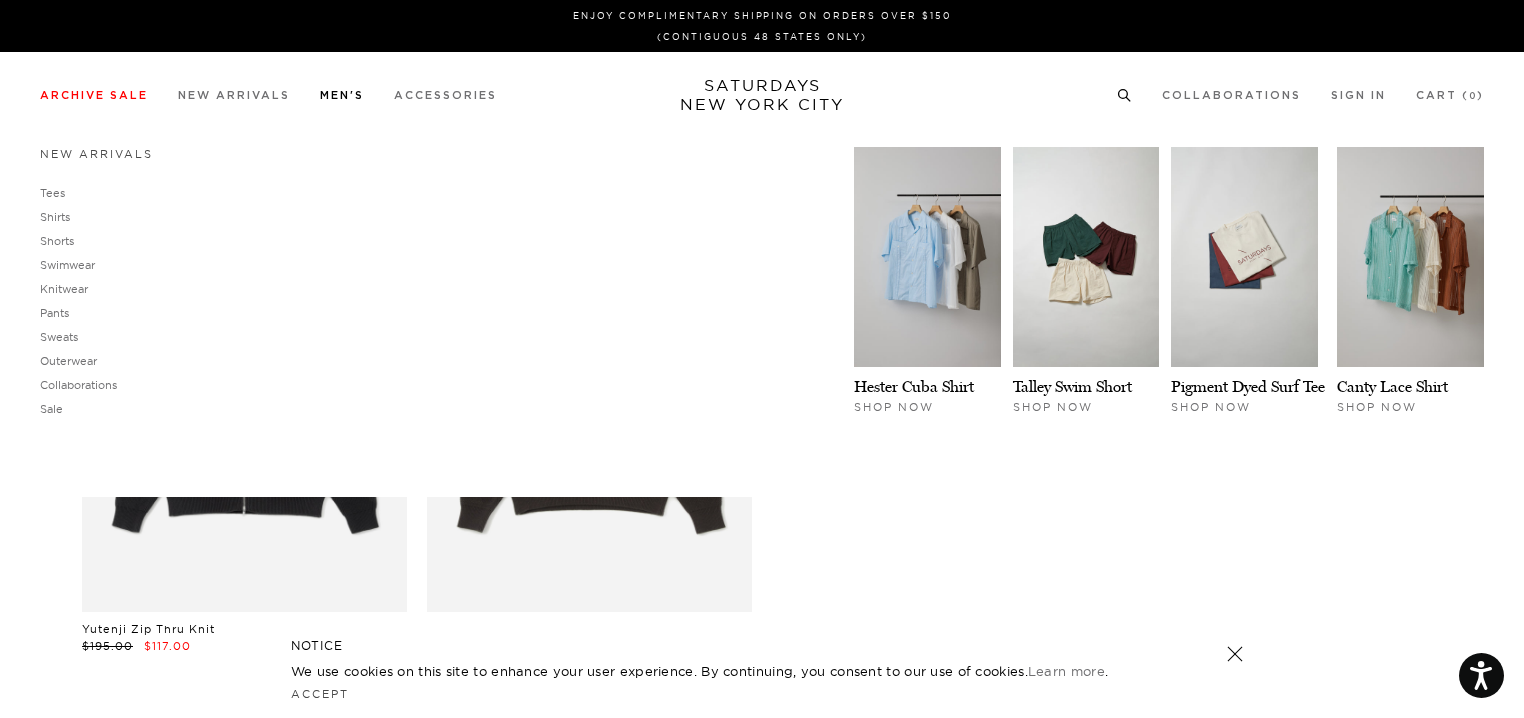 click on "New Arrivals" at bounding box center (96, 154) 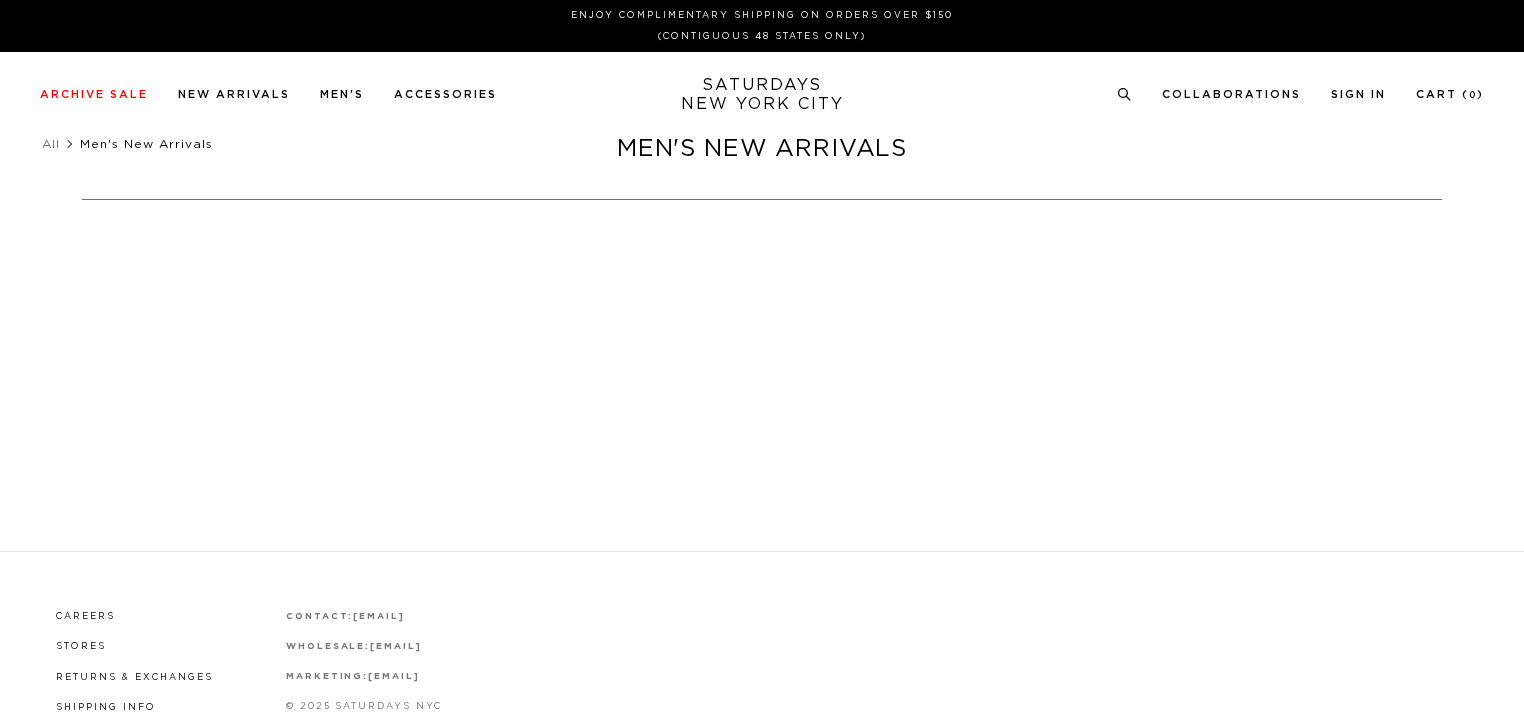 scroll, scrollTop: 0, scrollLeft: 0, axis: both 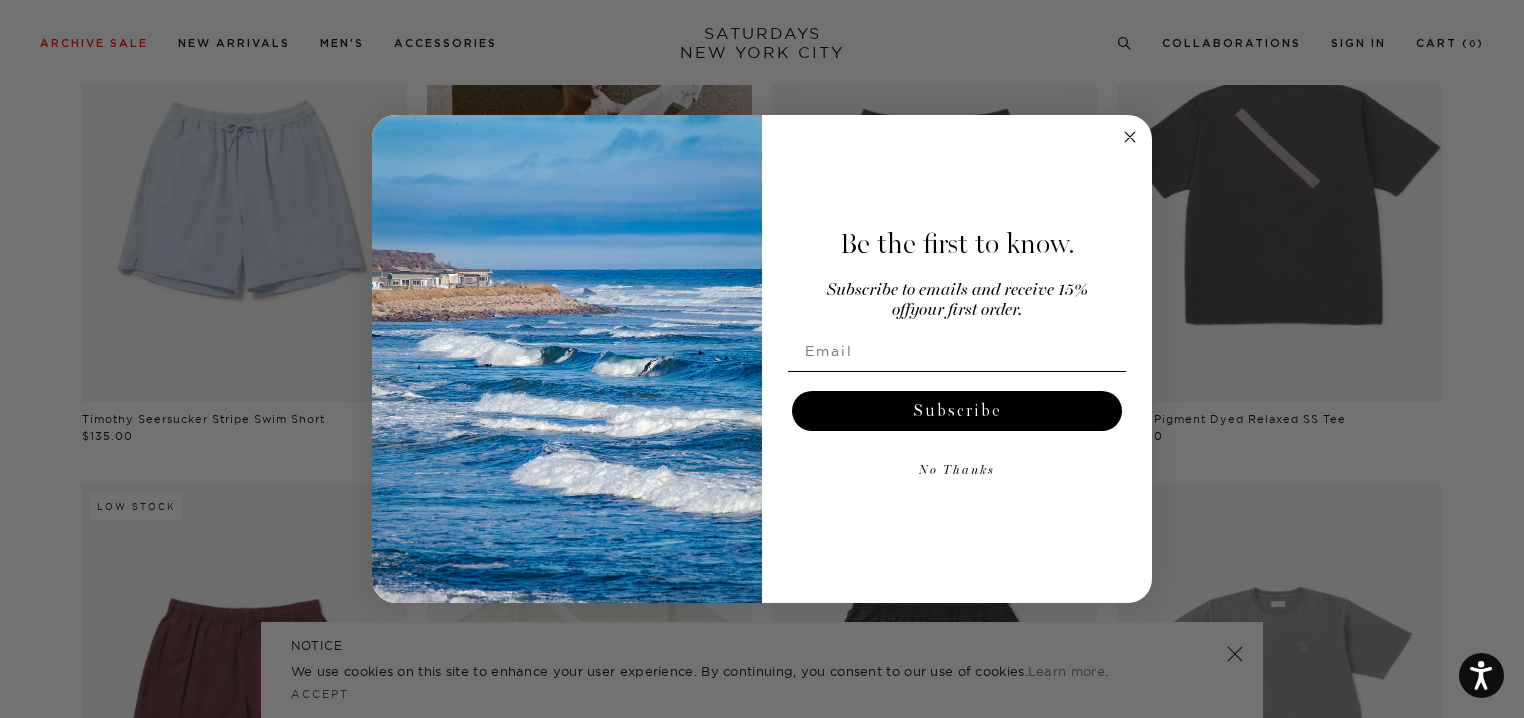 click 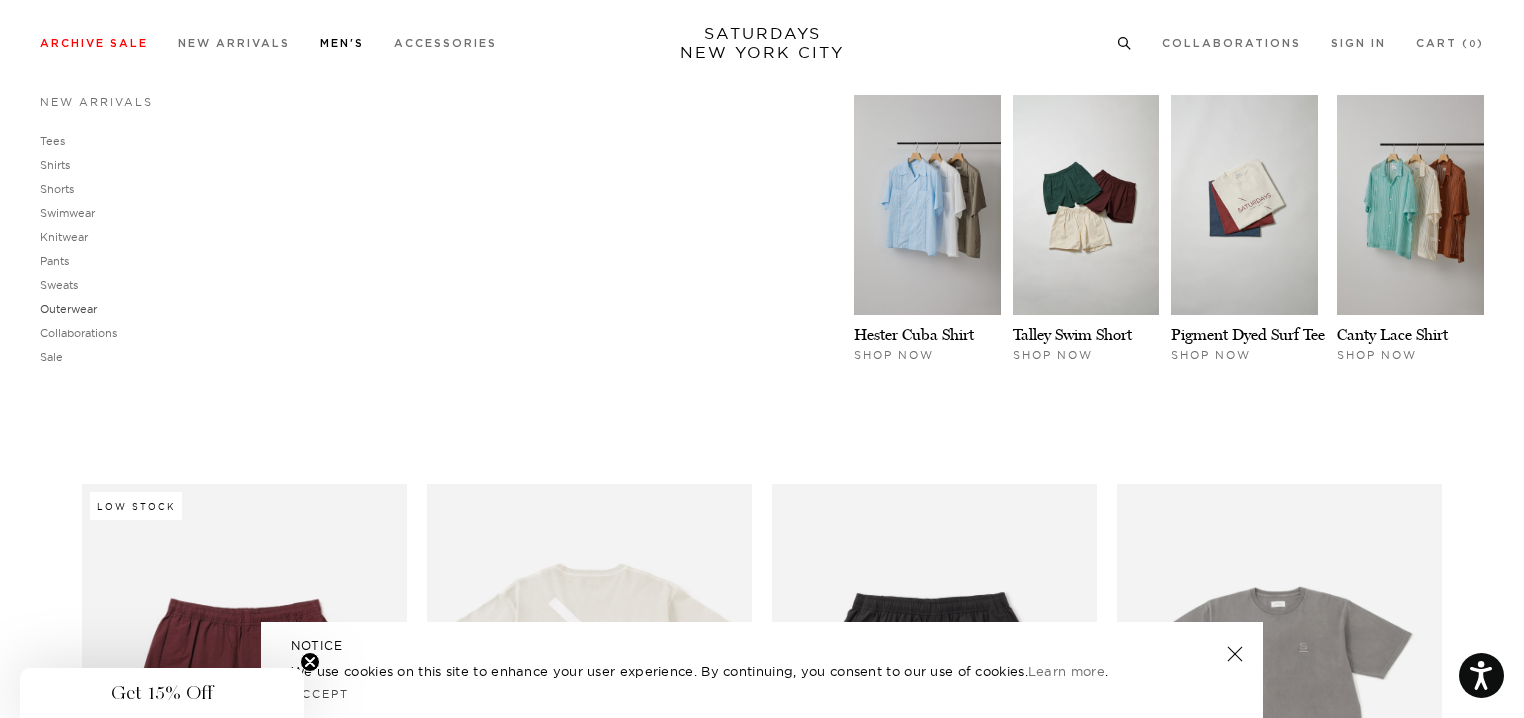 click on "Outerwear" at bounding box center [68, 309] 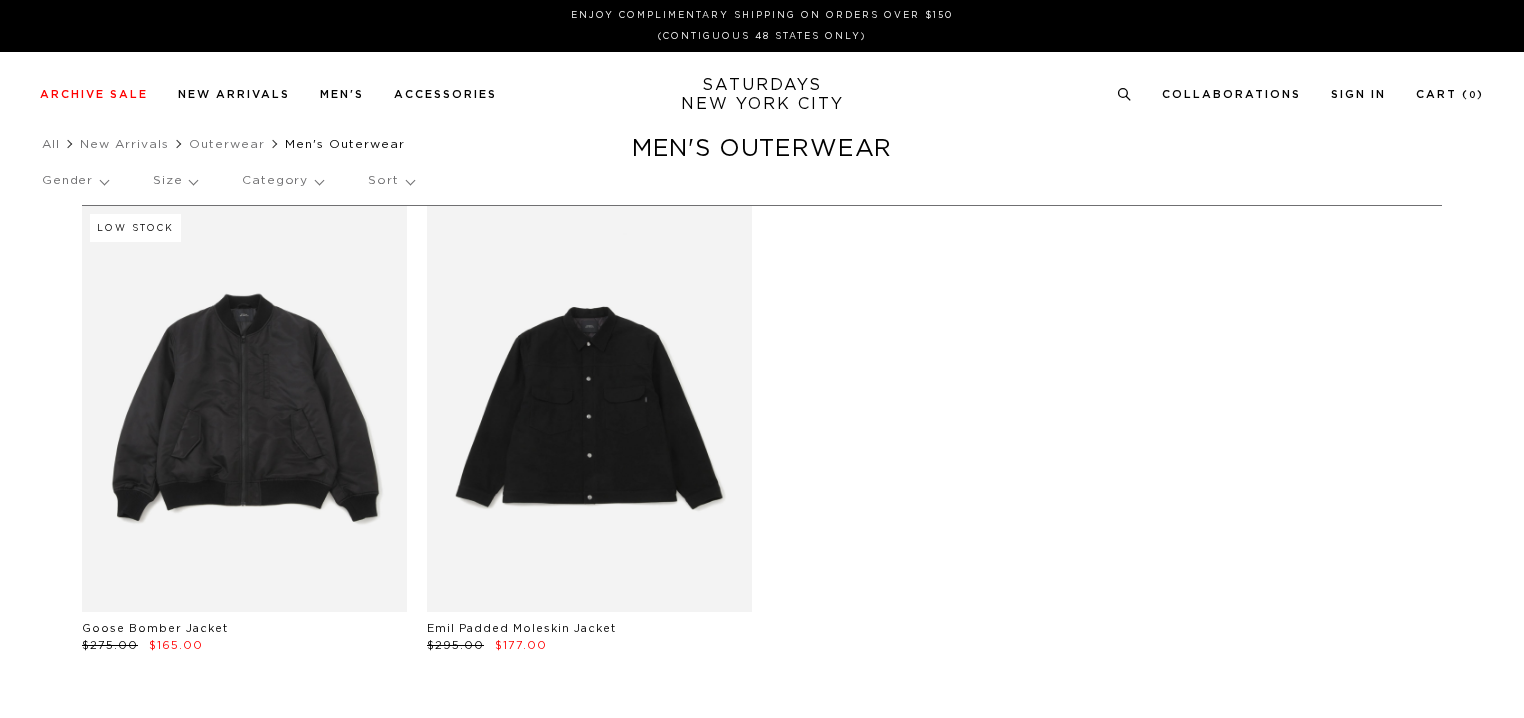 scroll, scrollTop: 0, scrollLeft: 0, axis: both 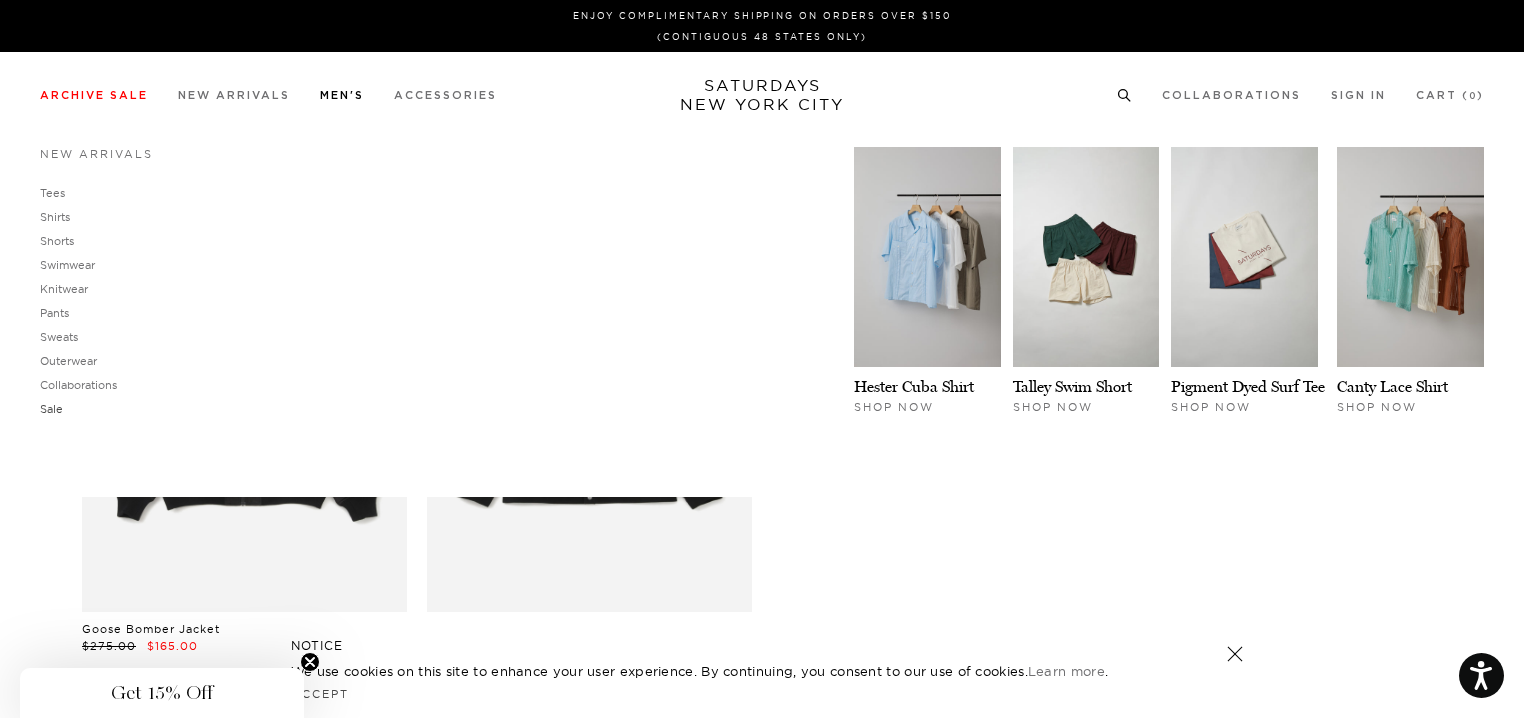 click on "Sale" at bounding box center [51, 409] 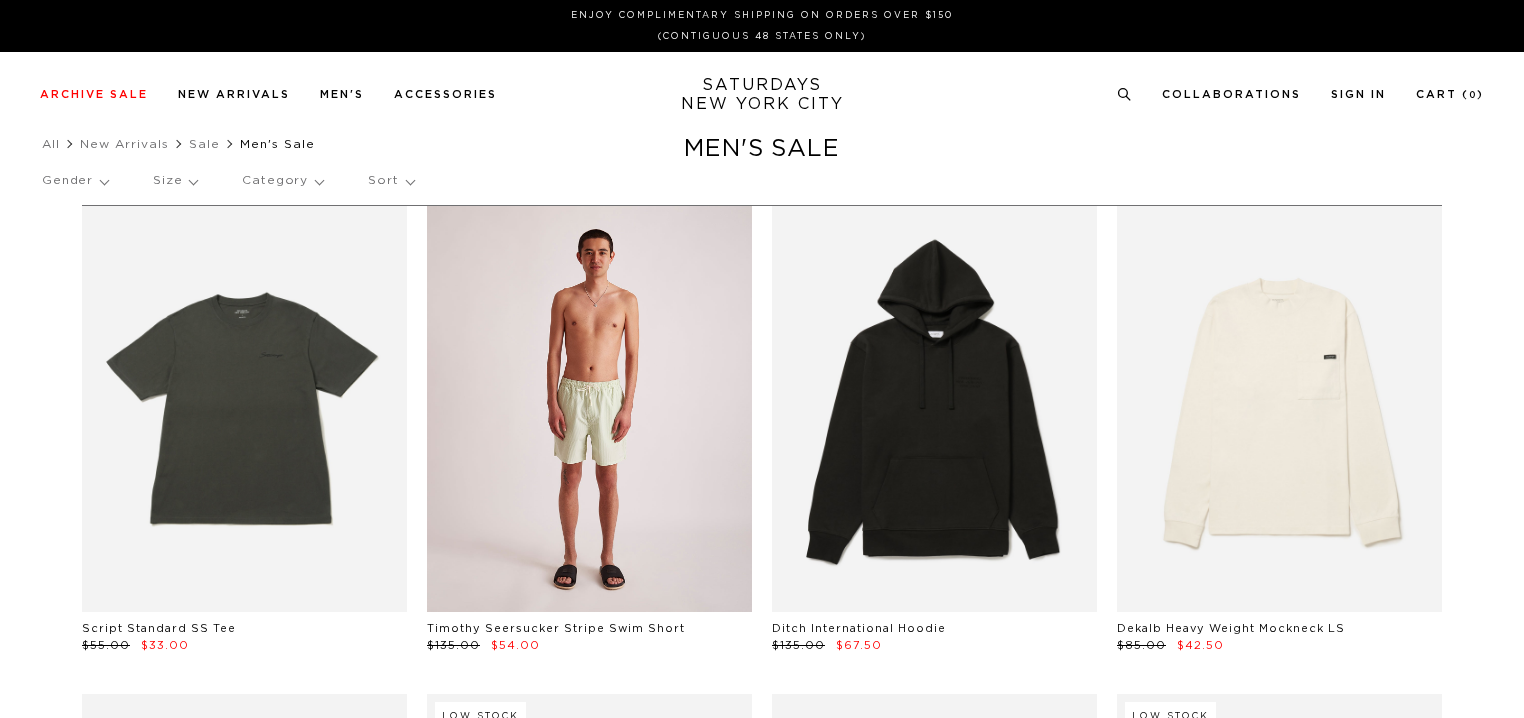 scroll, scrollTop: 0, scrollLeft: 0, axis: both 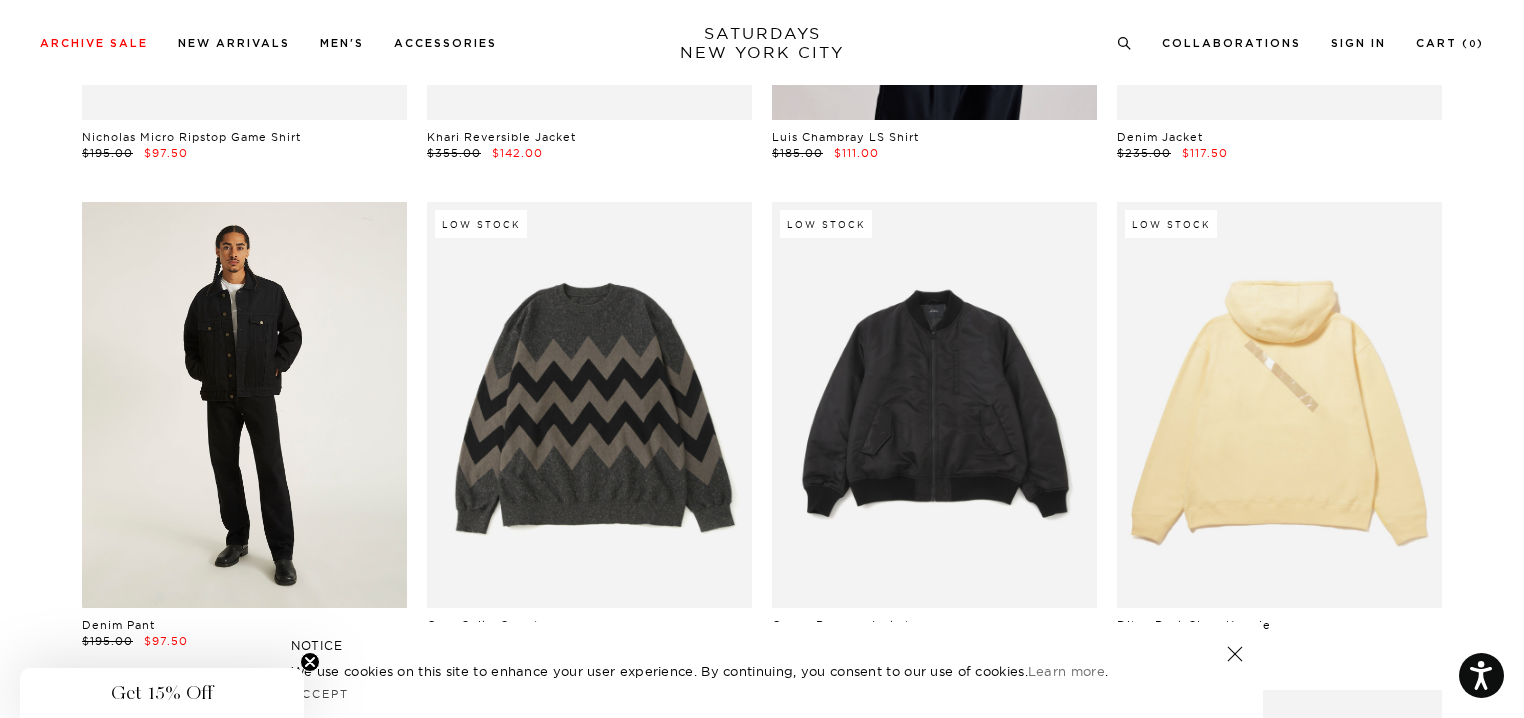 click at bounding box center [244, 405] 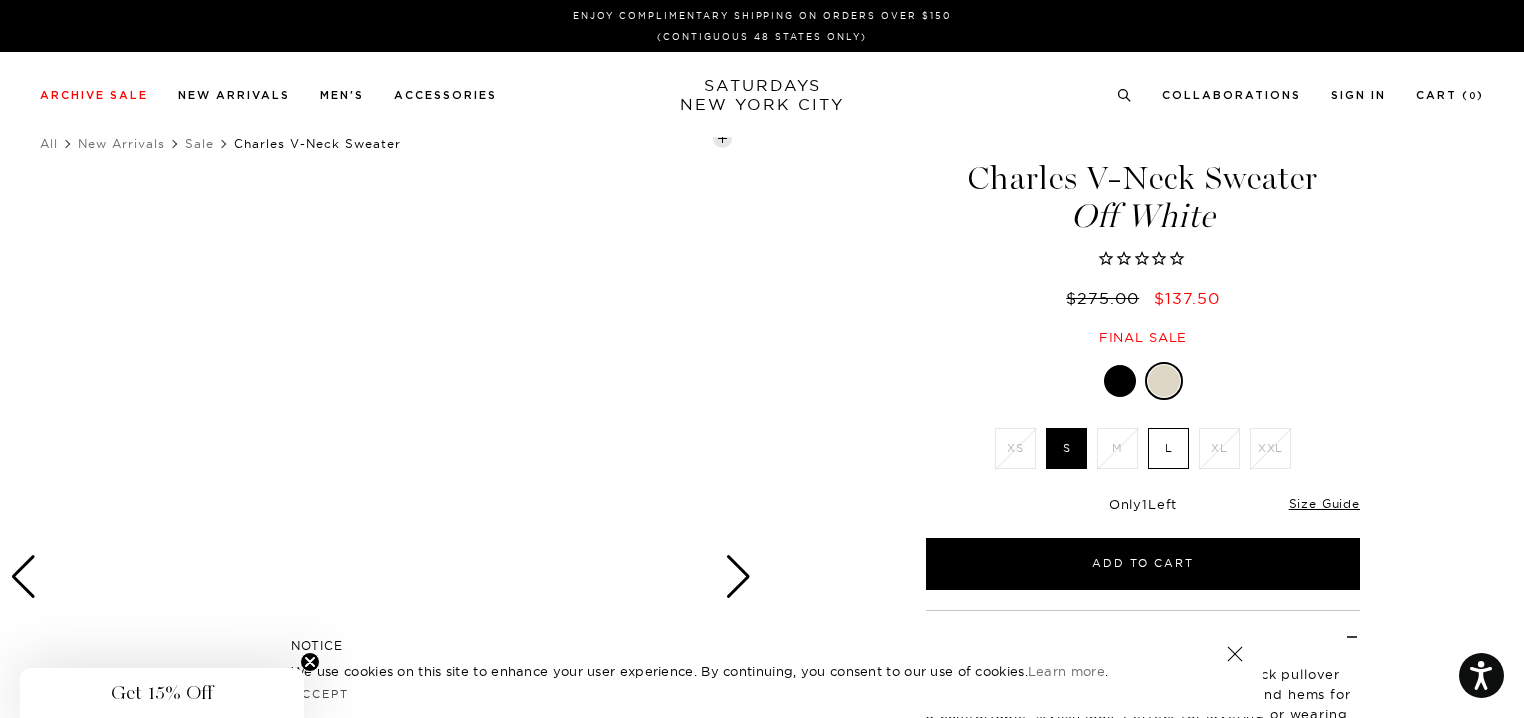 scroll, scrollTop: 0, scrollLeft: 0, axis: both 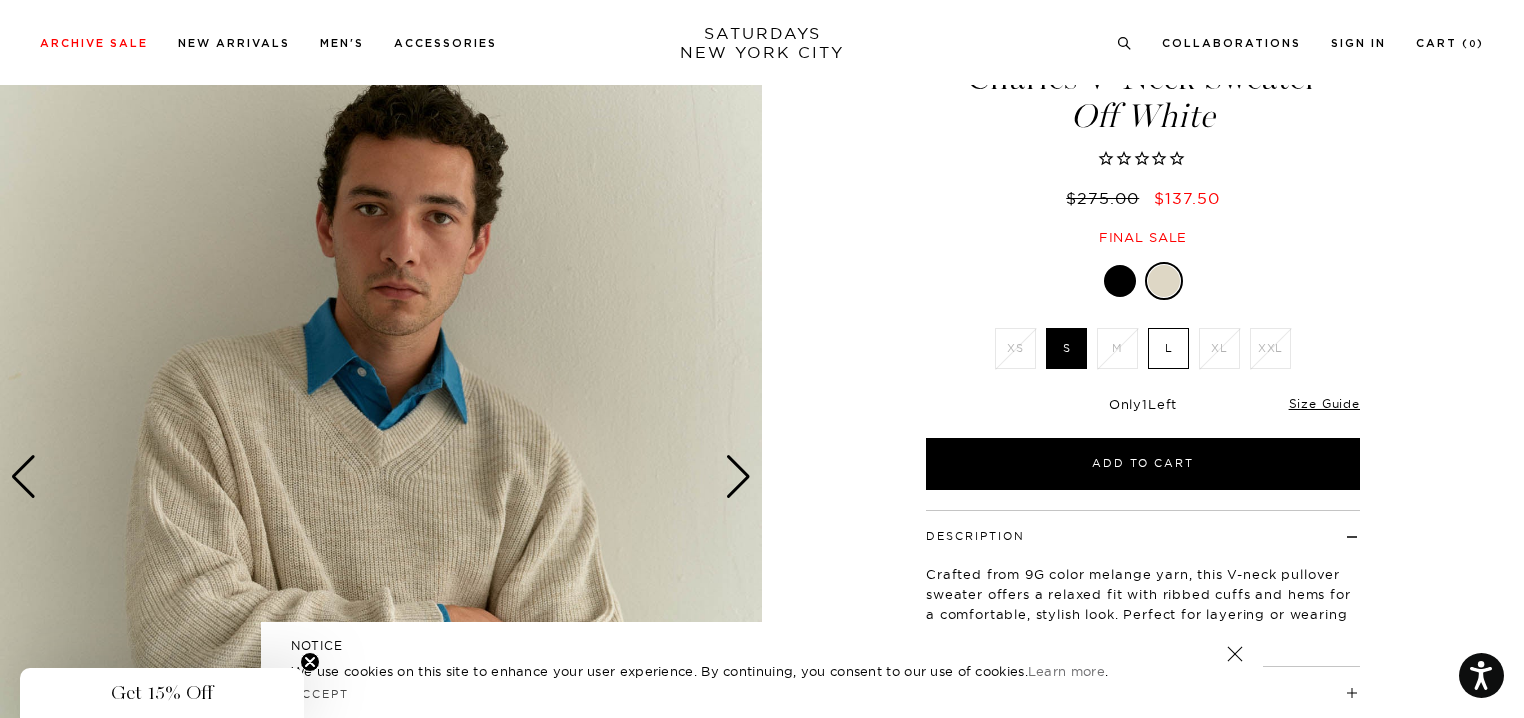 click at bounding box center (1120, 281) 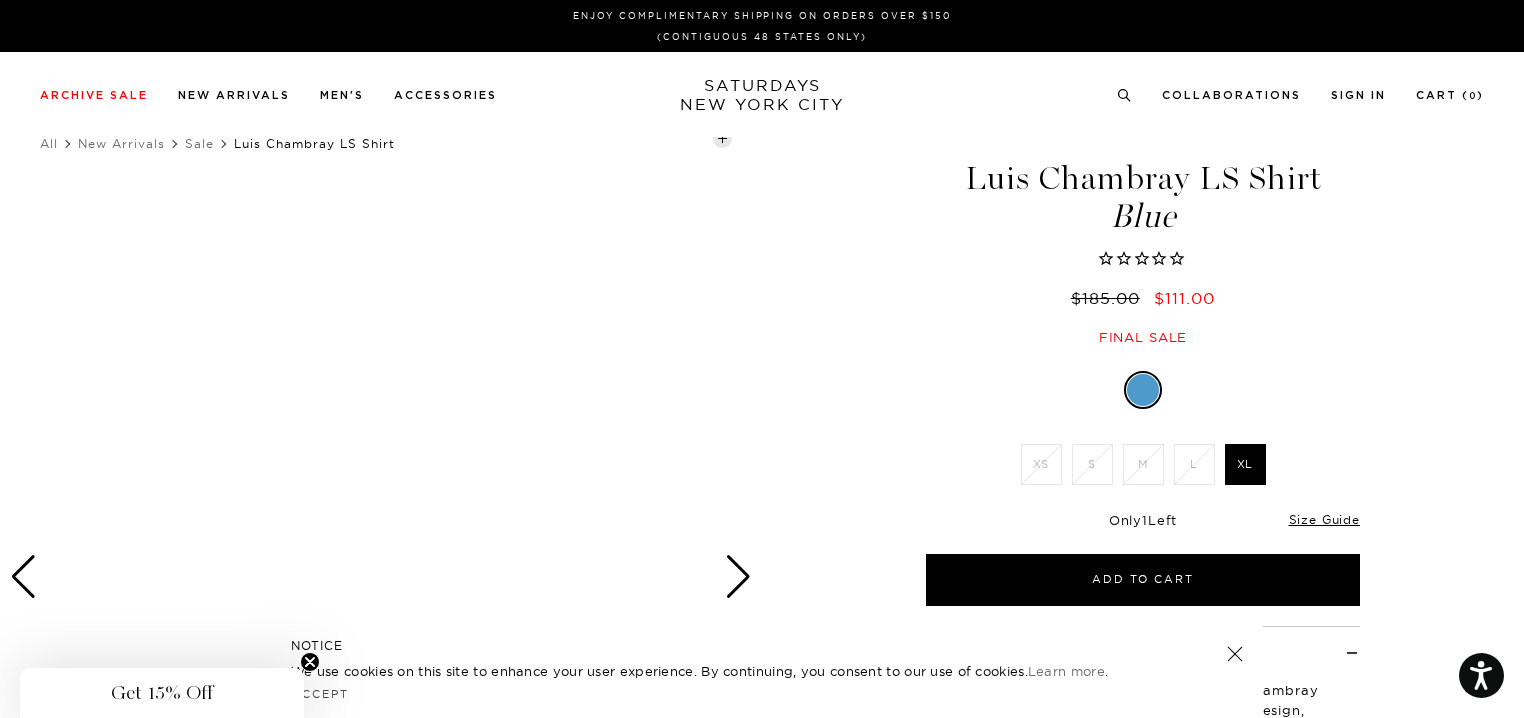 scroll, scrollTop: 0, scrollLeft: 0, axis: both 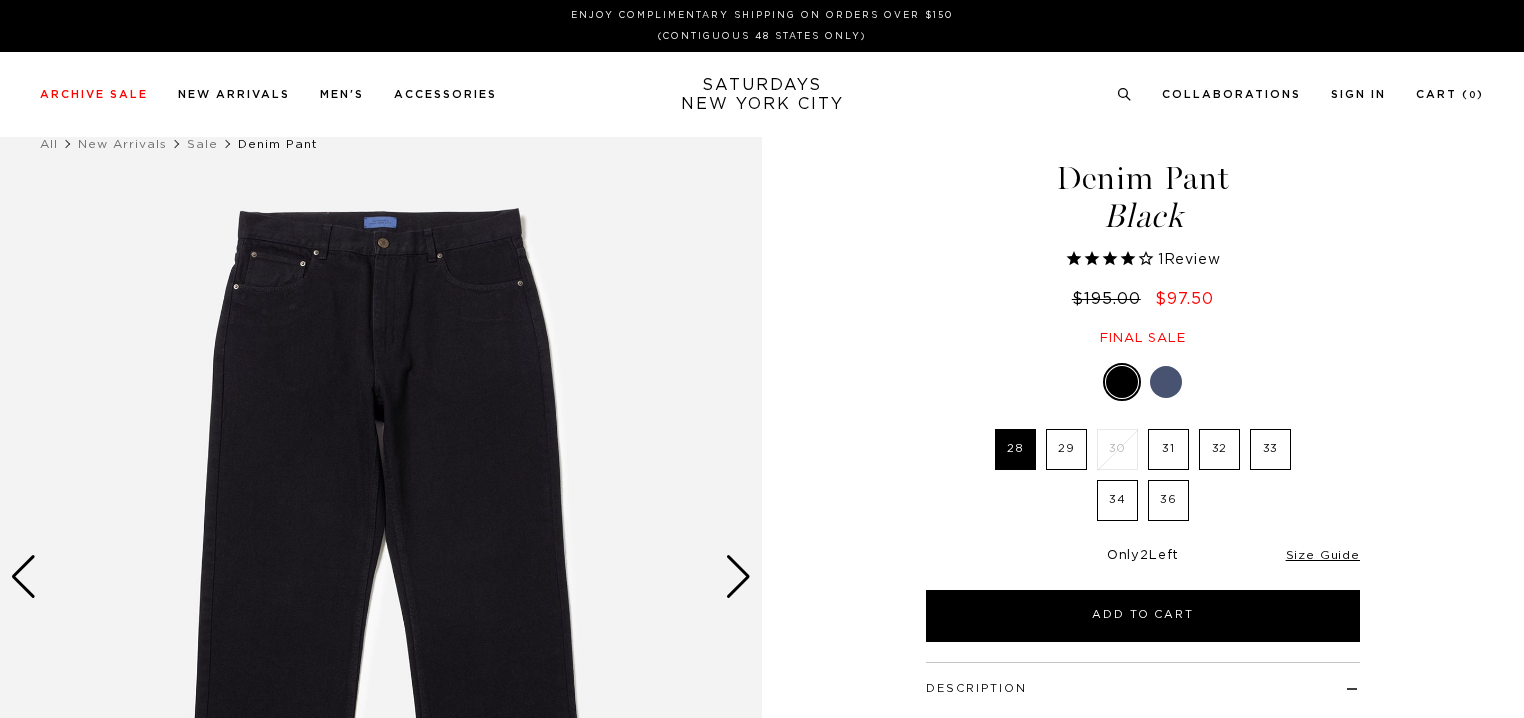 select on "recent" 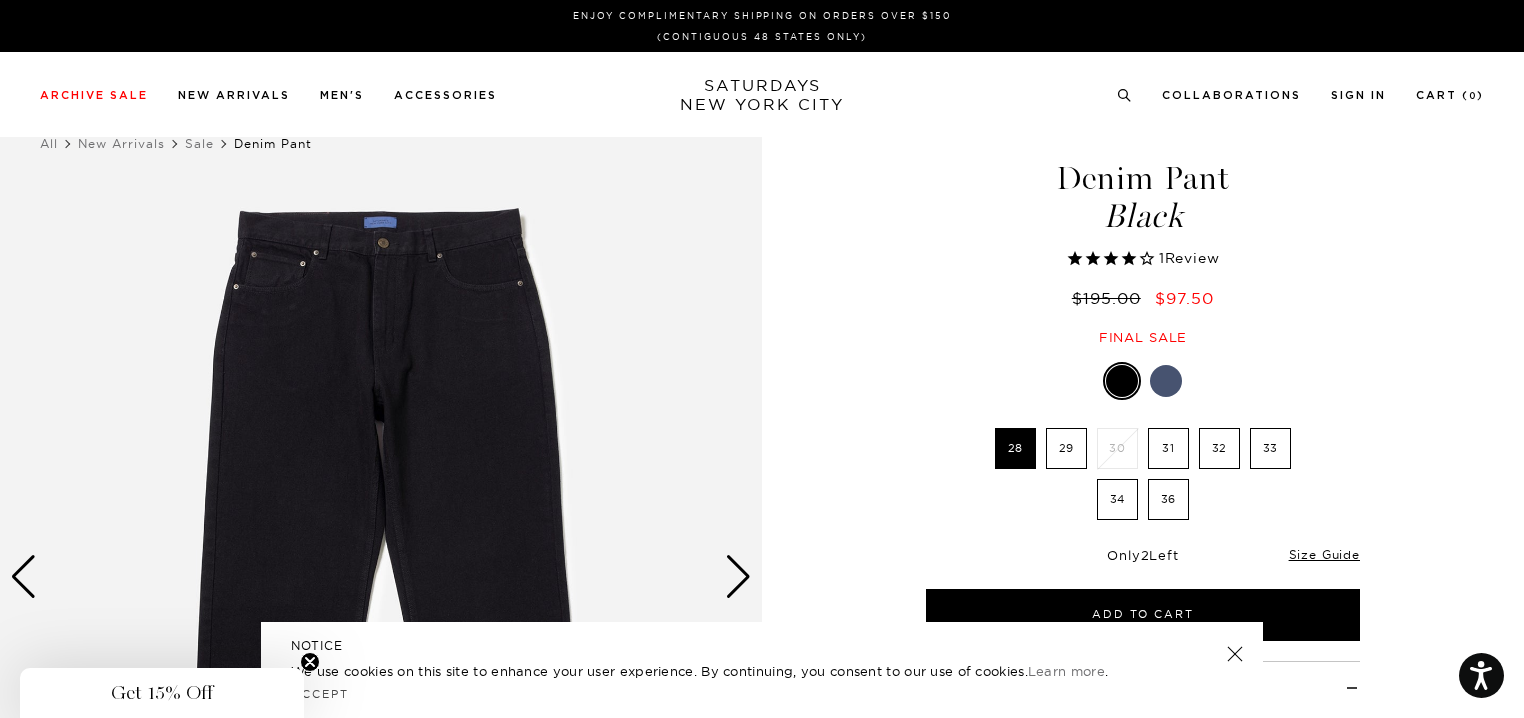 click on "32" at bounding box center (1219, 448) 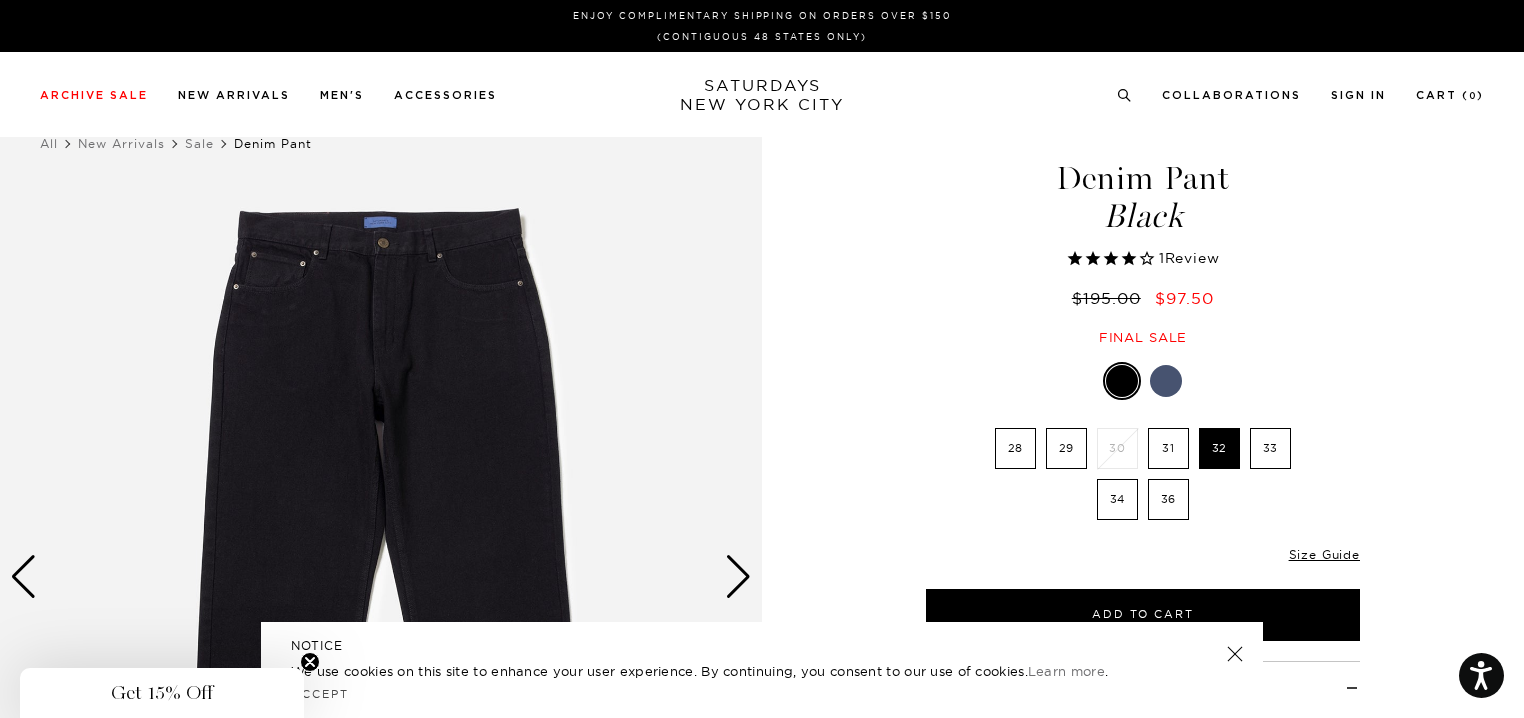 click at bounding box center [1166, 381] 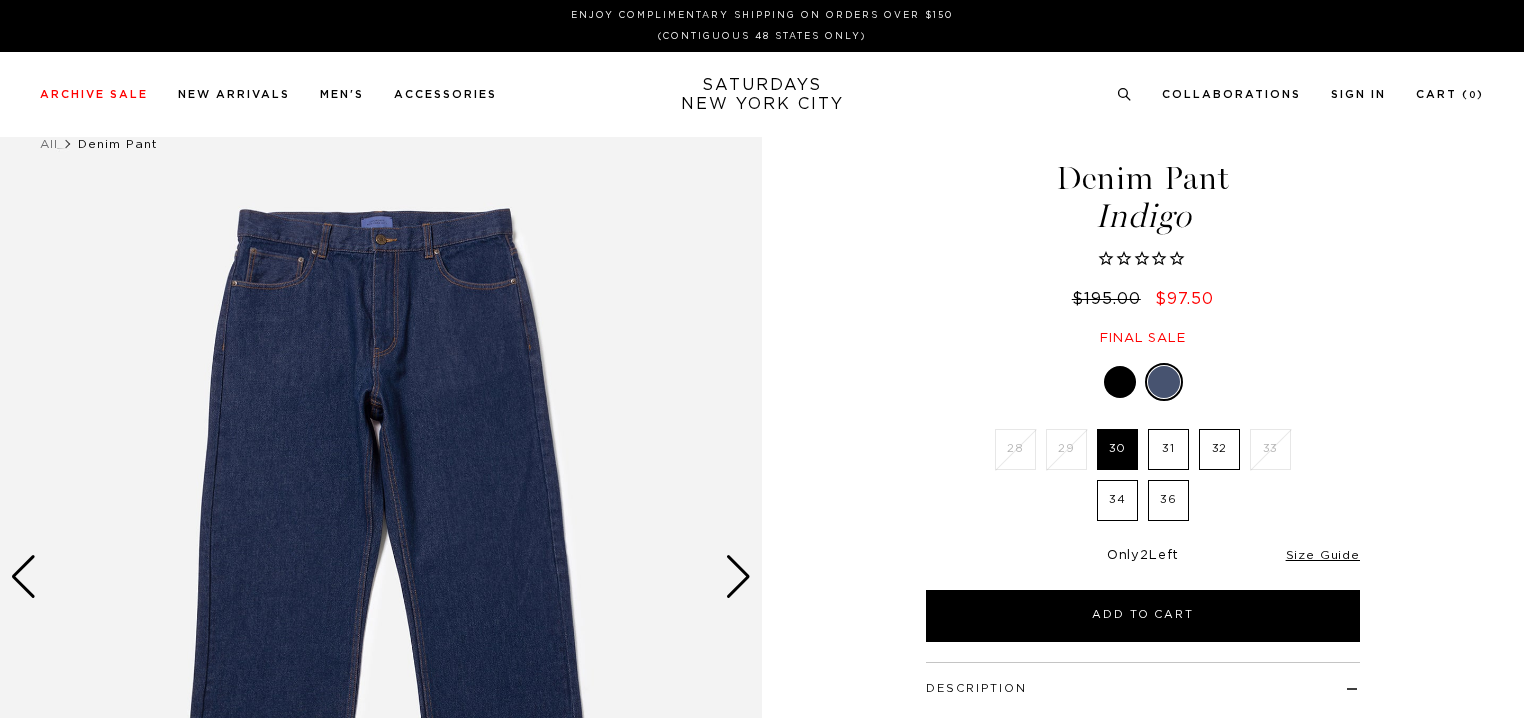 scroll, scrollTop: 0, scrollLeft: 0, axis: both 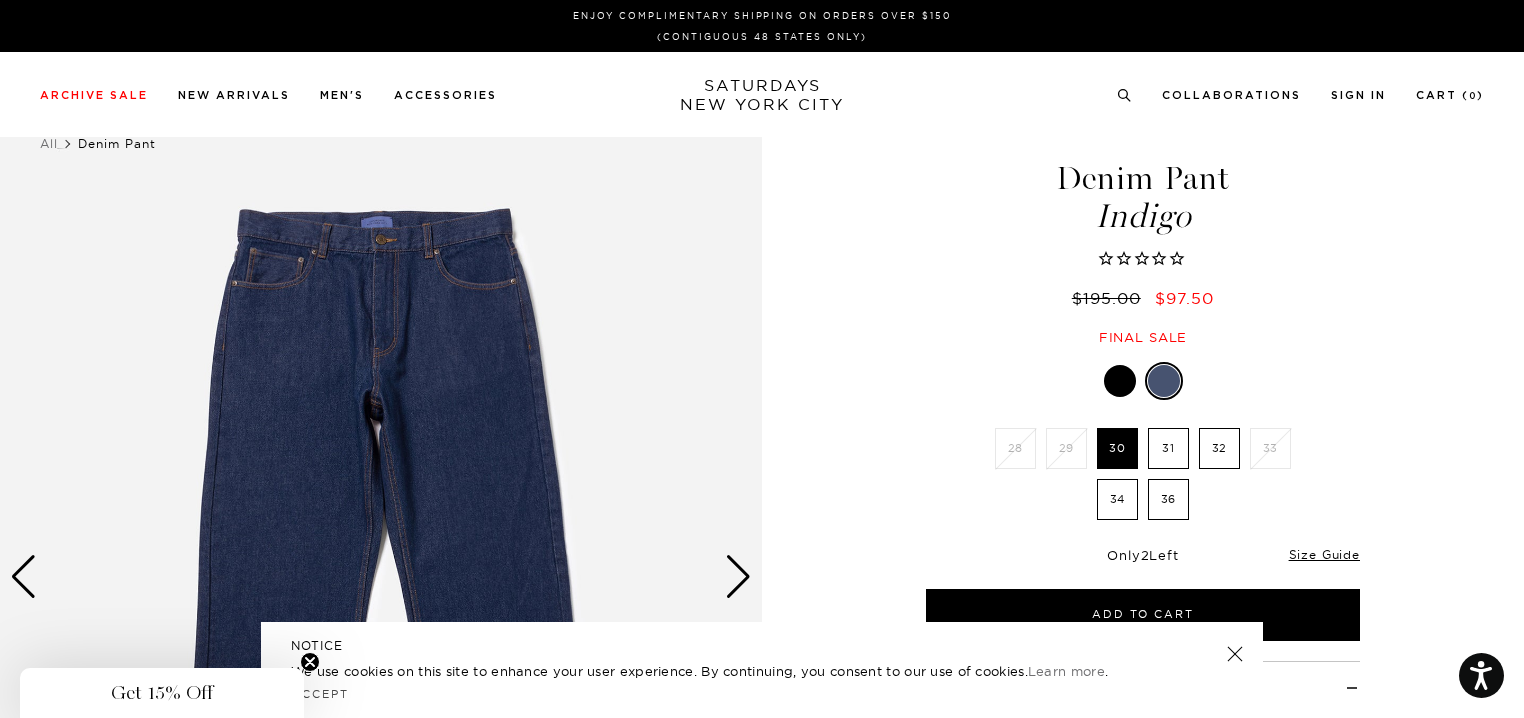 click on "32" at bounding box center [1219, 448] 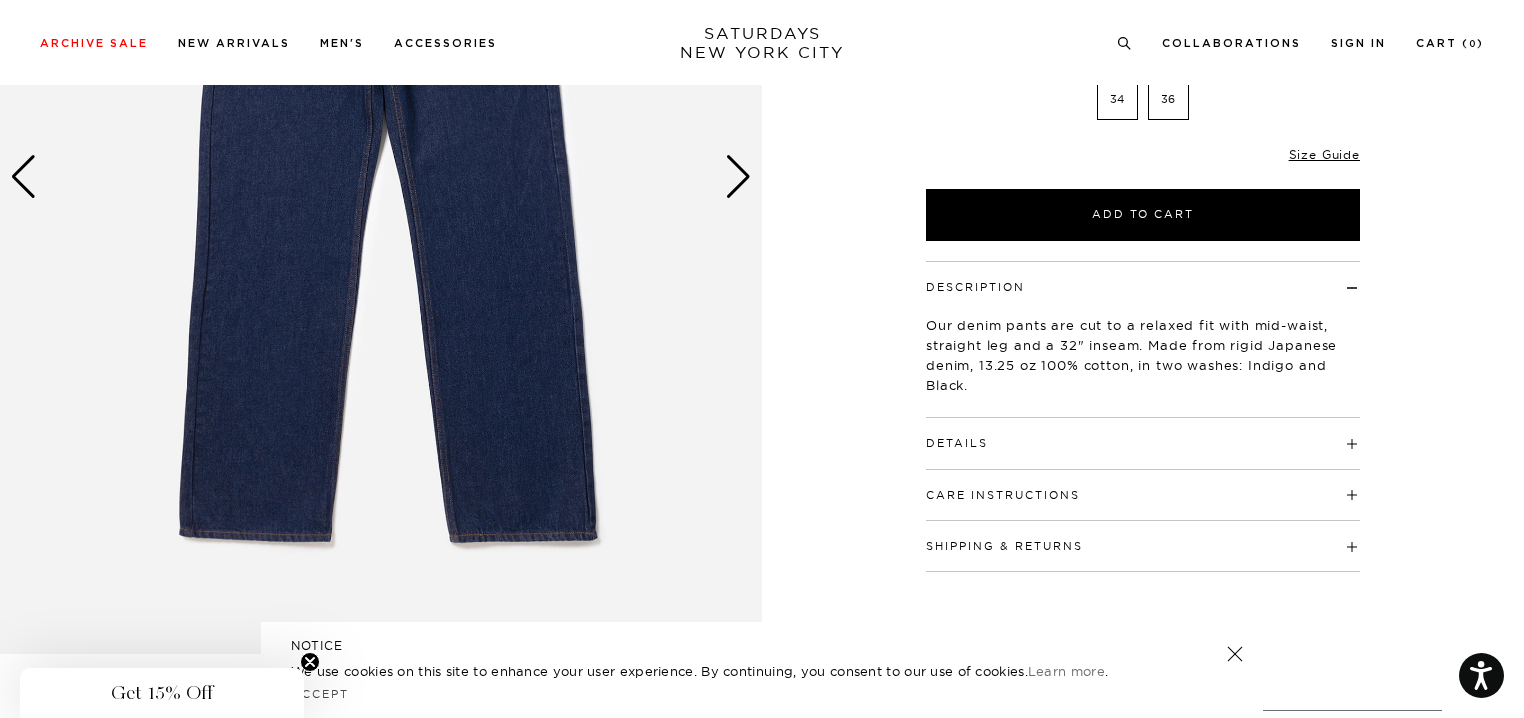 scroll, scrollTop: 900, scrollLeft: 0, axis: vertical 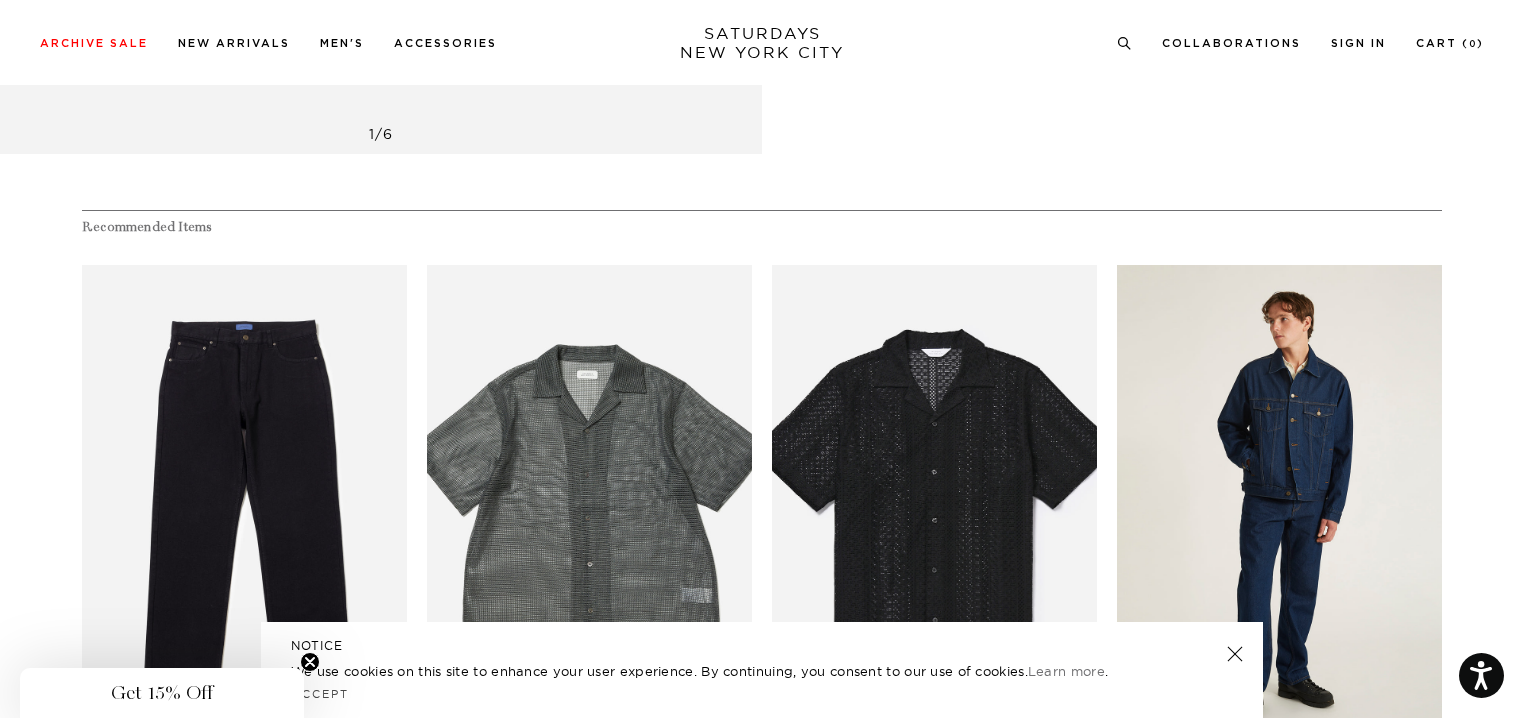 click at bounding box center (1279, 509) 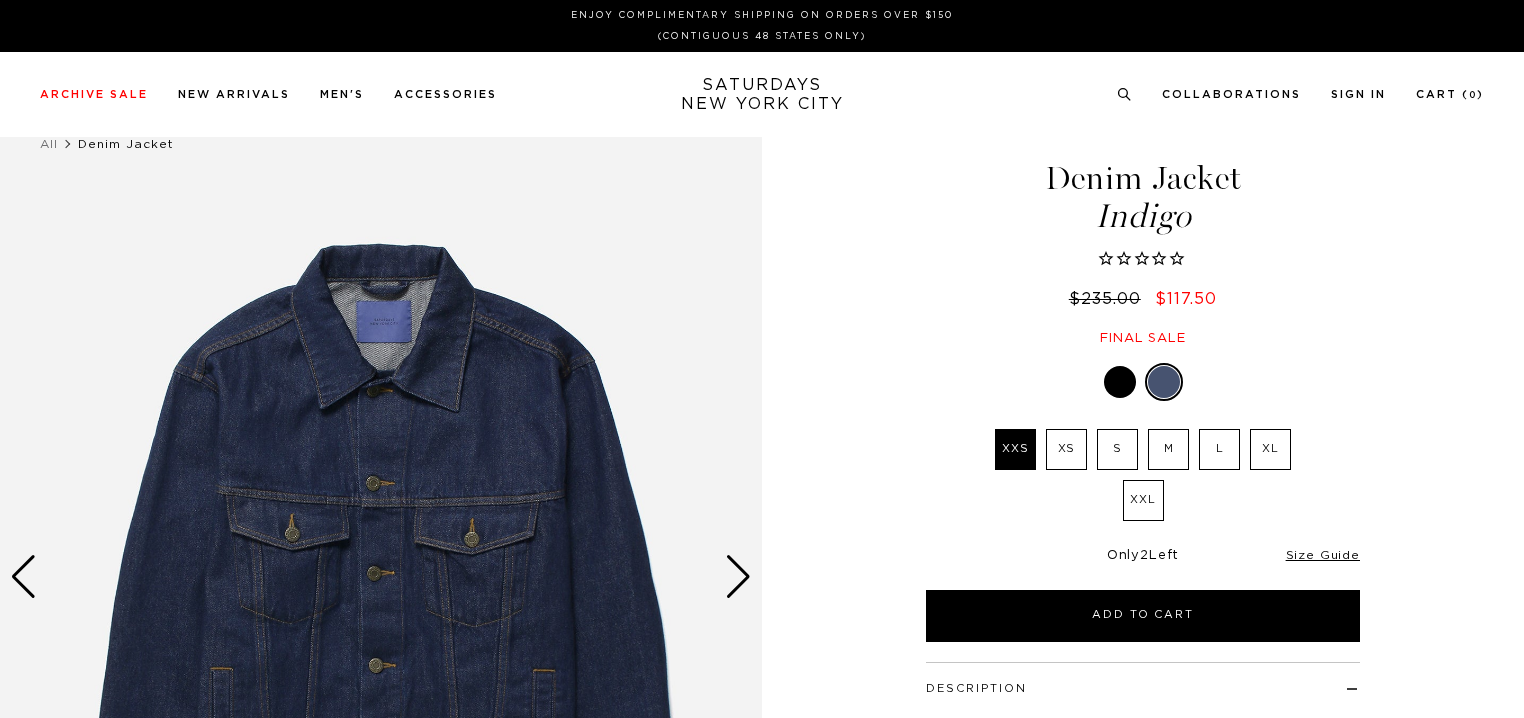 scroll, scrollTop: 0, scrollLeft: 0, axis: both 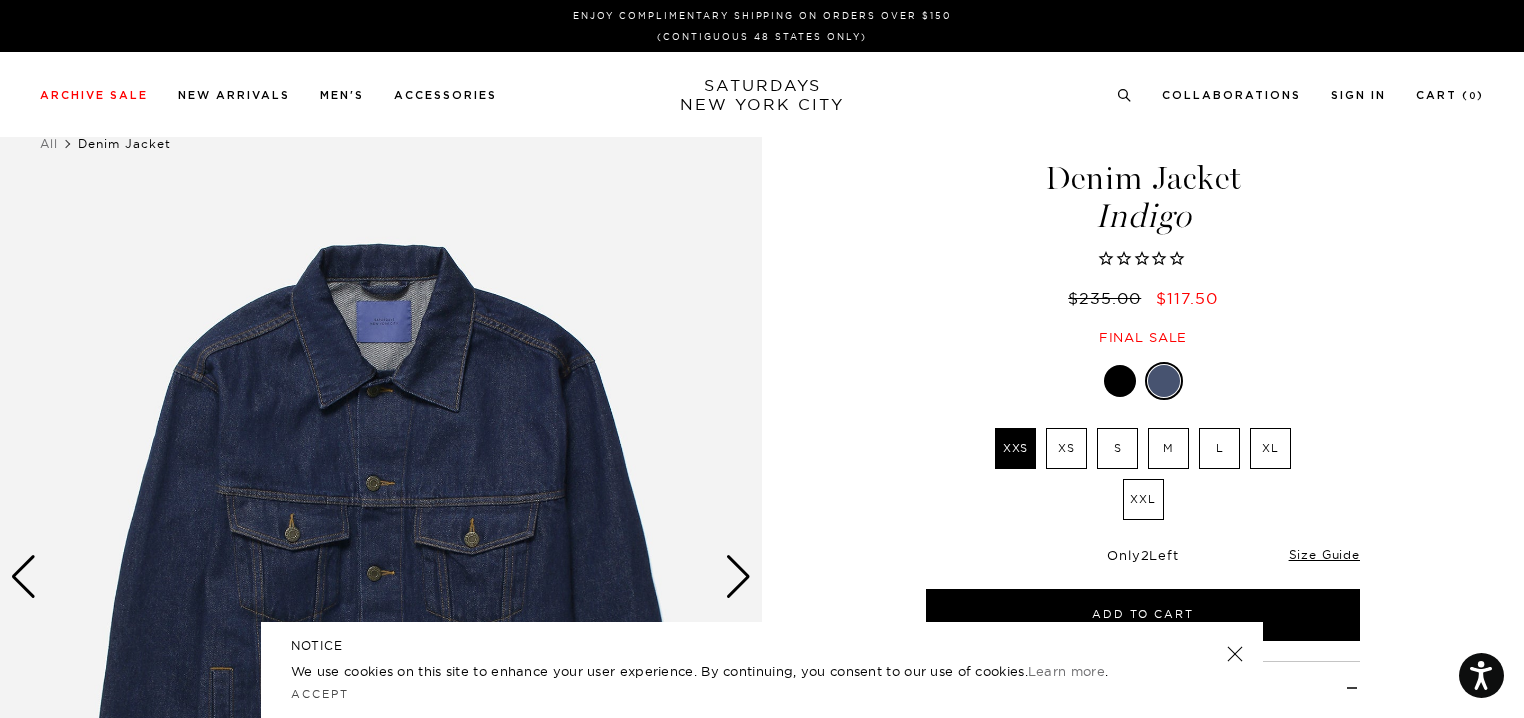 click on "L" at bounding box center (1219, 448) 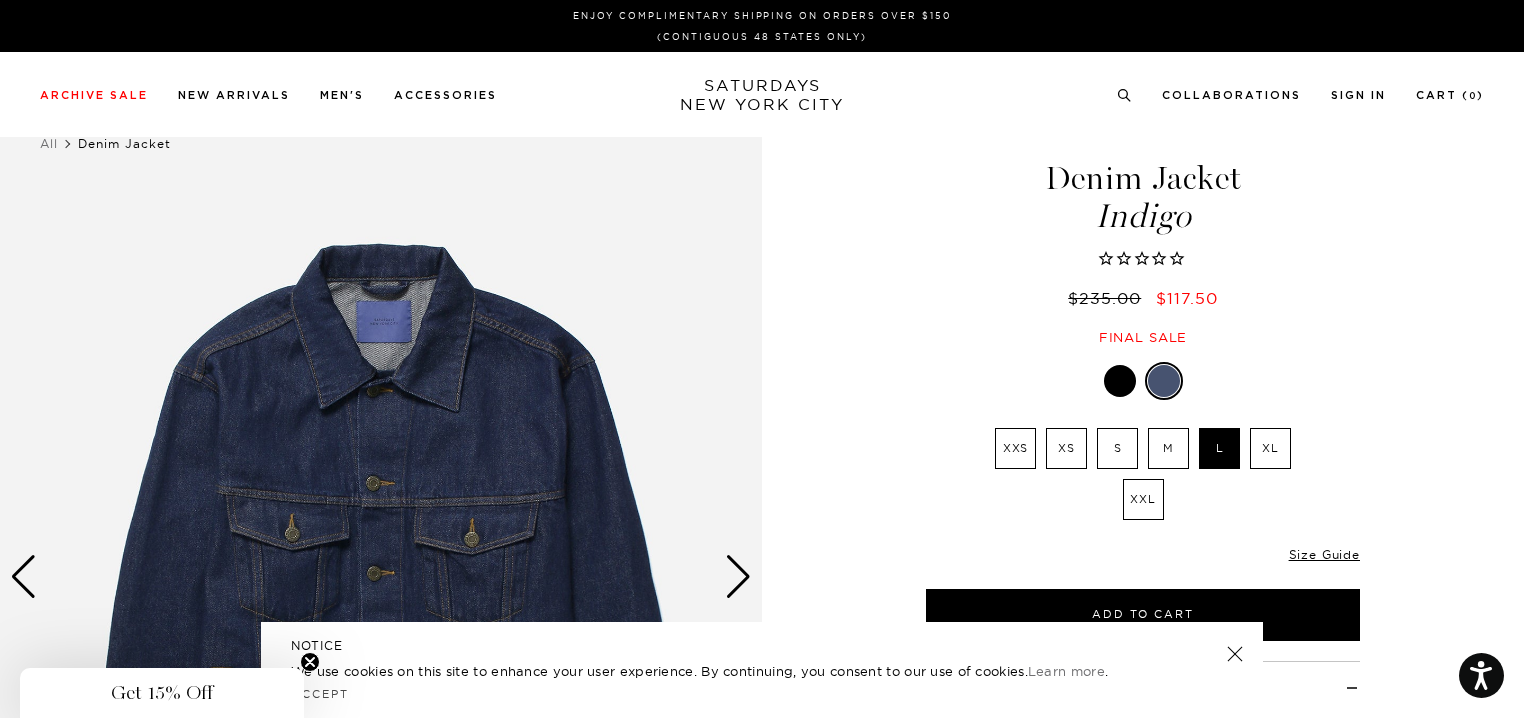scroll, scrollTop: 300, scrollLeft: 0, axis: vertical 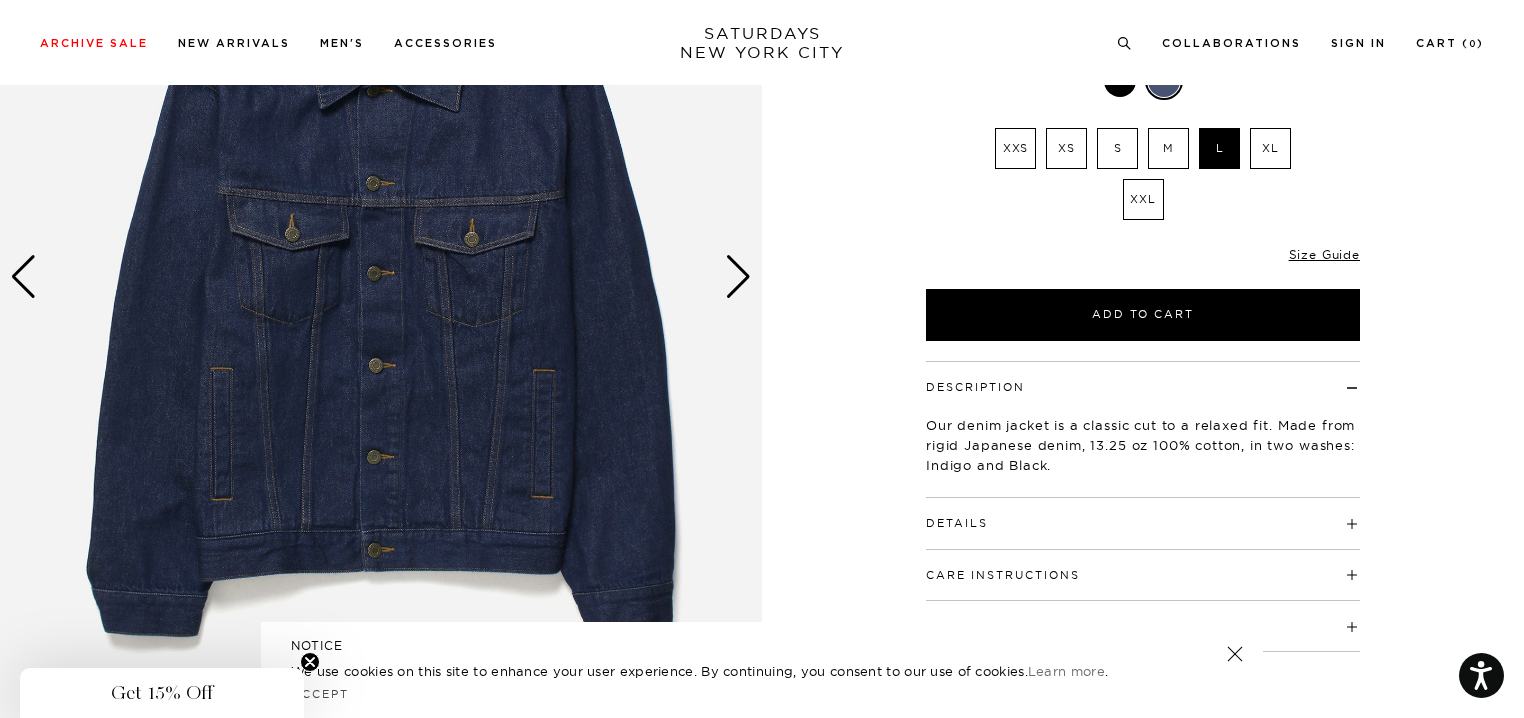 click at bounding box center (738, 277) 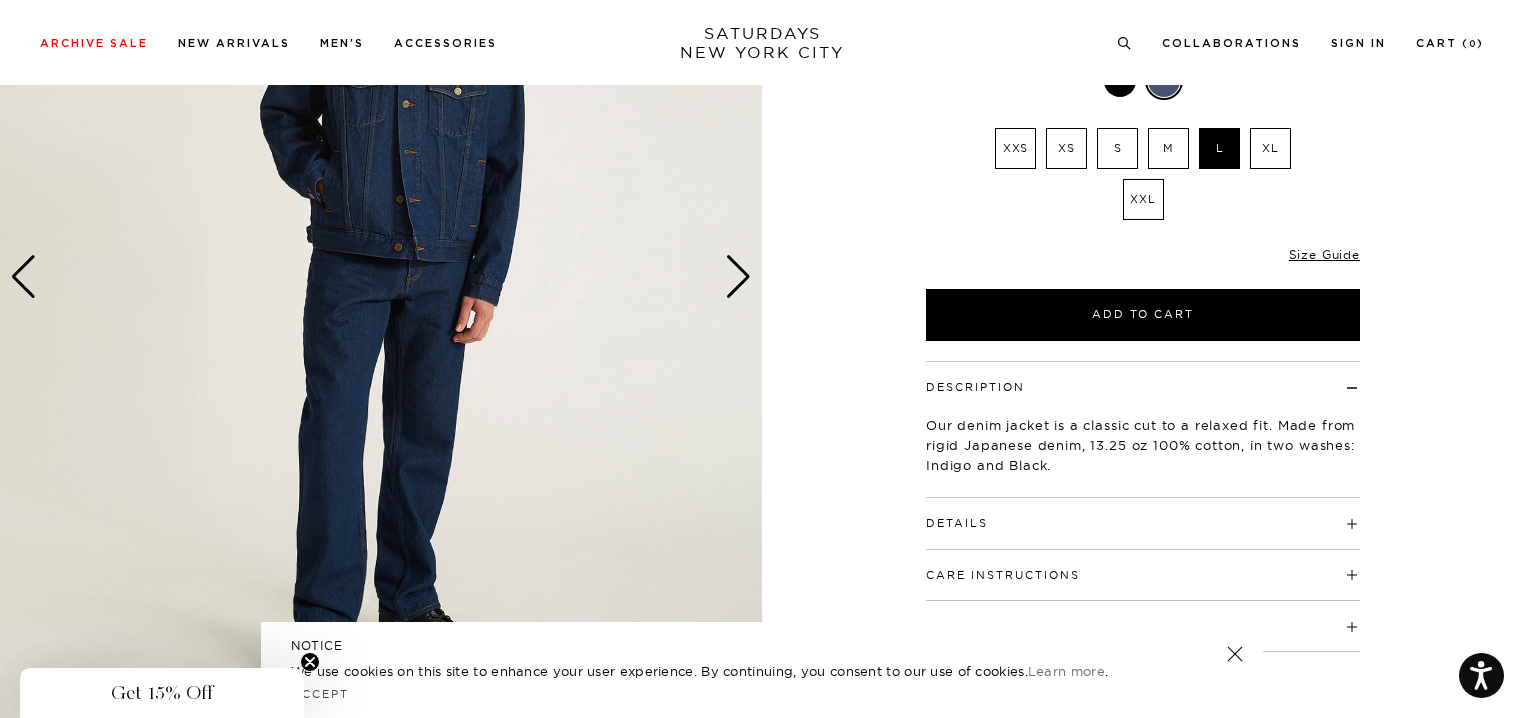 click at bounding box center (738, 277) 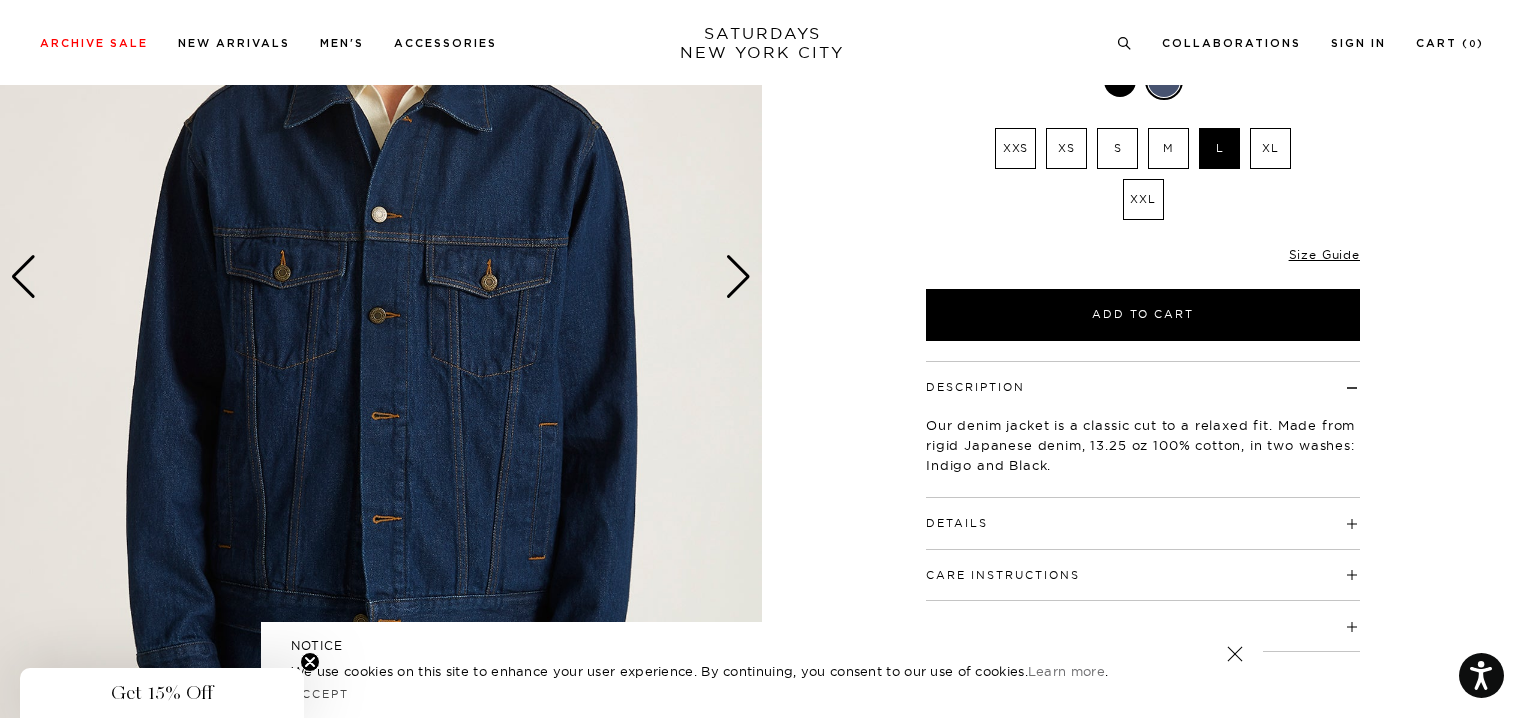 click at bounding box center [738, 277] 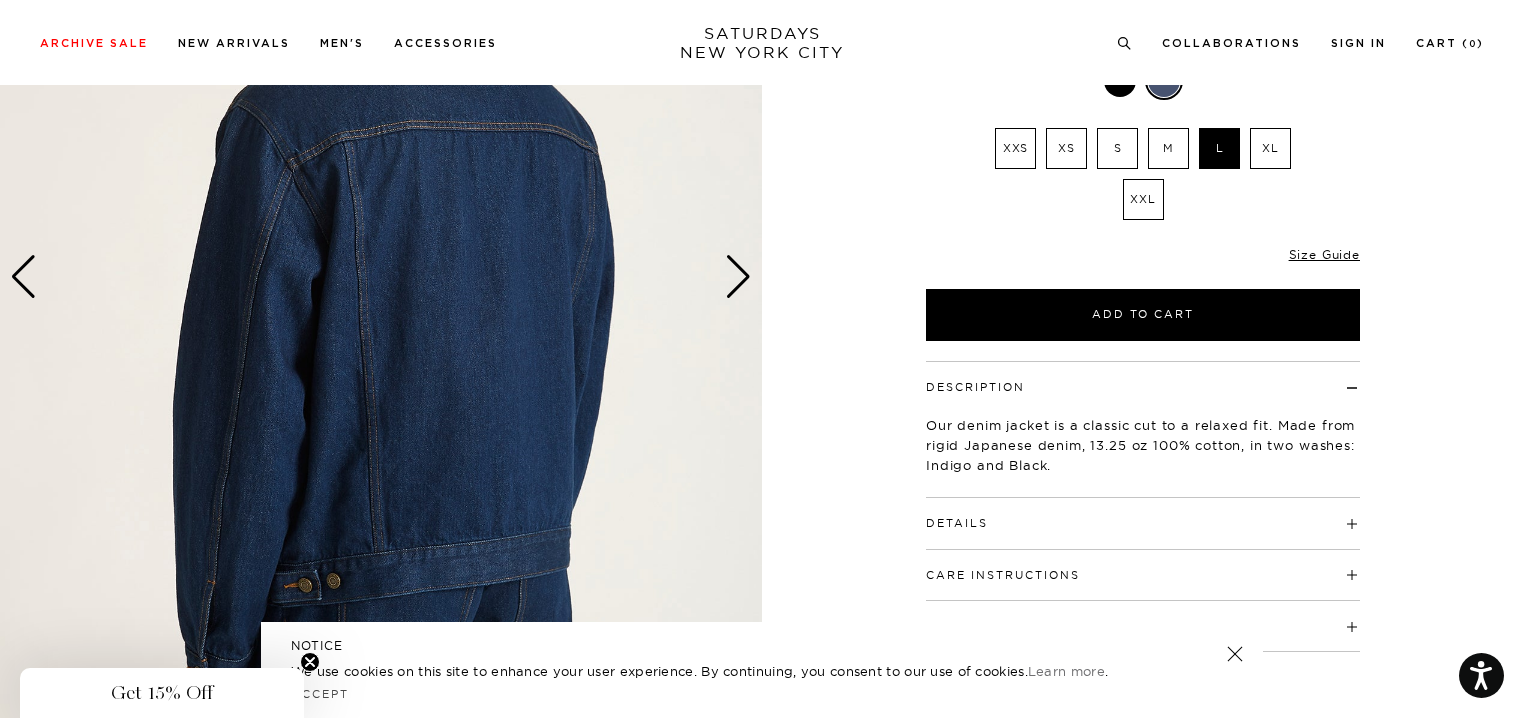 click at bounding box center (738, 277) 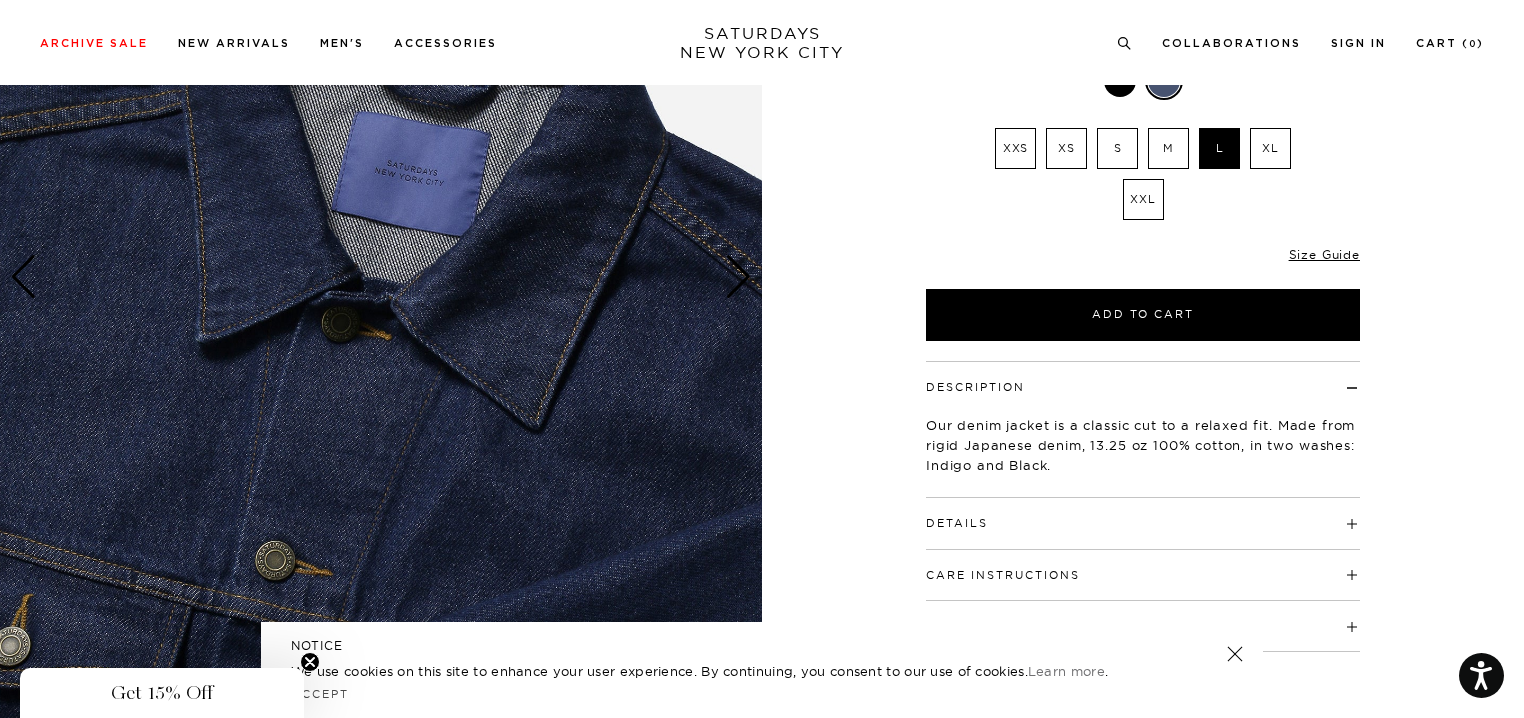 click at bounding box center [738, 277] 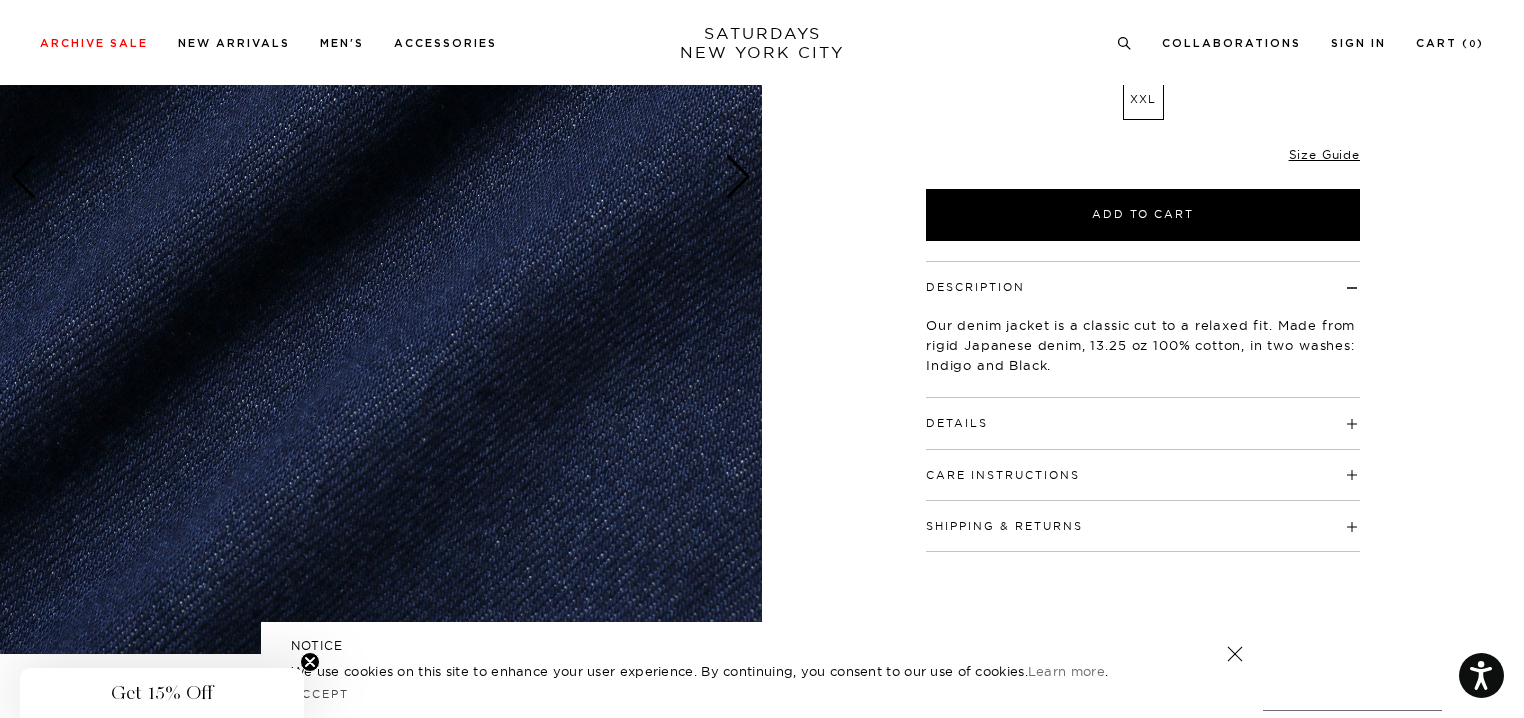 scroll, scrollTop: 0, scrollLeft: 0, axis: both 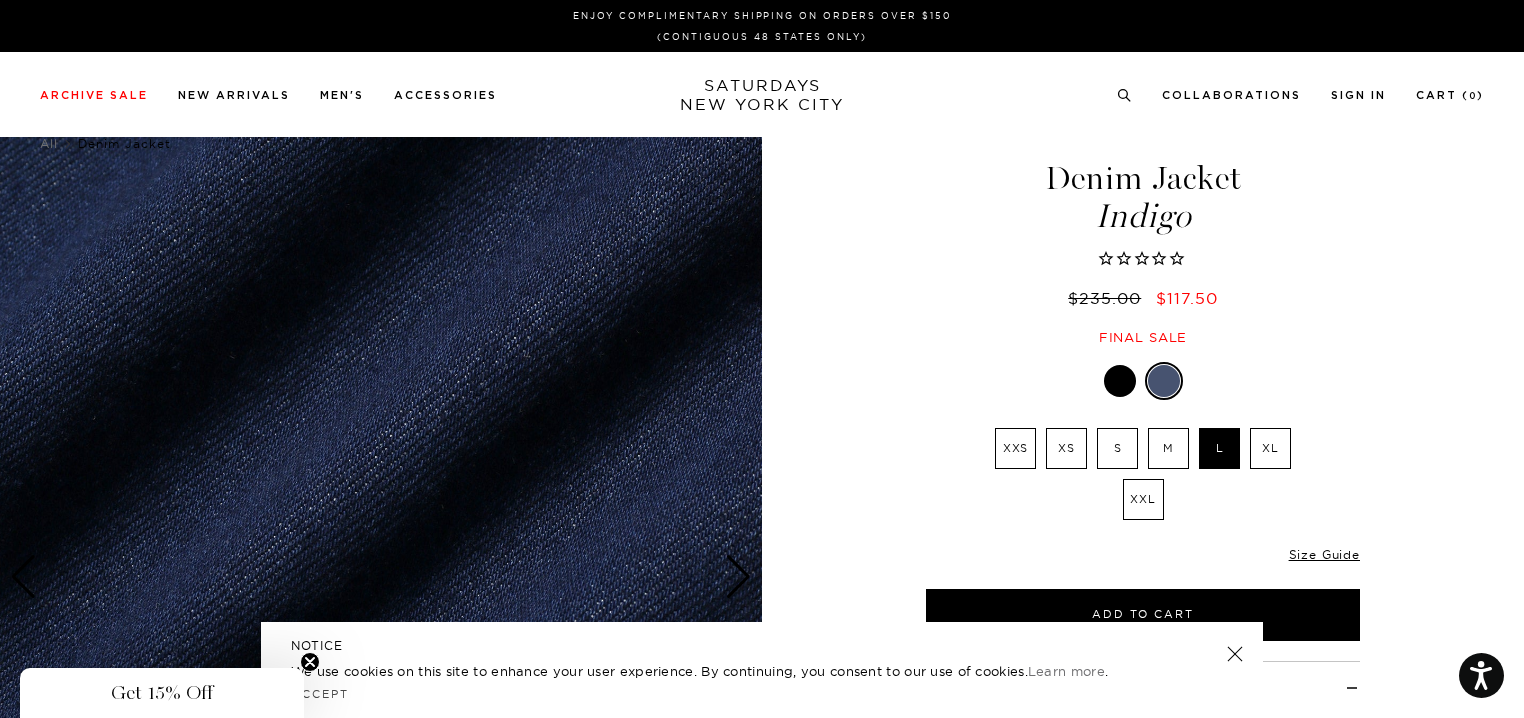 click on "M" at bounding box center (1168, 448) 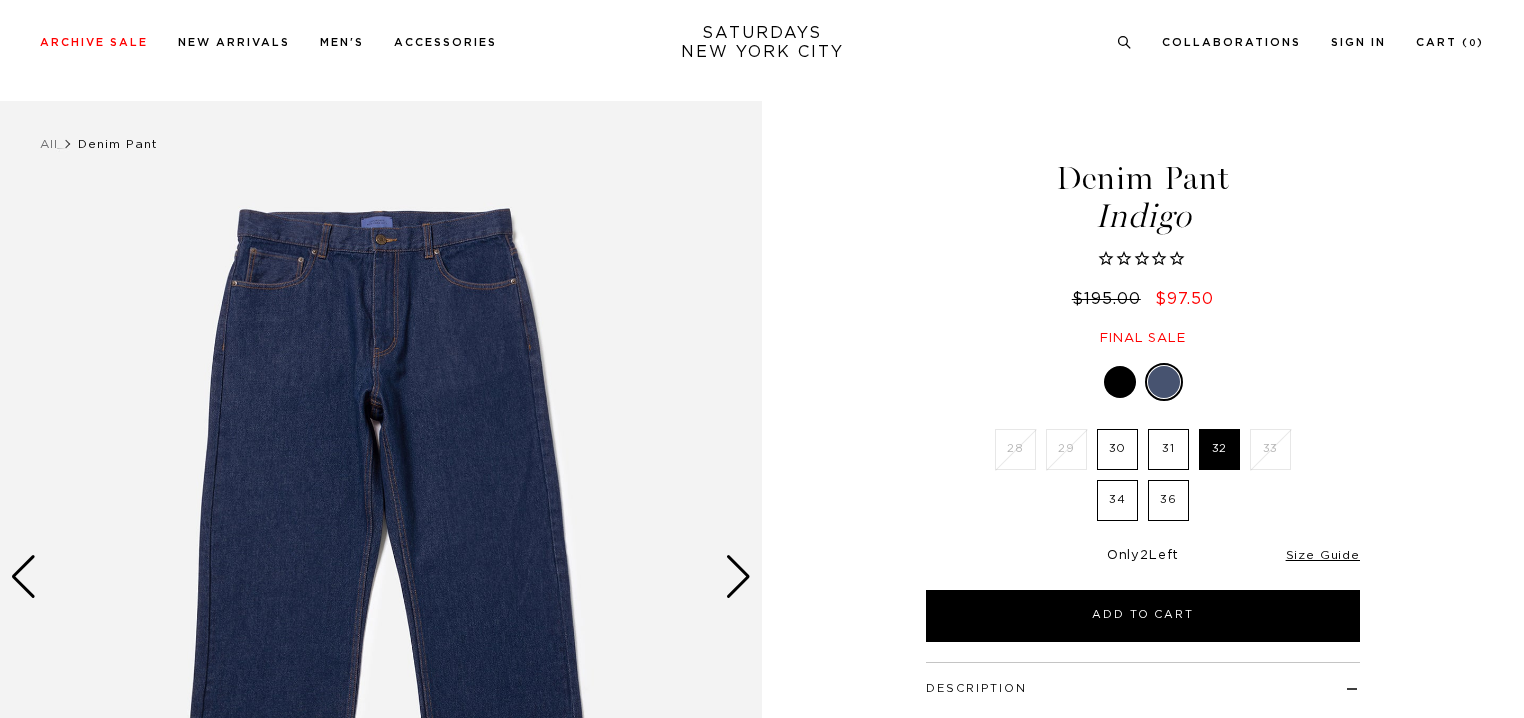 scroll, scrollTop: 900, scrollLeft: 0, axis: vertical 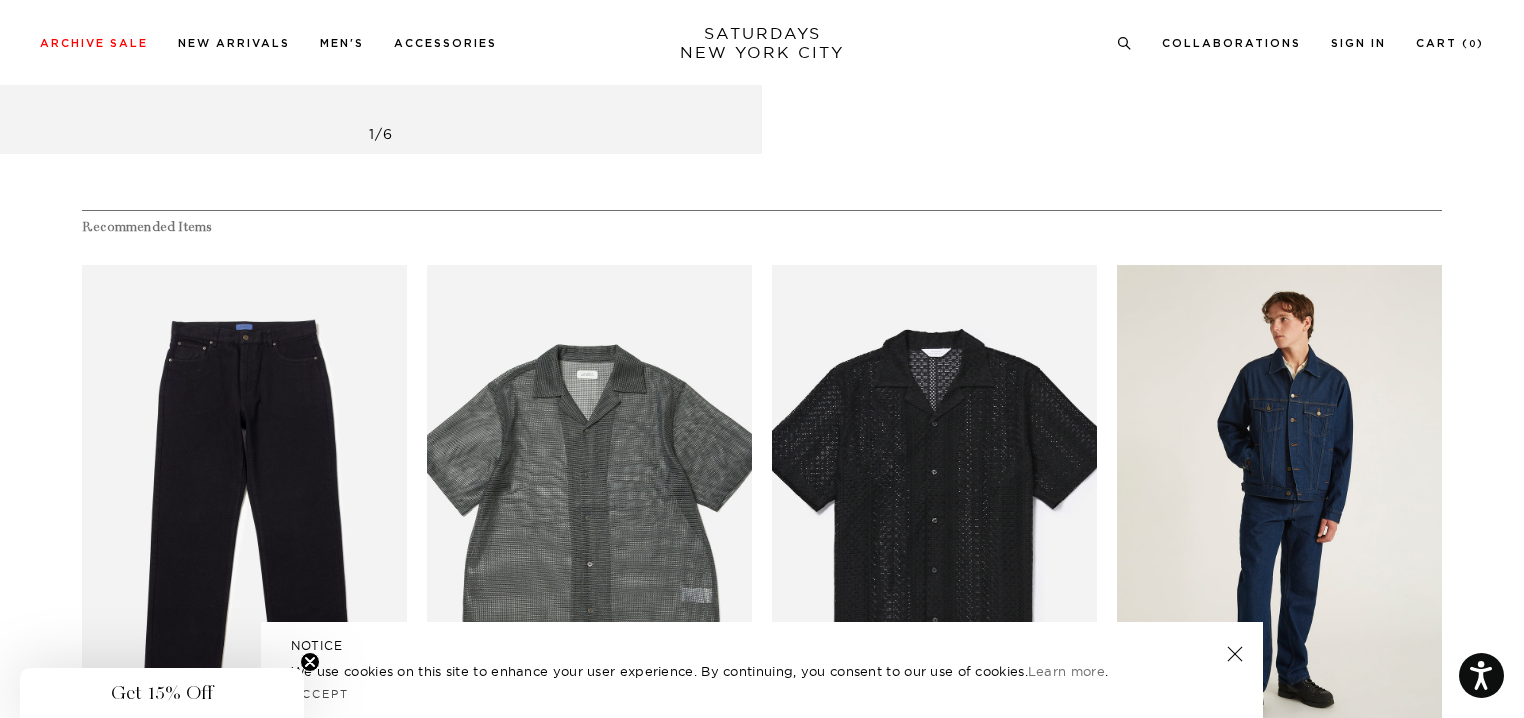 click at bounding box center [1279, 509] 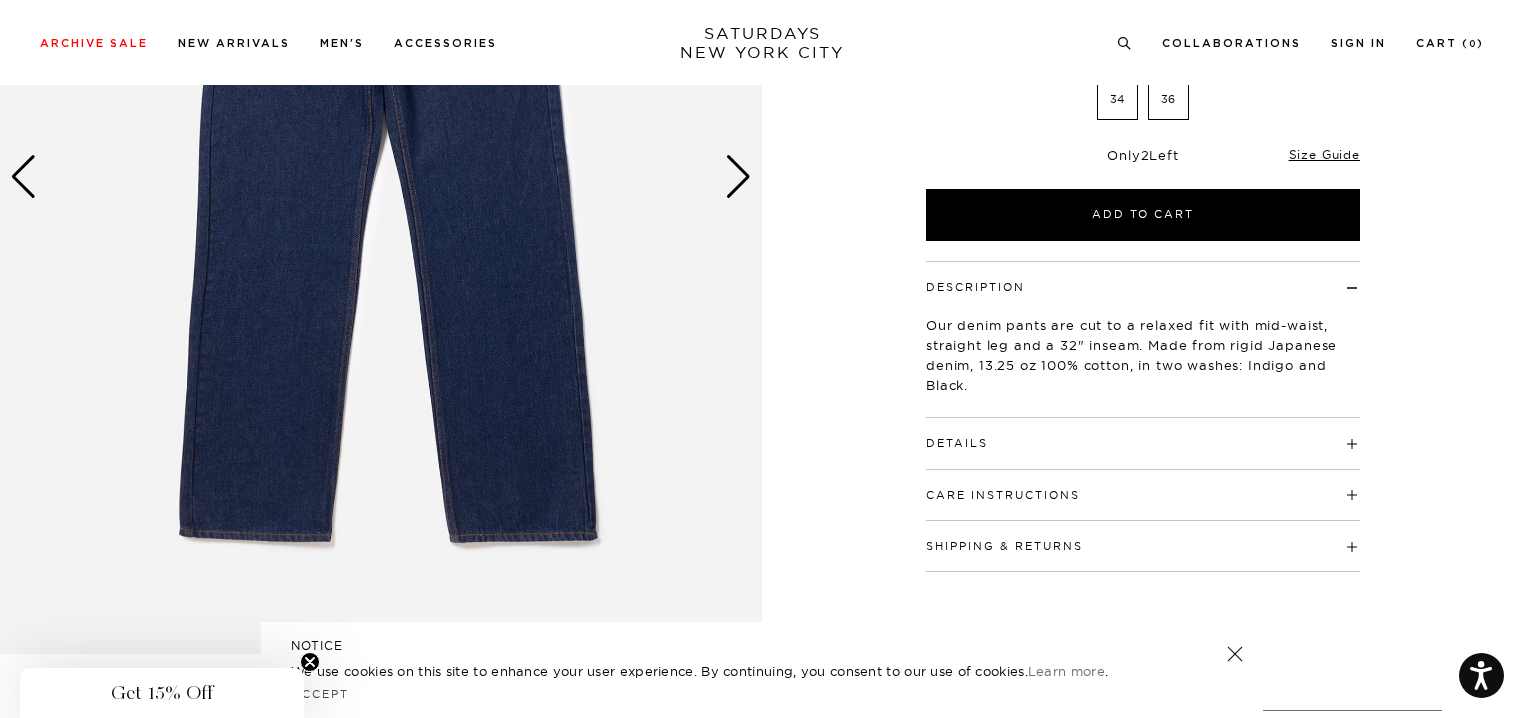 scroll, scrollTop: 0, scrollLeft: 0, axis: both 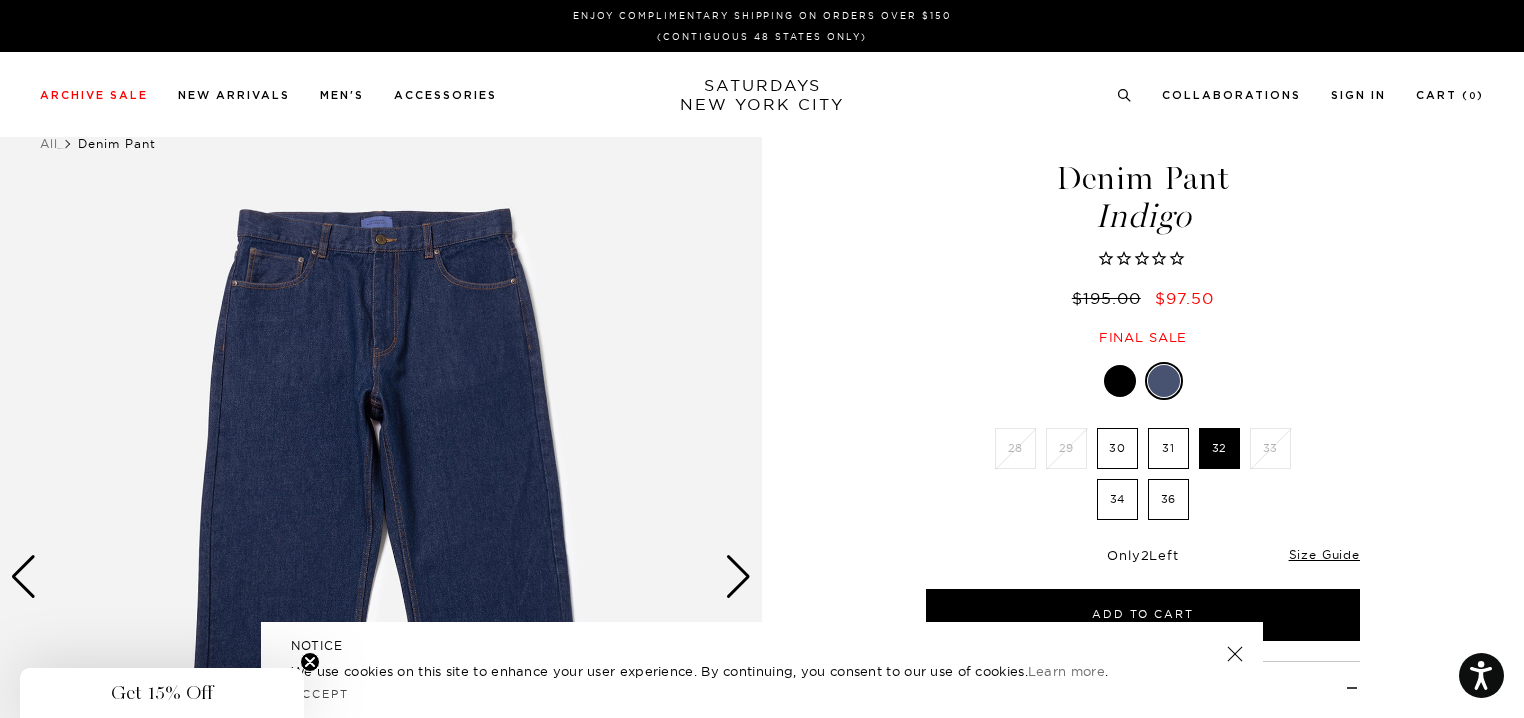 click at bounding box center [381, 577] 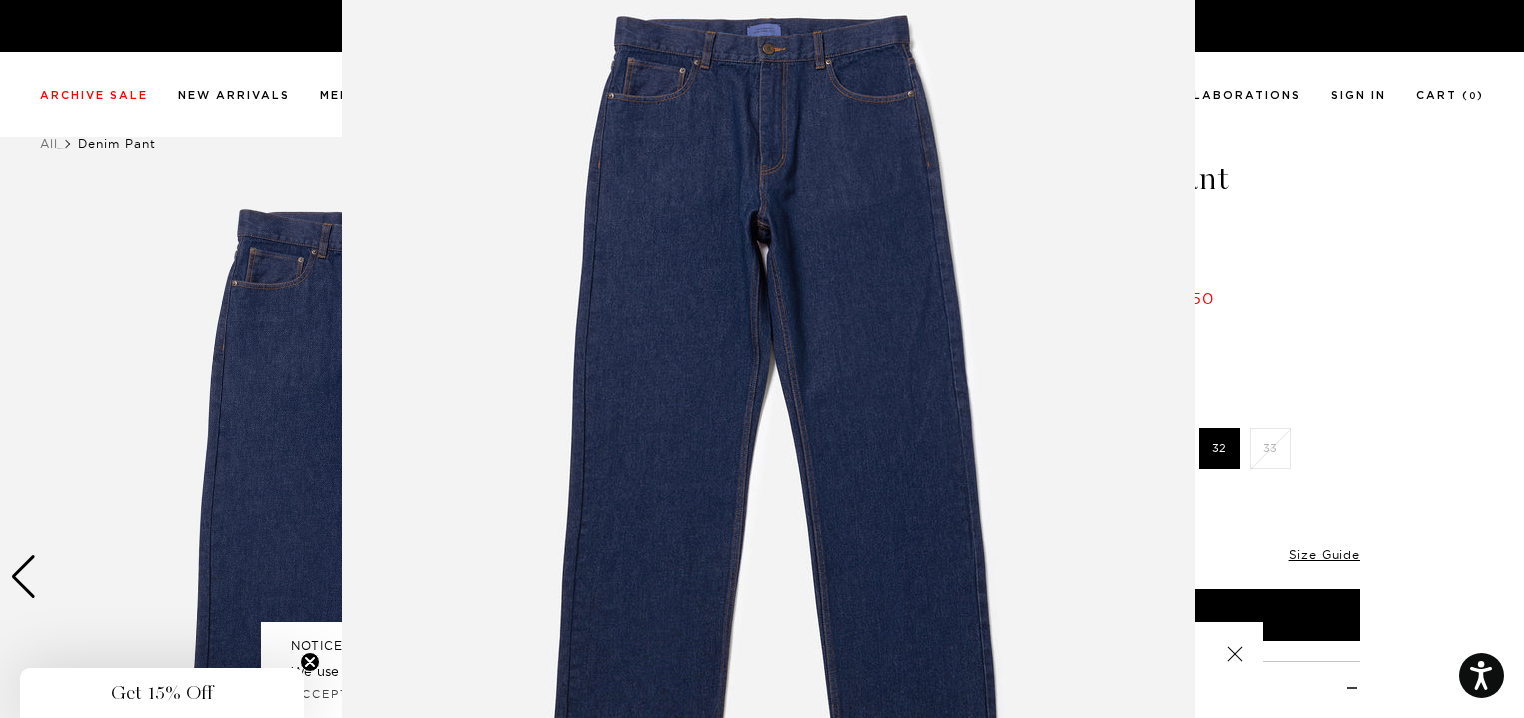 scroll, scrollTop: 91, scrollLeft: 0, axis: vertical 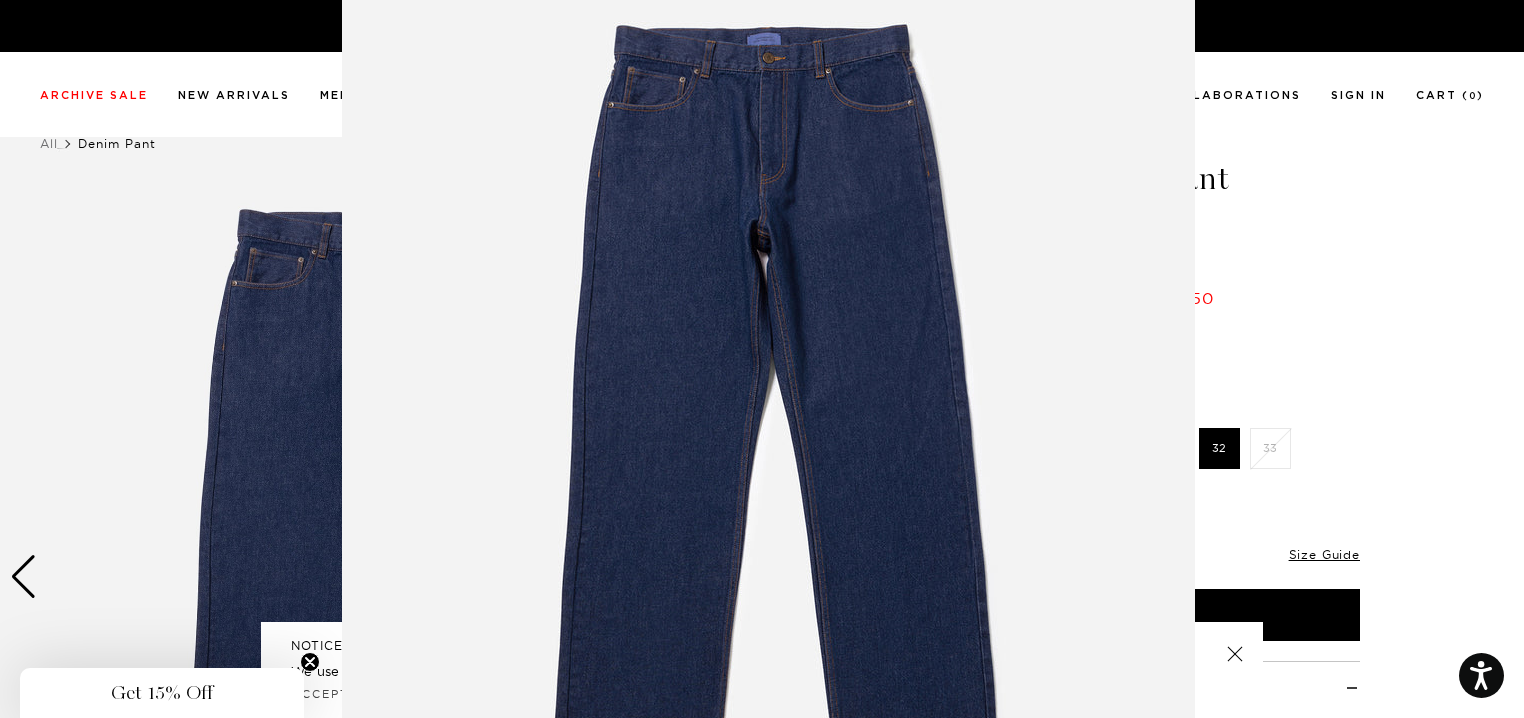 click at bounding box center [768, 421] 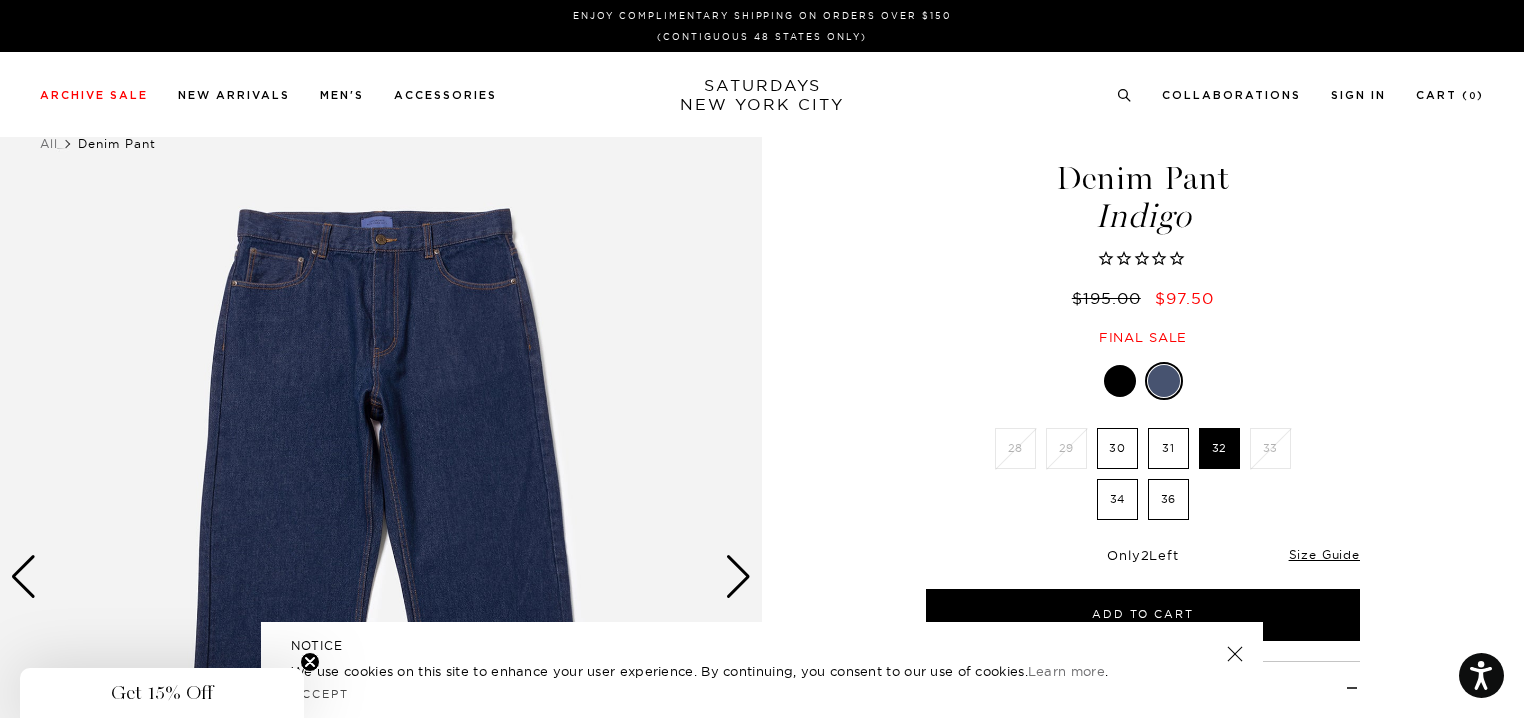 click at bounding box center (738, 577) 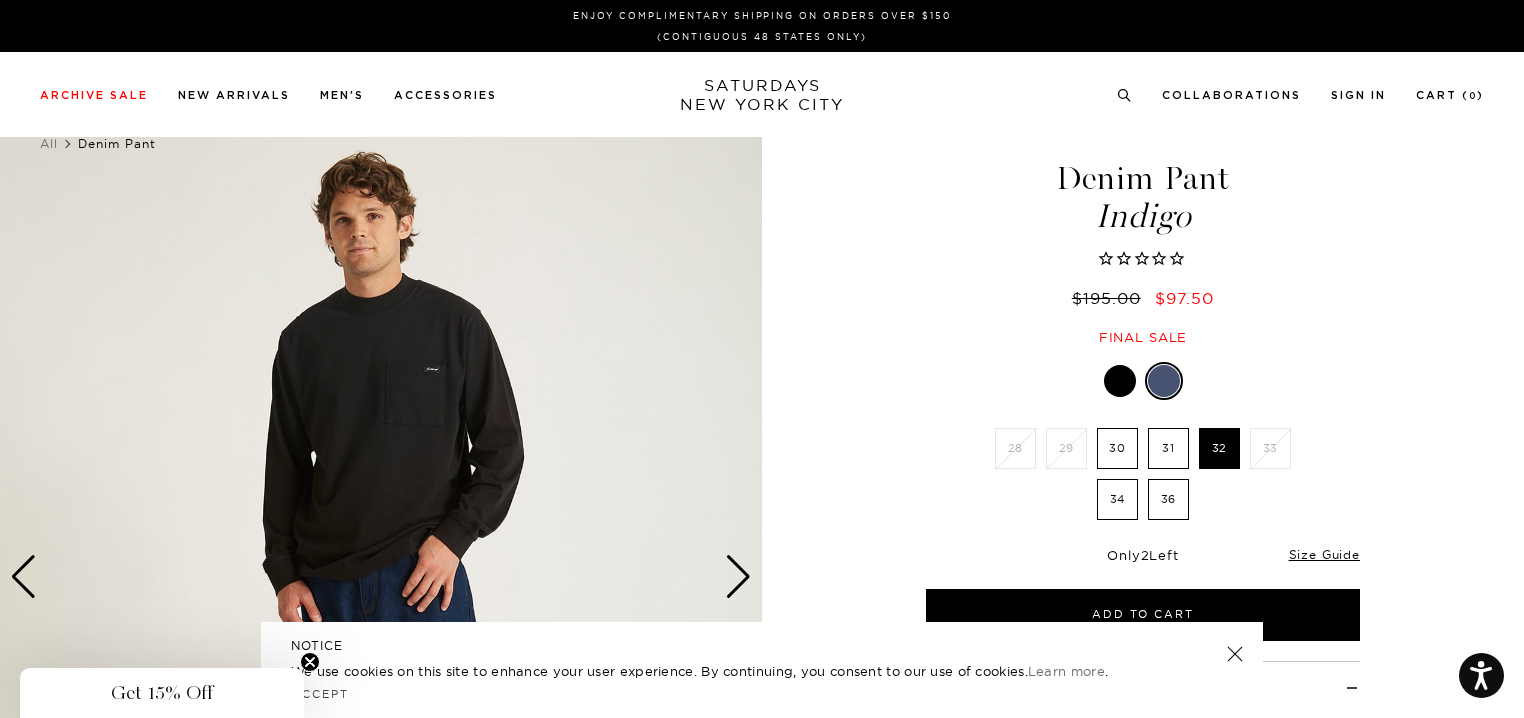 click at bounding box center [738, 577] 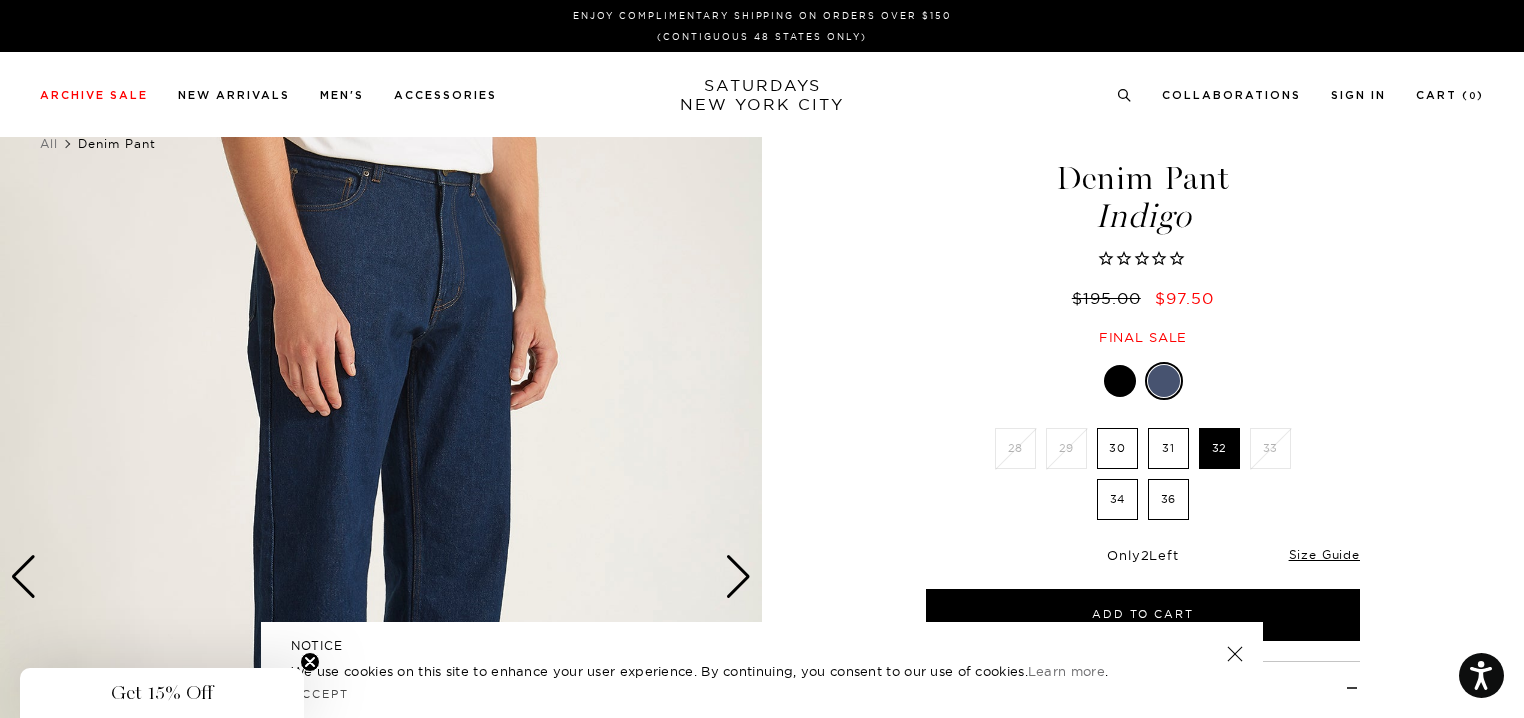 click at bounding box center [738, 577] 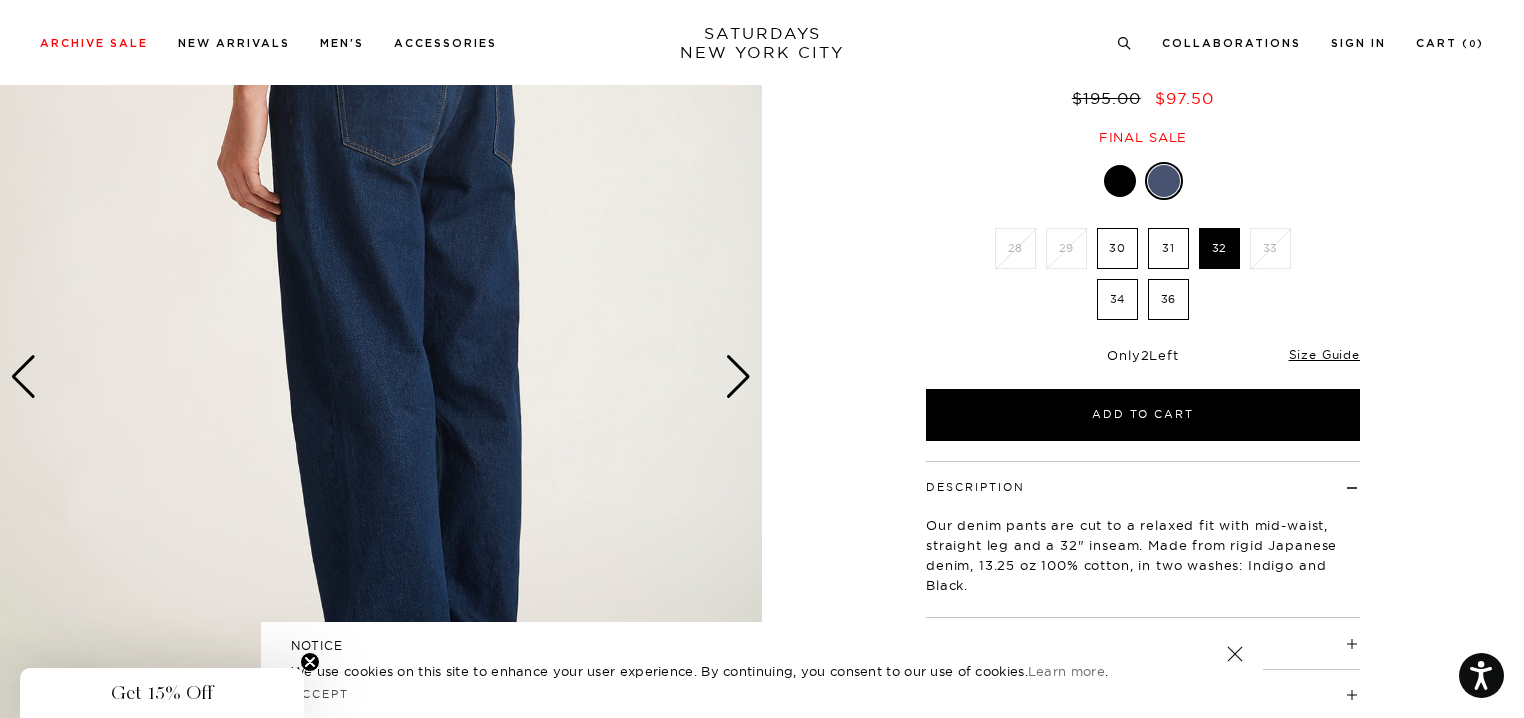 scroll, scrollTop: 300, scrollLeft: 0, axis: vertical 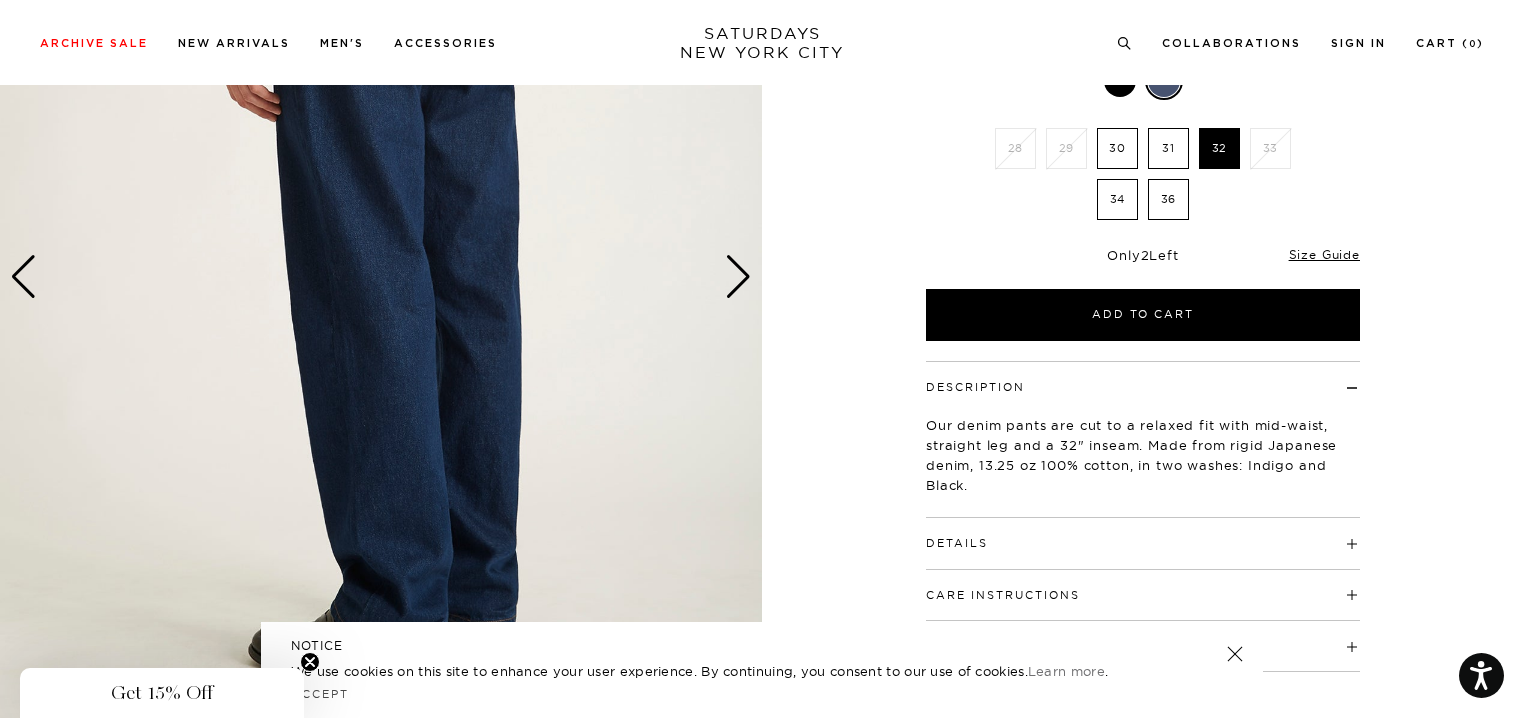 click on "Details" at bounding box center (1143, 534) 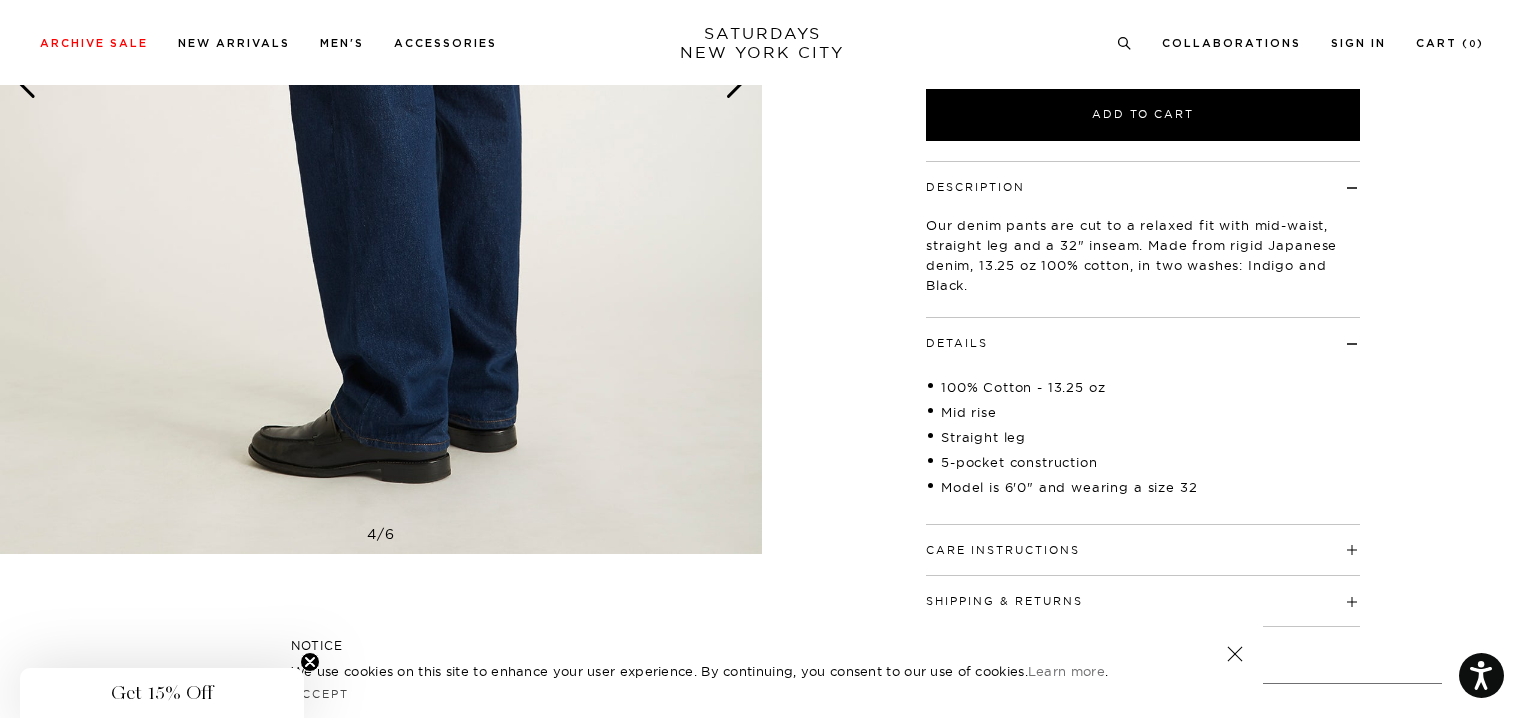 scroll, scrollTop: 700, scrollLeft: 0, axis: vertical 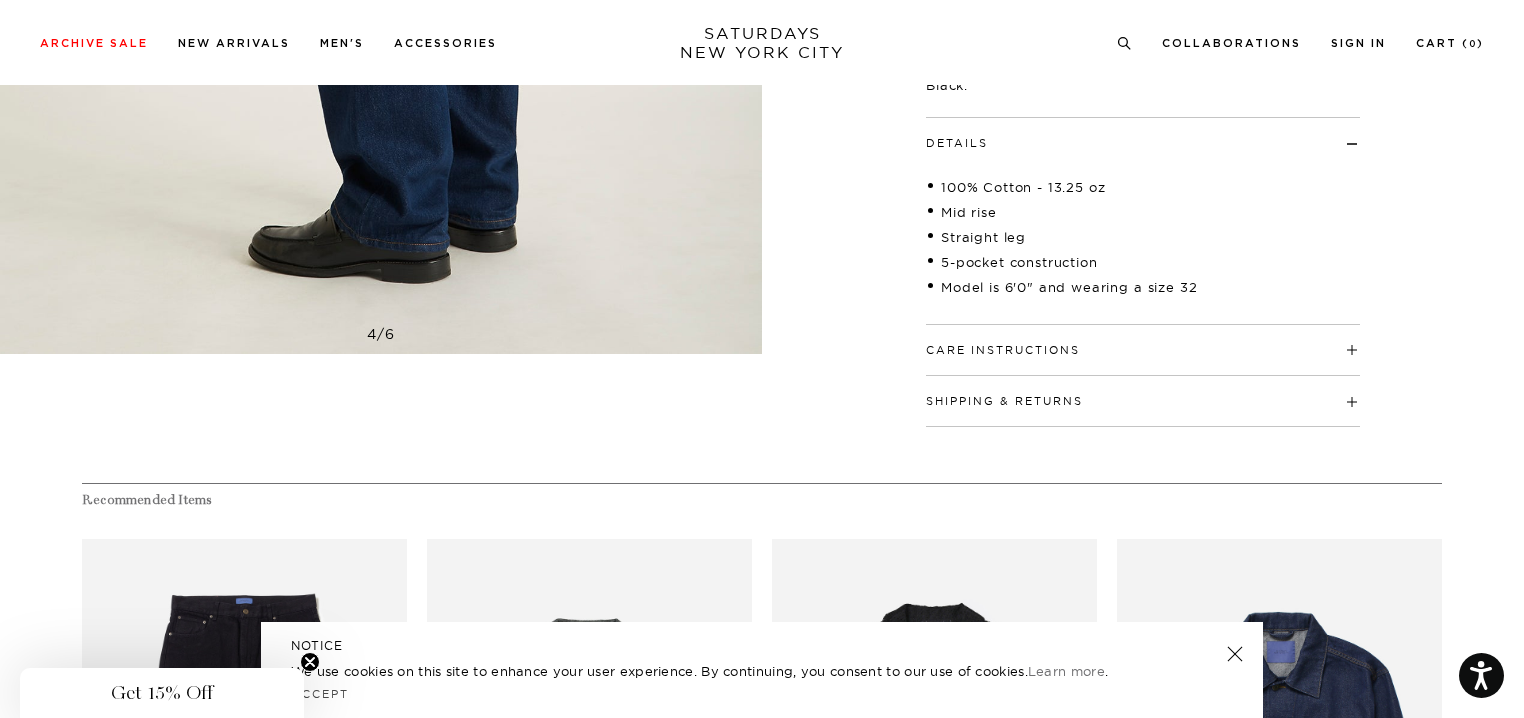 click on "Care Instructions" at bounding box center (1143, 341) 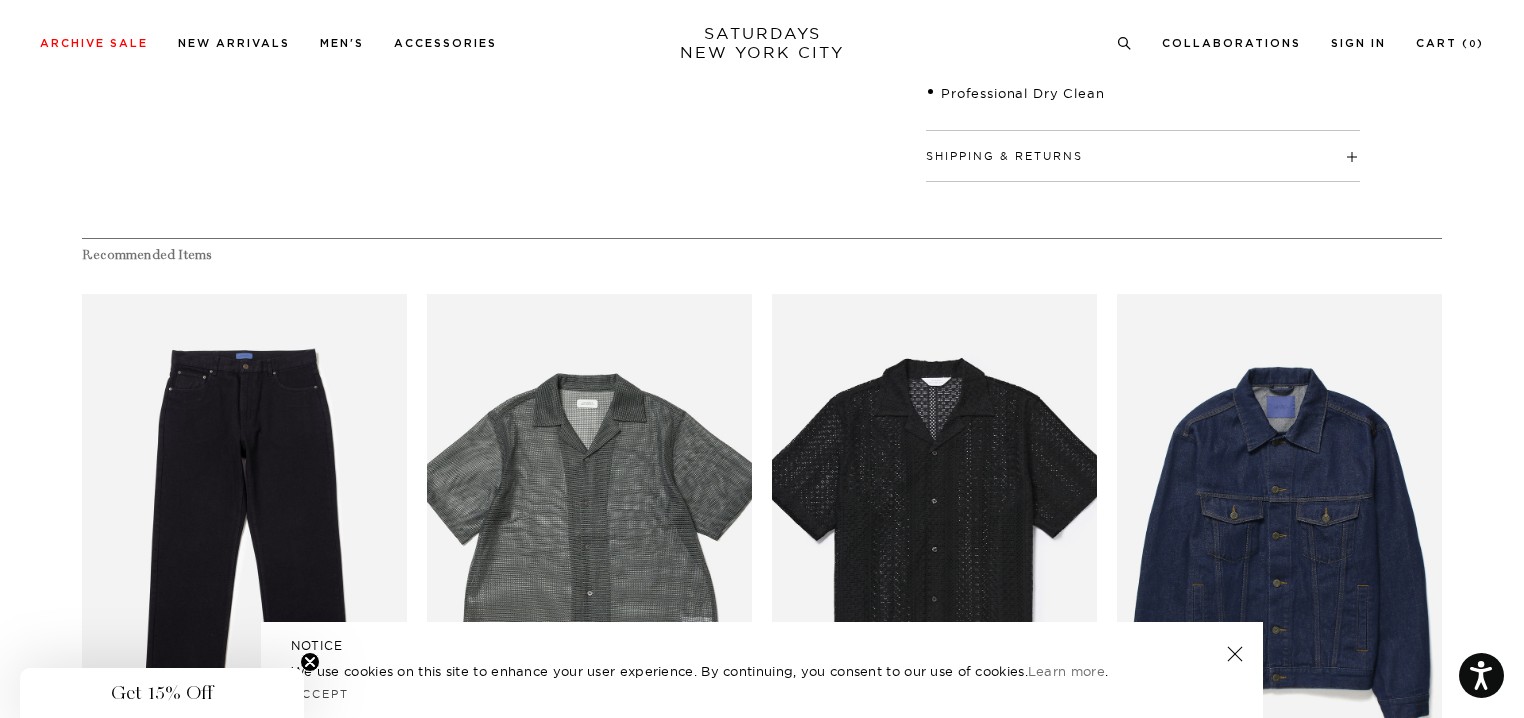 scroll, scrollTop: 500, scrollLeft: 0, axis: vertical 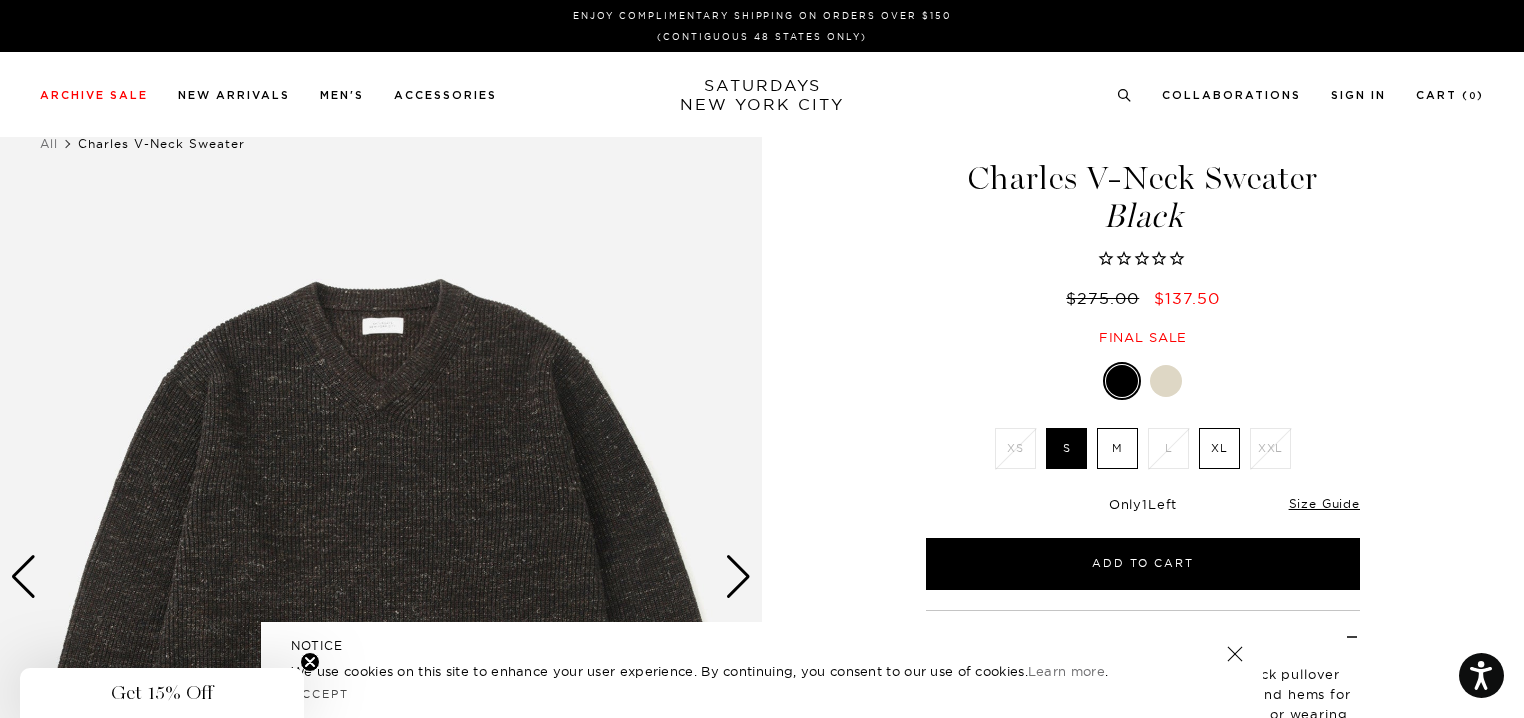 click at bounding box center [1166, 381] 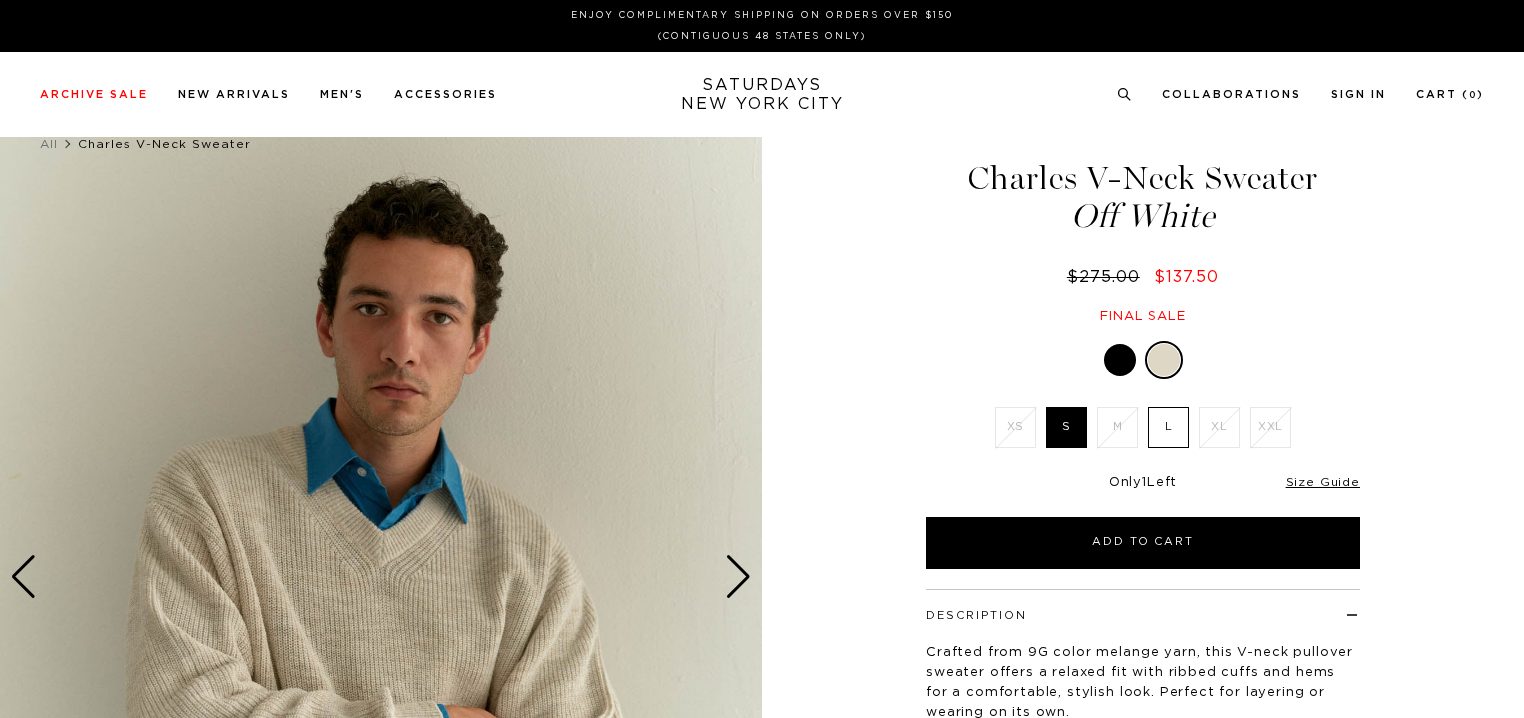 scroll, scrollTop: 0, scrollLeft: 0, axis: both 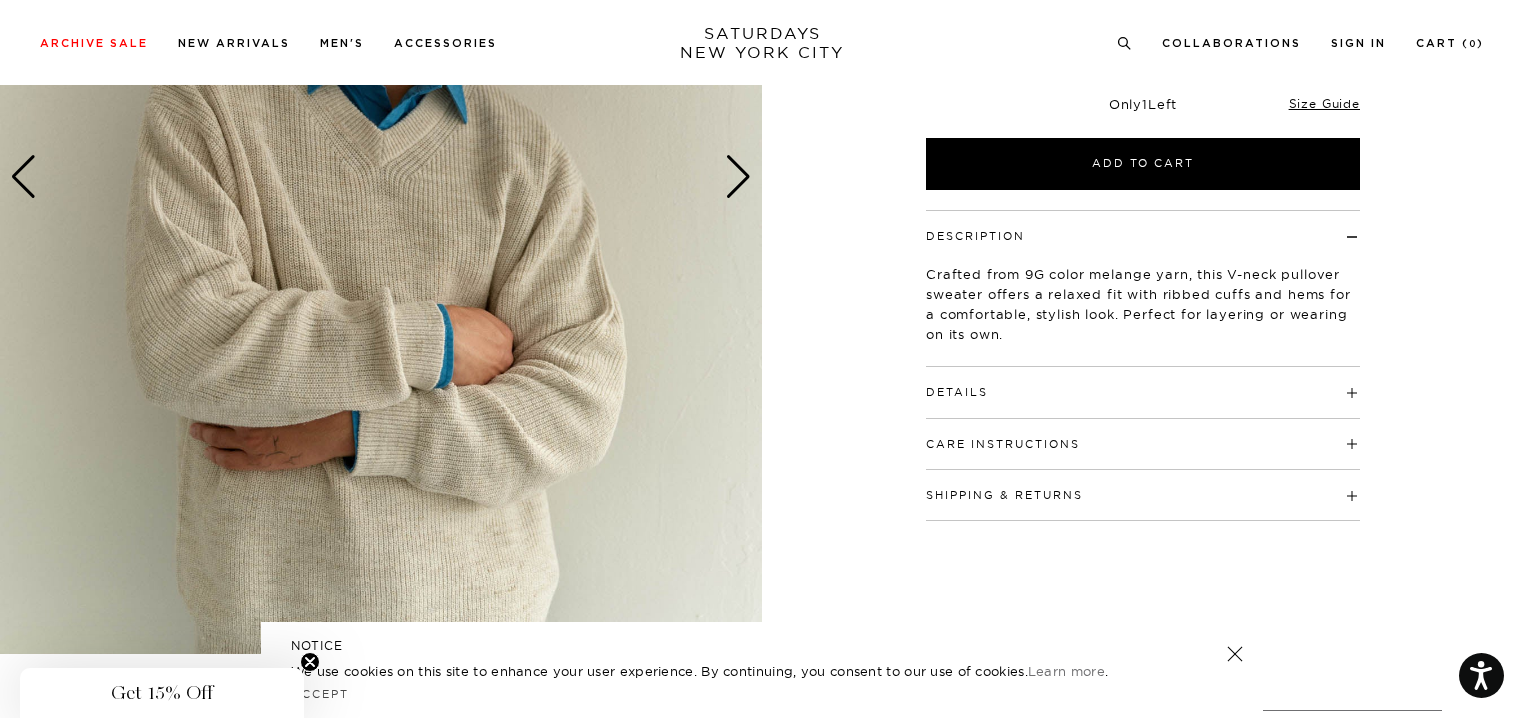 click on "Details
46% polyester / 28% cotton / 14% acrylic / 9% linen / 3% wool Relaxed fit" at bounding box center [1143, 392] 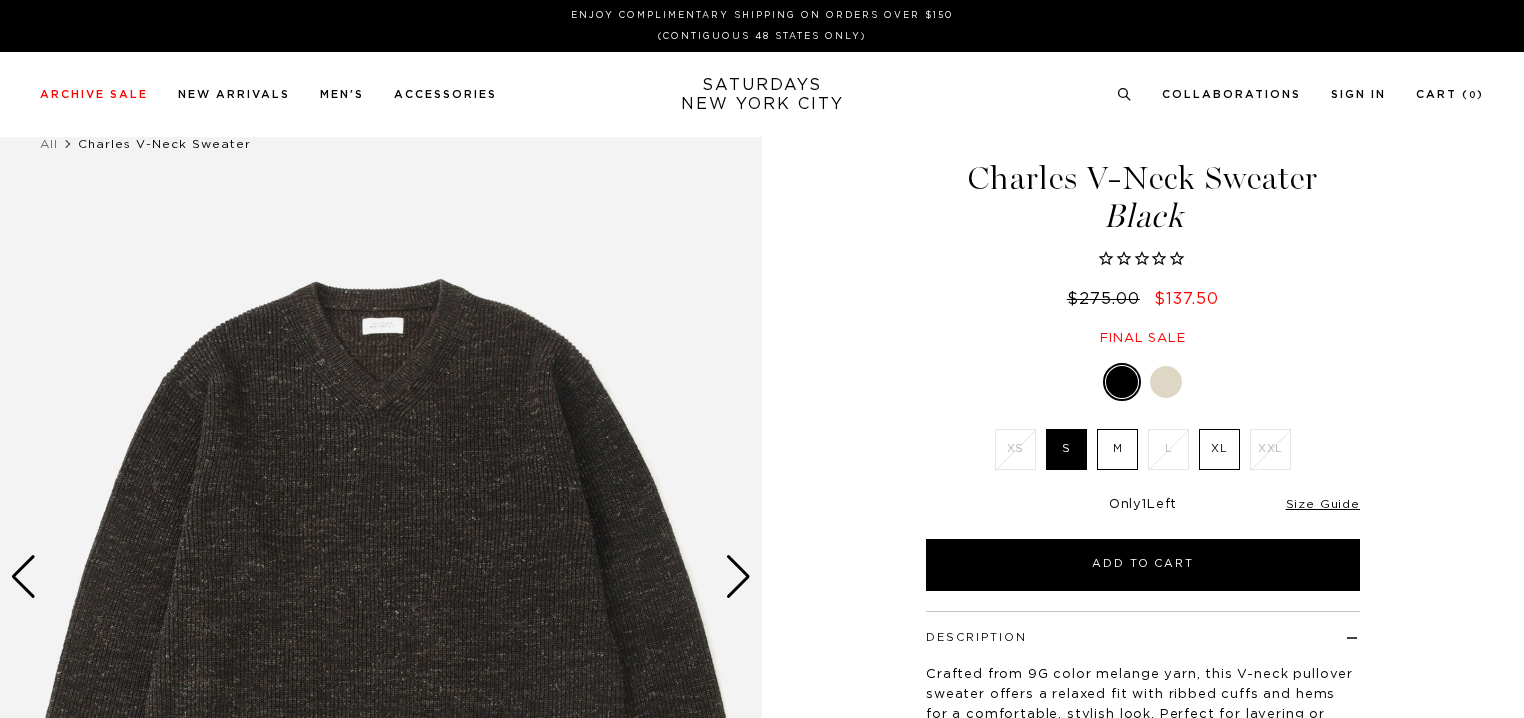 scroll, scrollTop: 0, scrollLeft: 0, axis: both 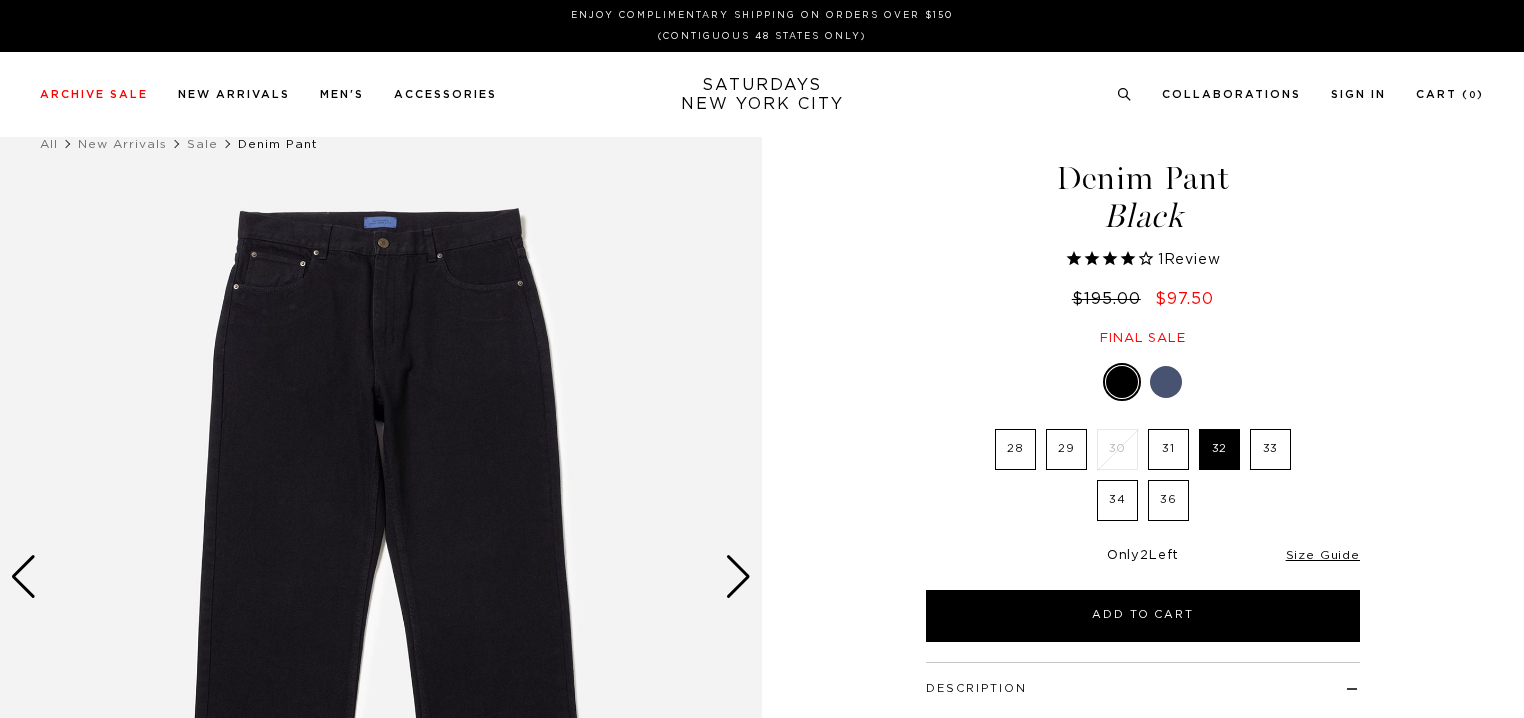 select on "recent" 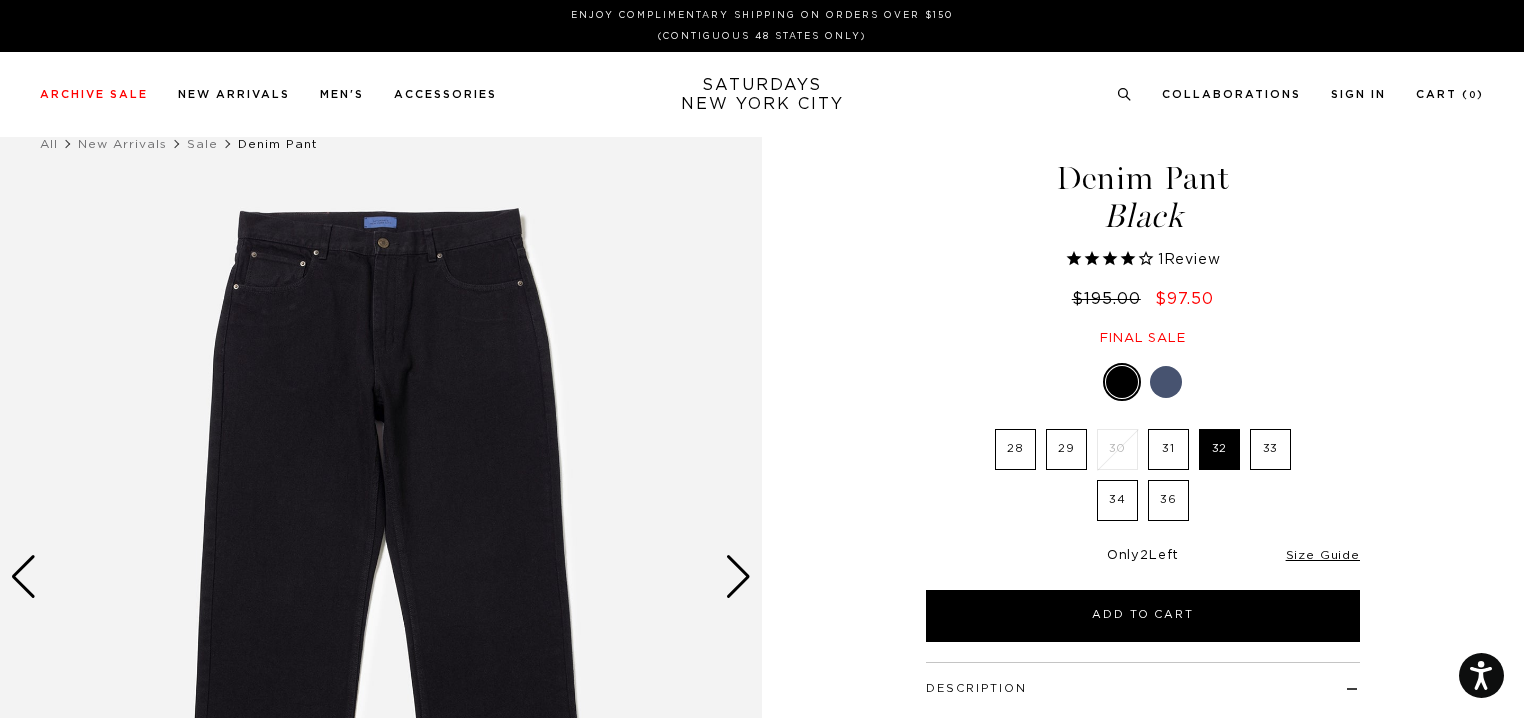 scroll, scrollTop: 0, scrollLeft: 0, axis: both 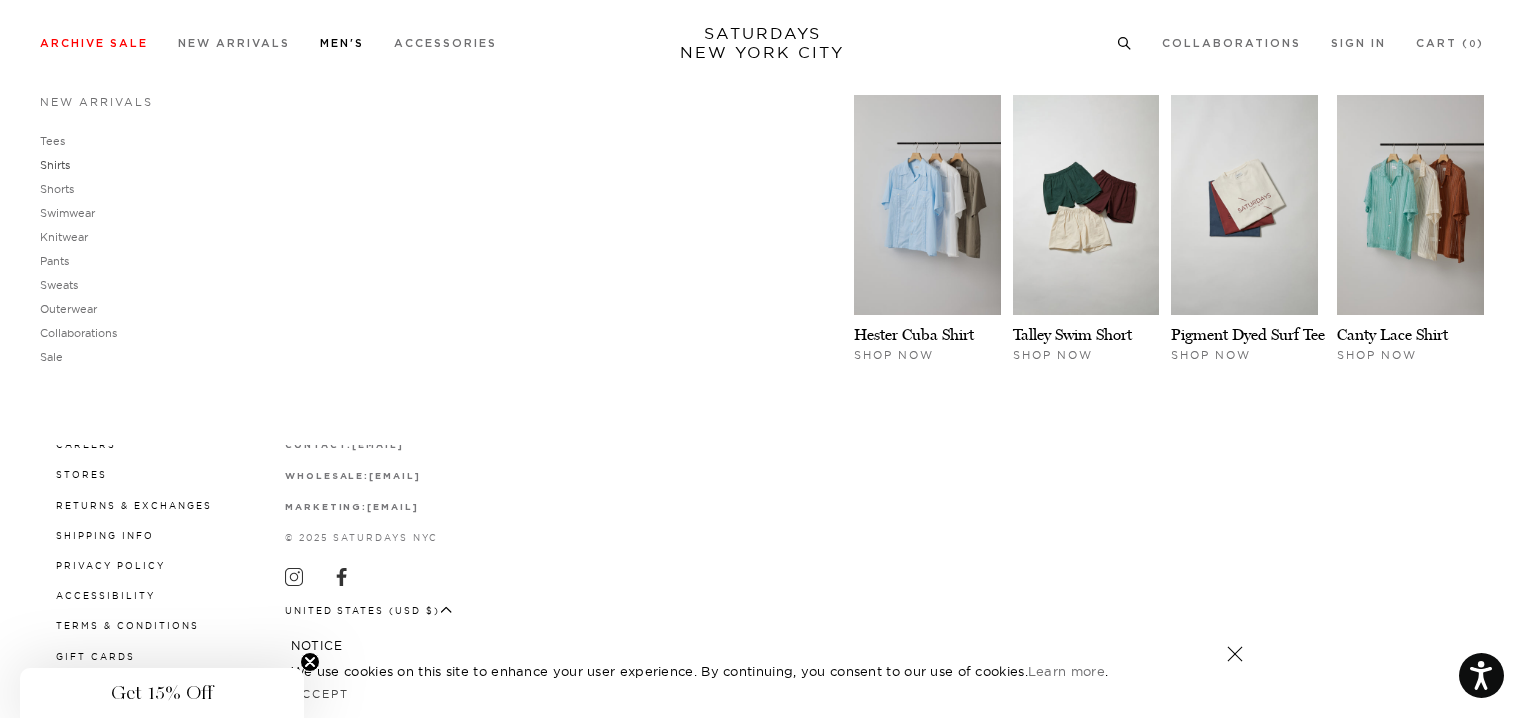 click on "Shirts" at bounding box center (55, 165) 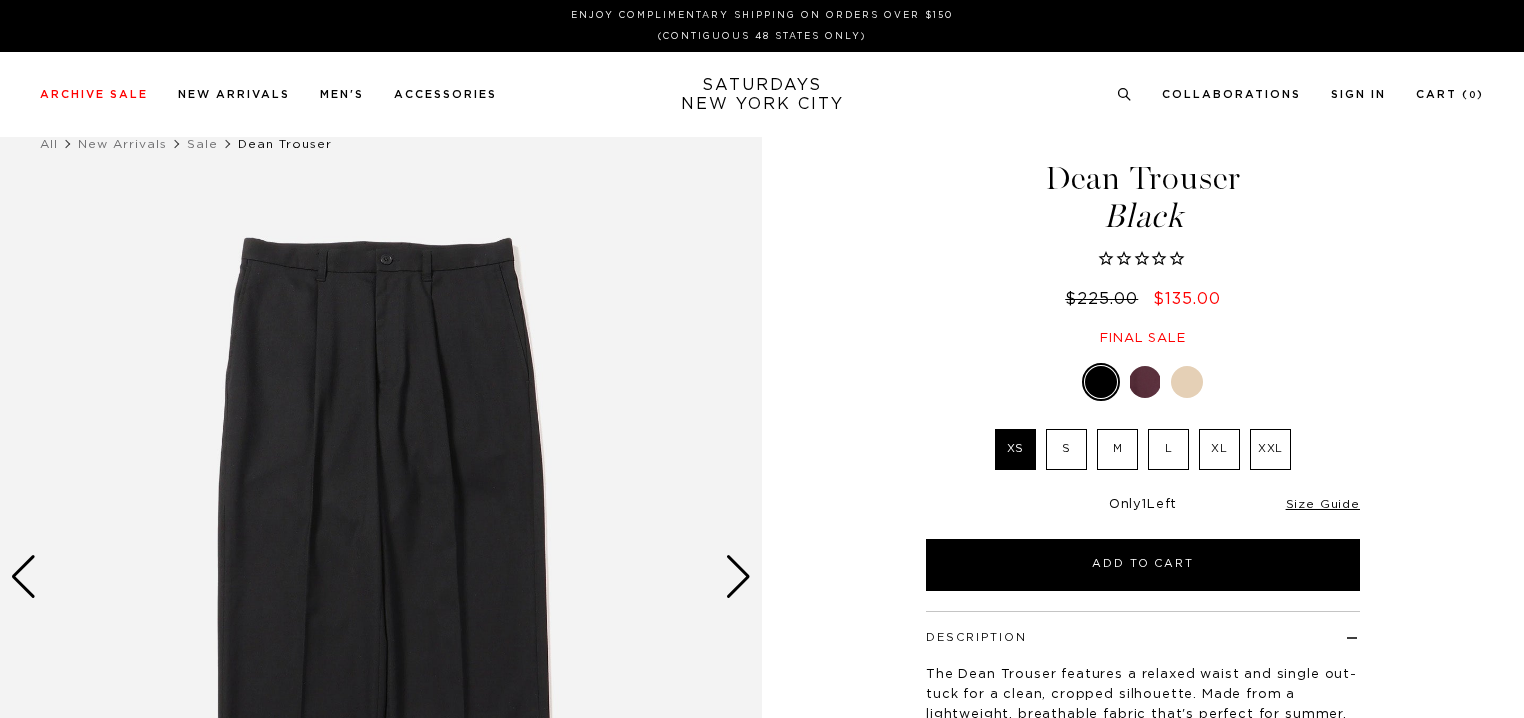 scroll, scrollTop: 0, scrollLeft: 0, axis: both 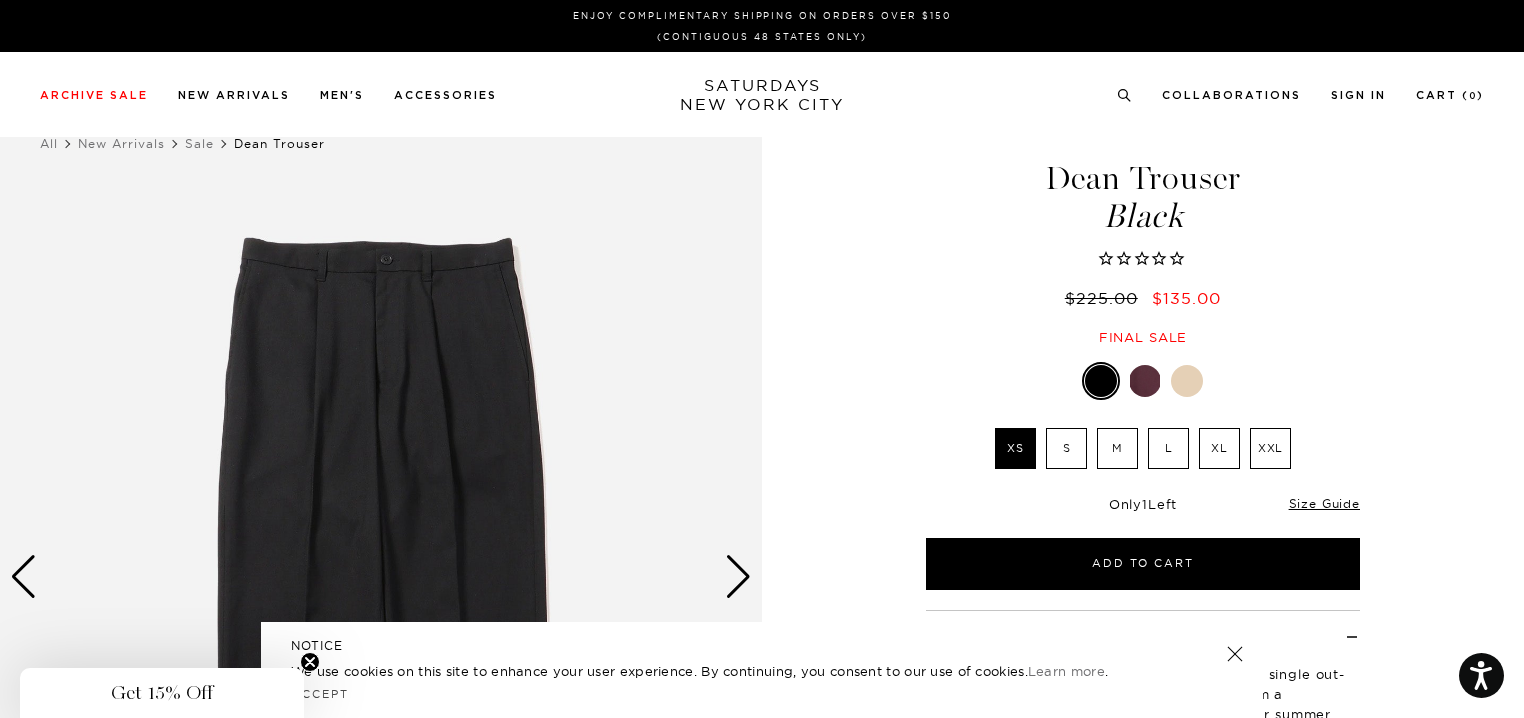 click on "M" at bounding box center [1117, 448] 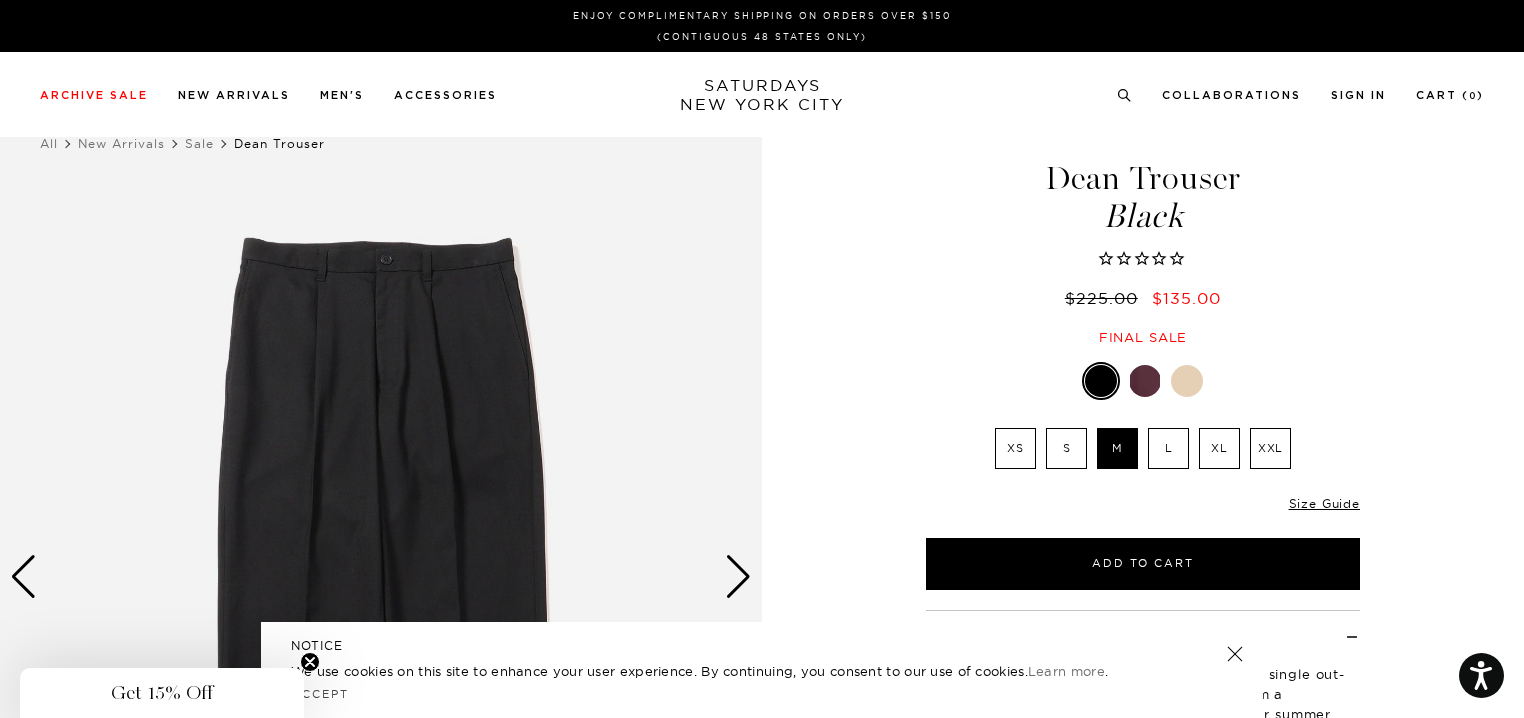 click on "L" at bounding box center (1168, 448) 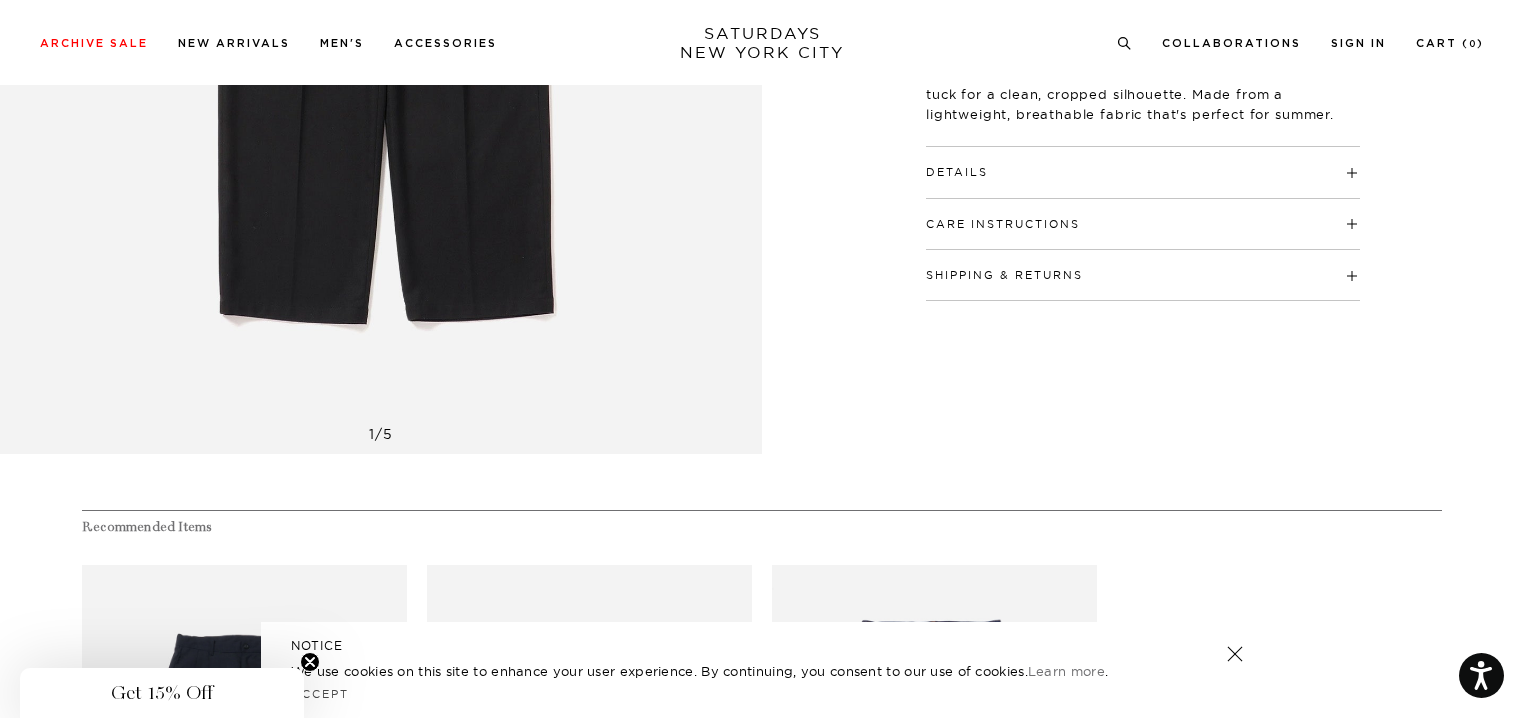 scroll, scrollTop: 500, scrollLeft: 0, axis: vertical 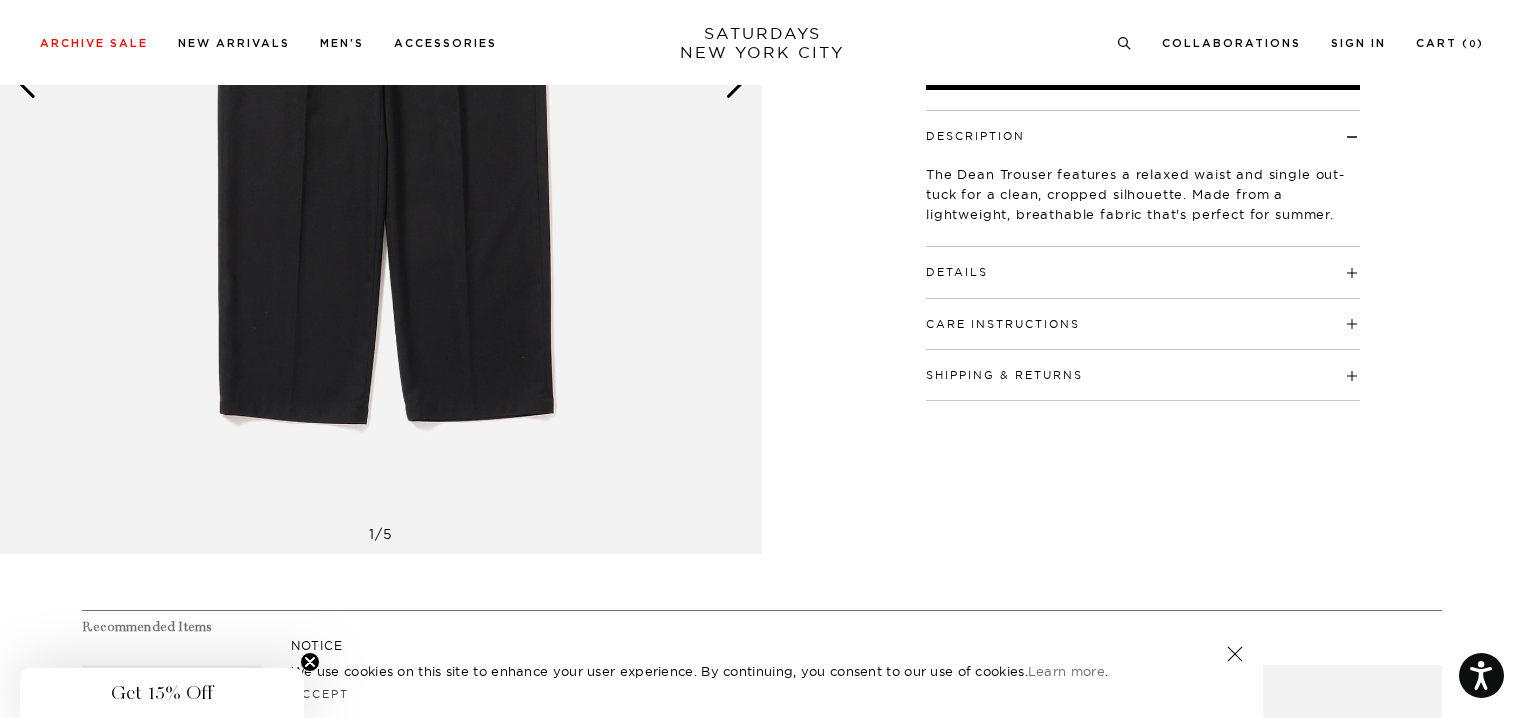 click on "Details" at bounding box center [1143, 263] 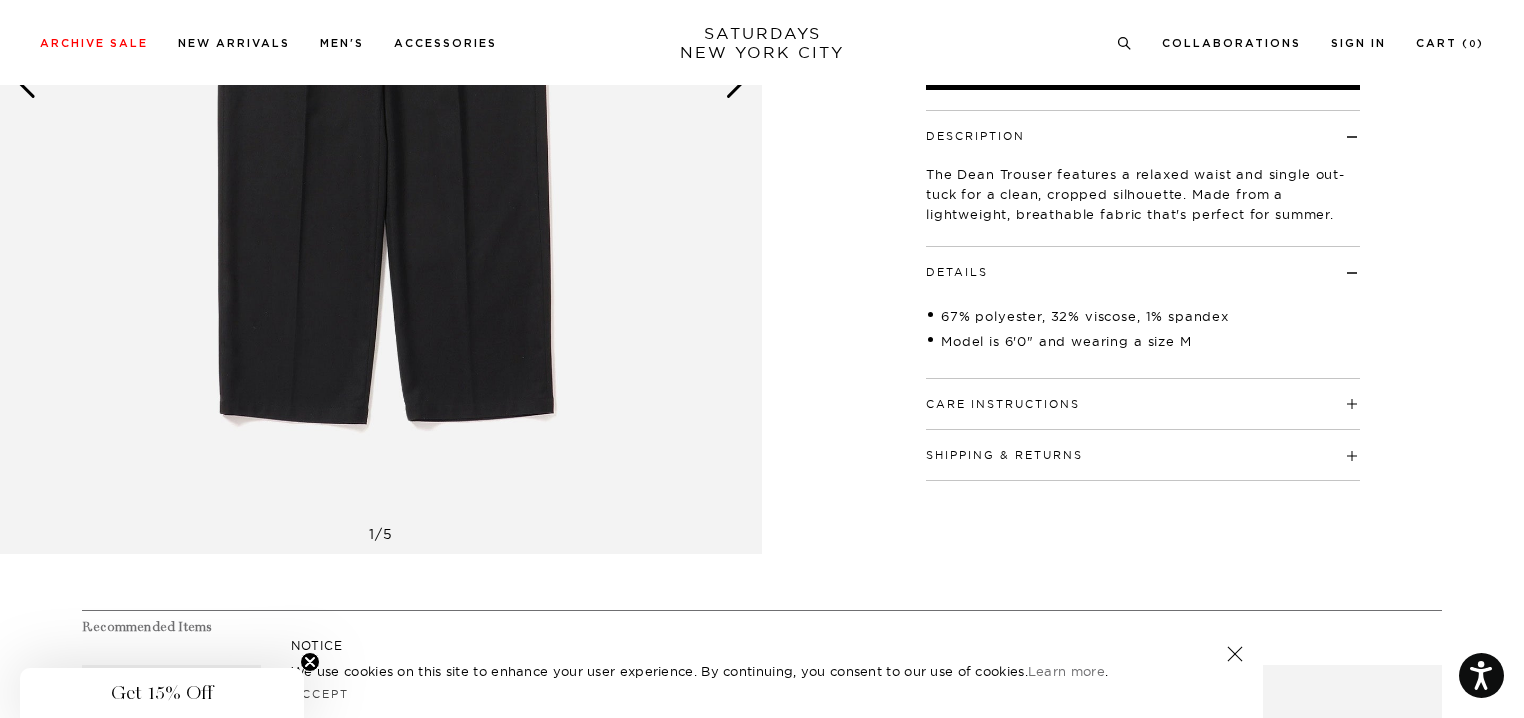 scroll, scrollTop: 300, scrollLeft: 0, axis: vertical 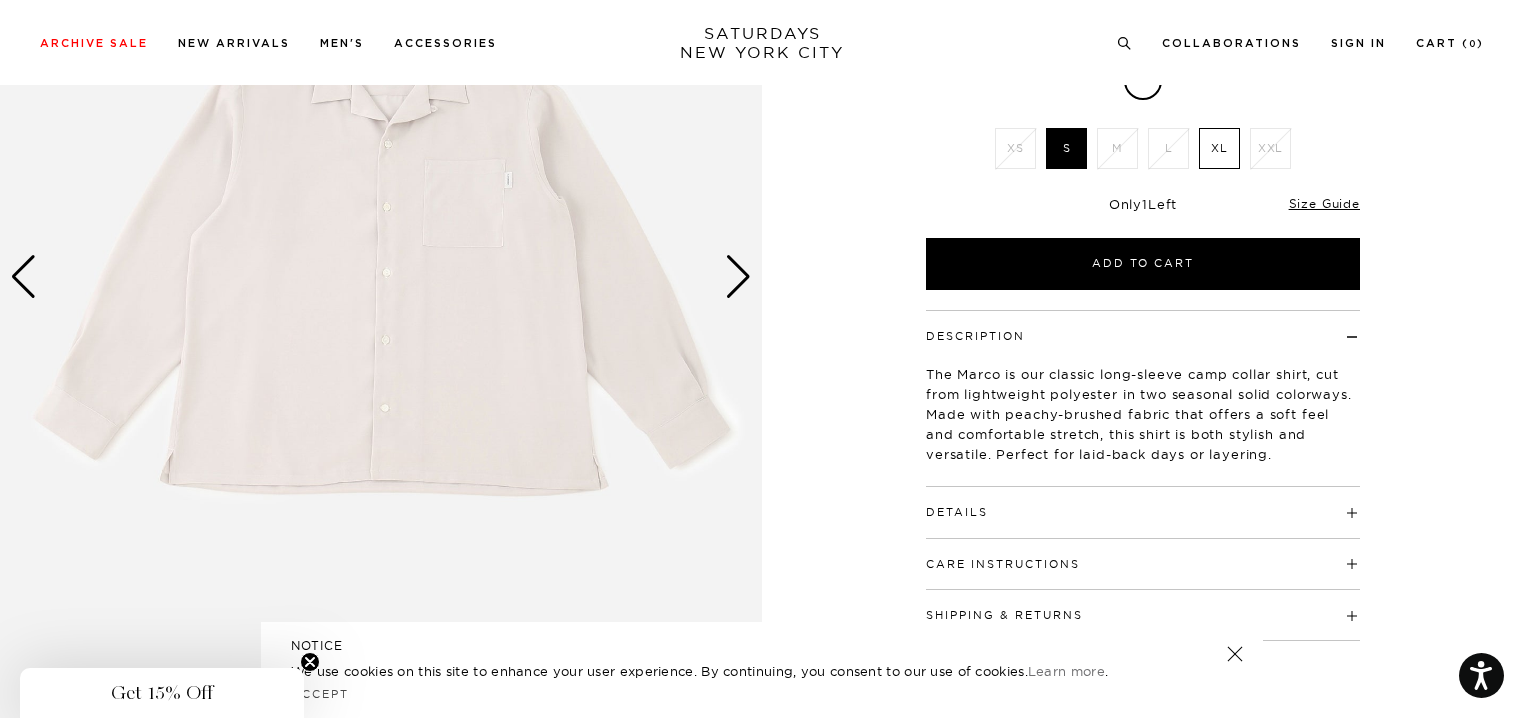 click at bounding box center [381, 277] 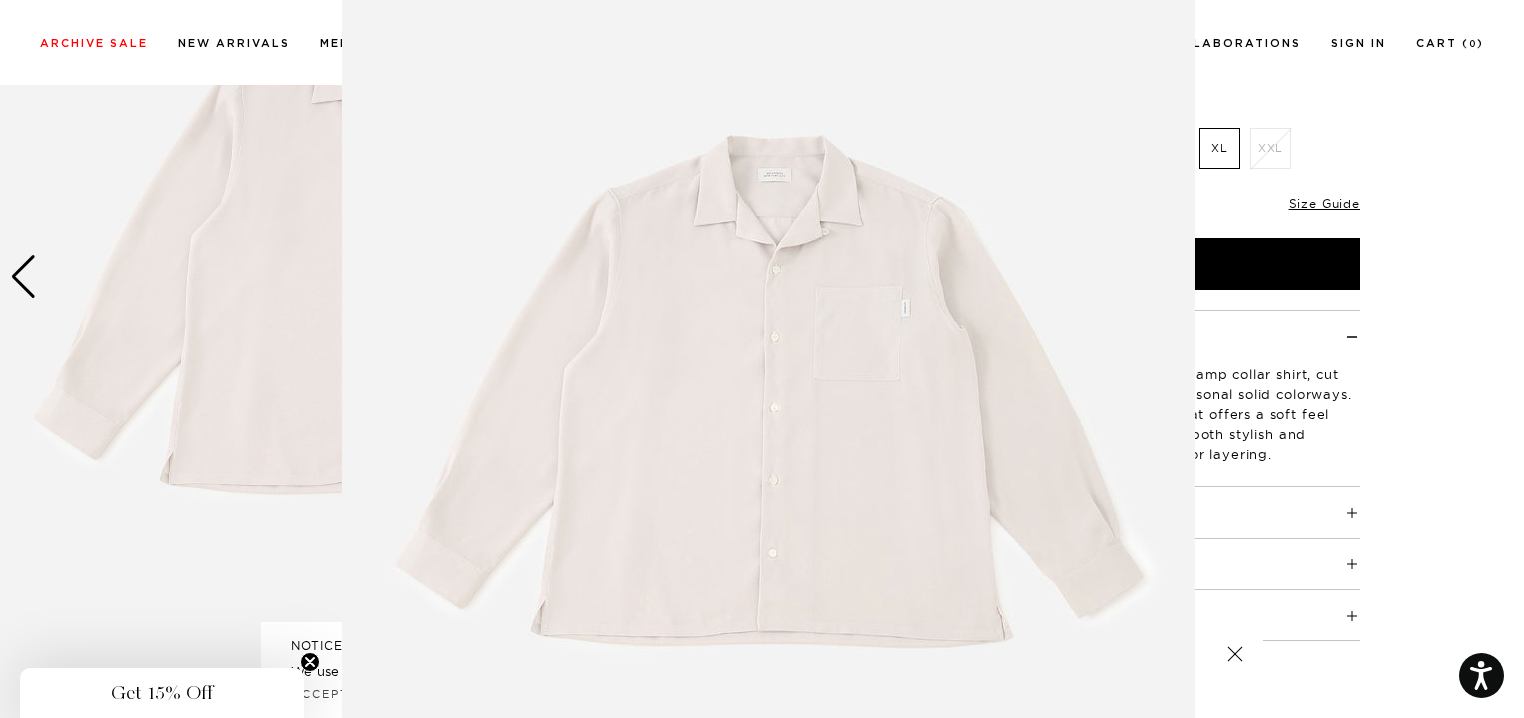 scroll, scrollTop: 104, scrollLeft: 0, axis: vertical 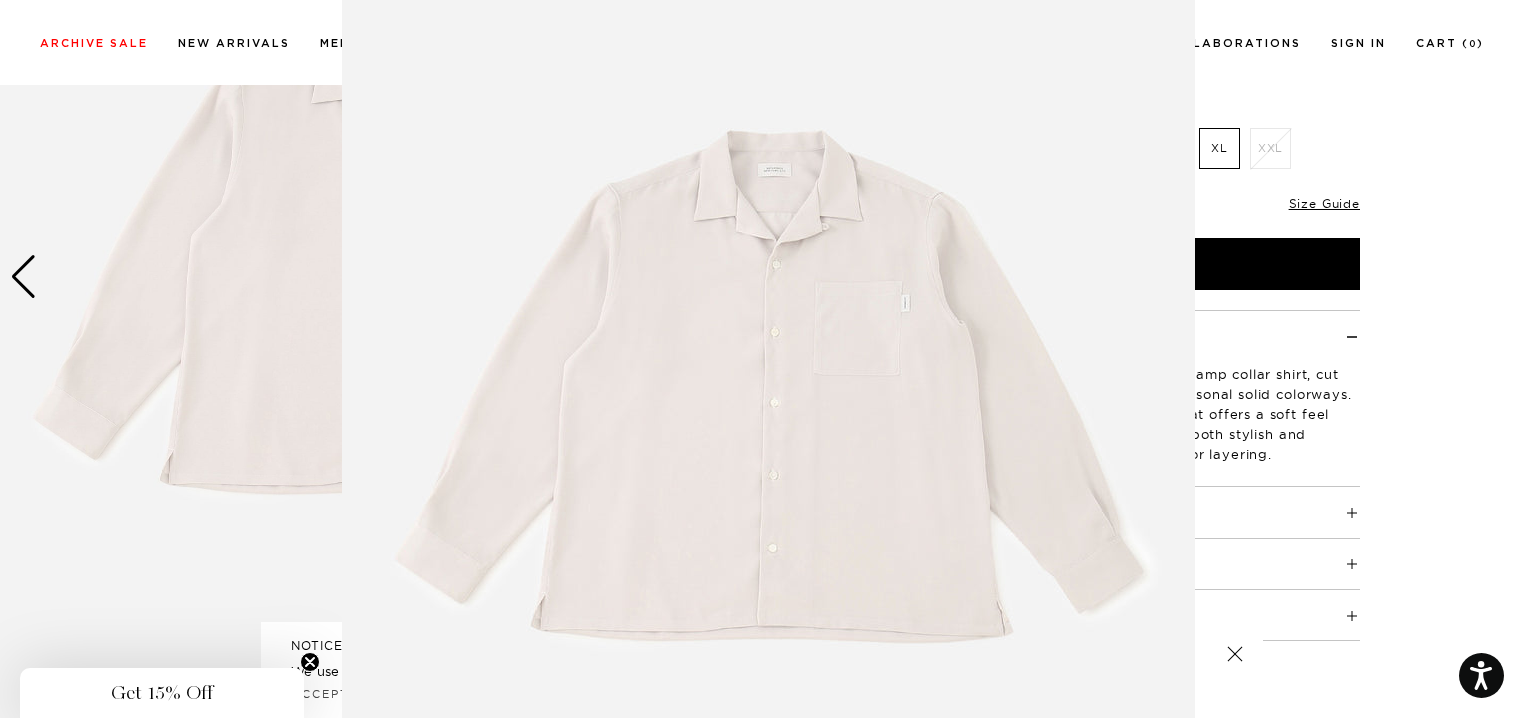 click at bounding box center [768, 408] 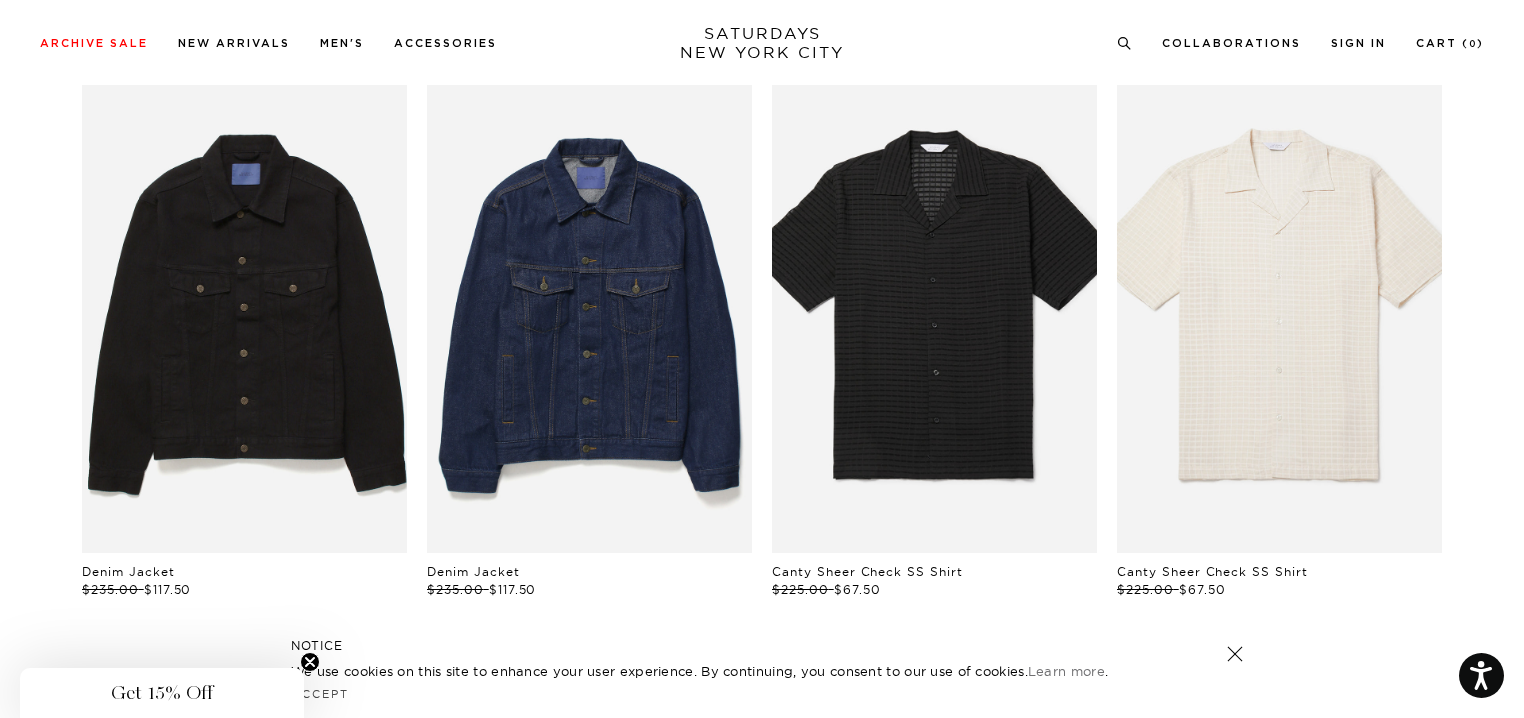 scroll, scrollTop: 300, scrollLeft: 0, axis: vertical 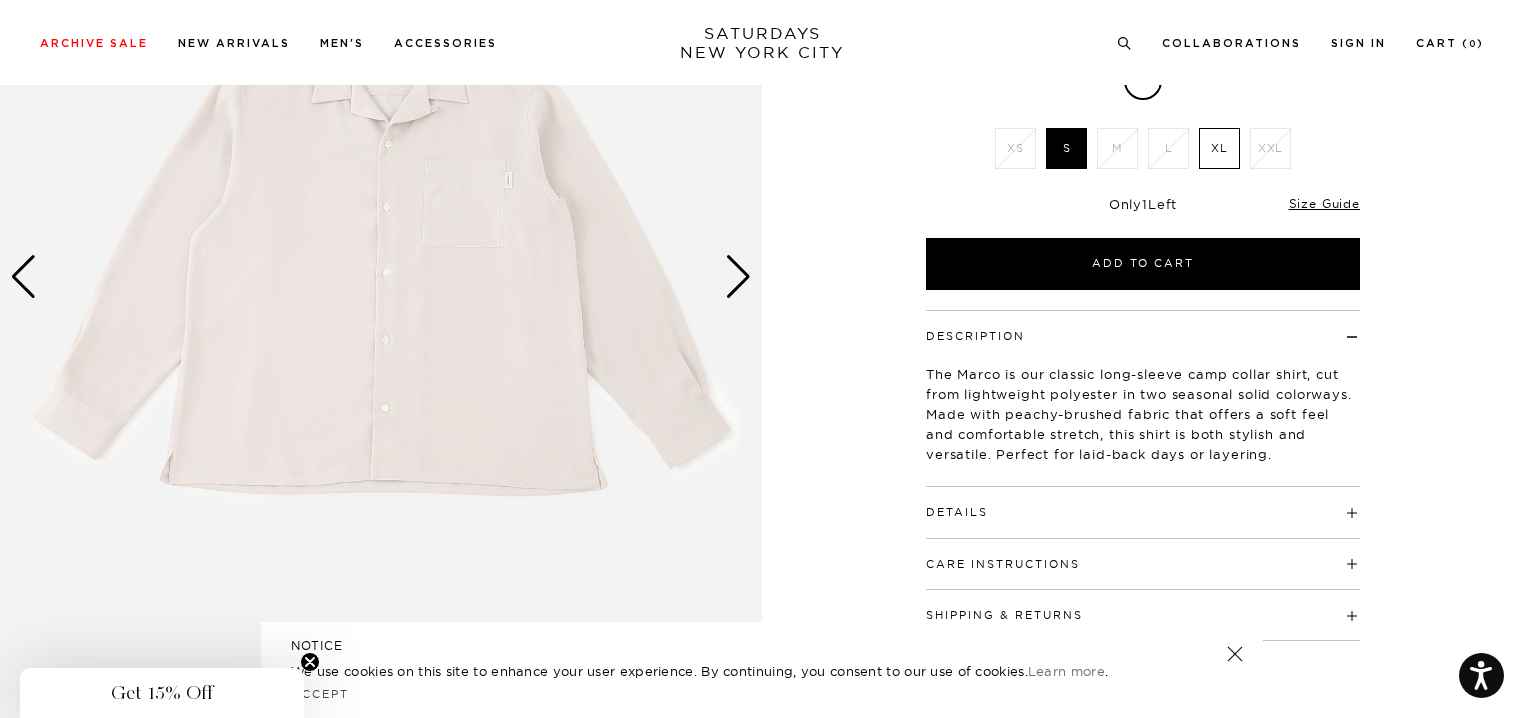 click at bounding box center (738, 277) 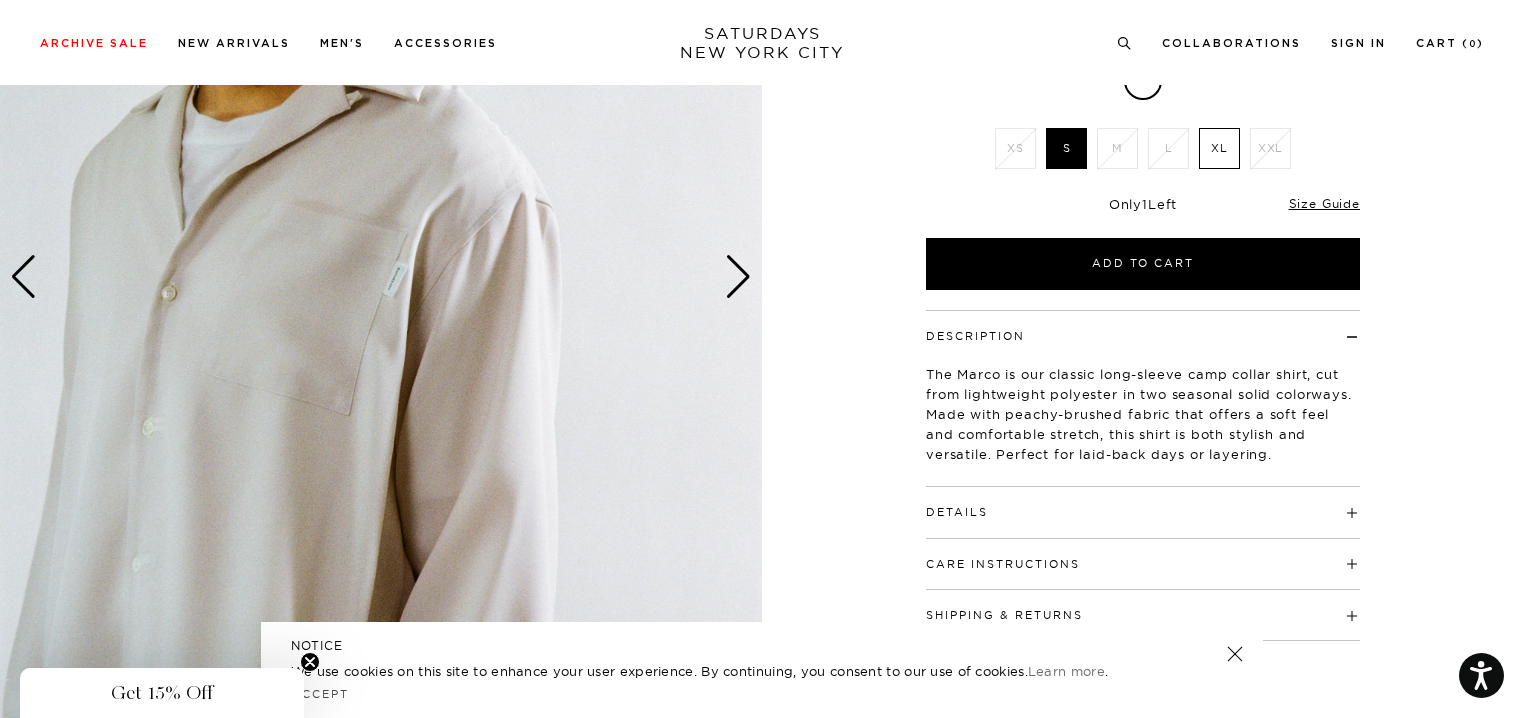 click at bounding box center [738, 277] 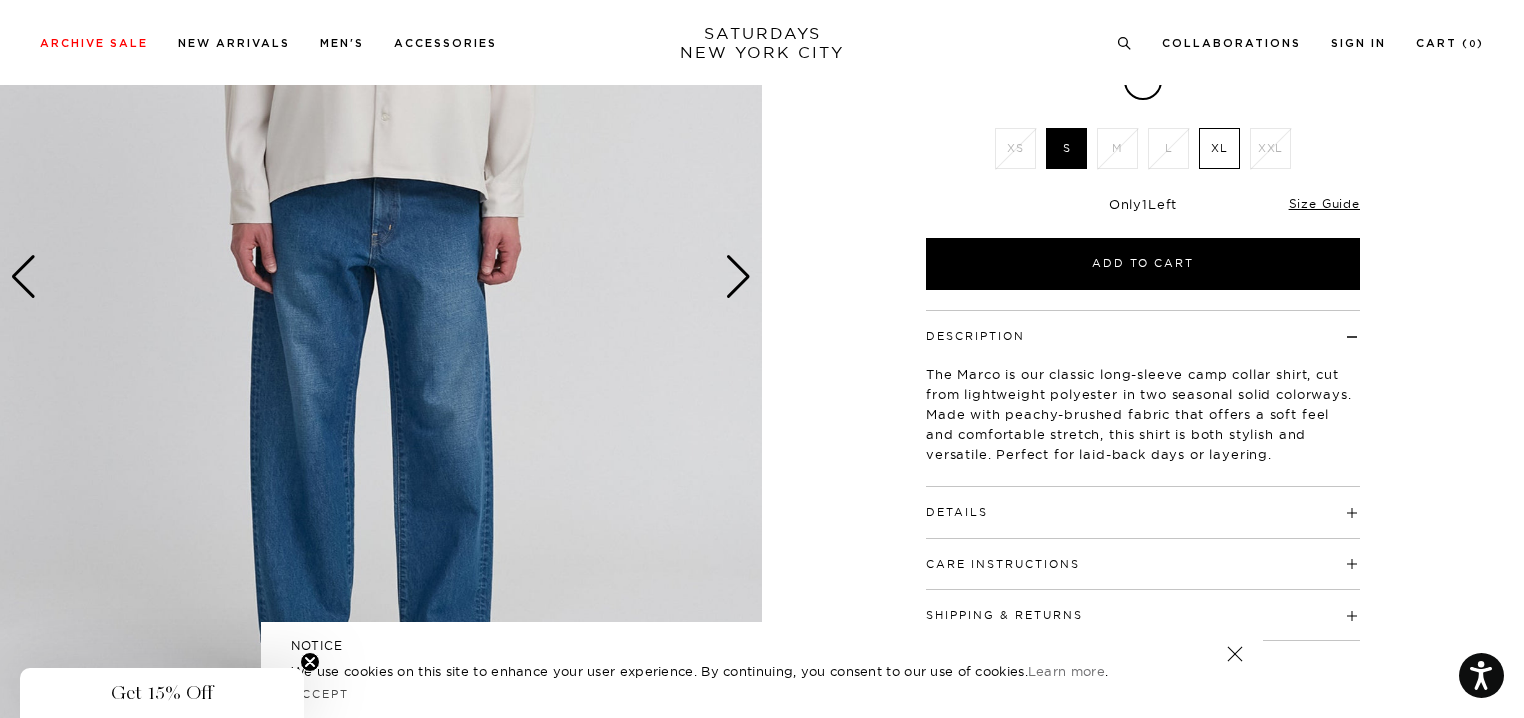 click at bounding box center [738, 277] 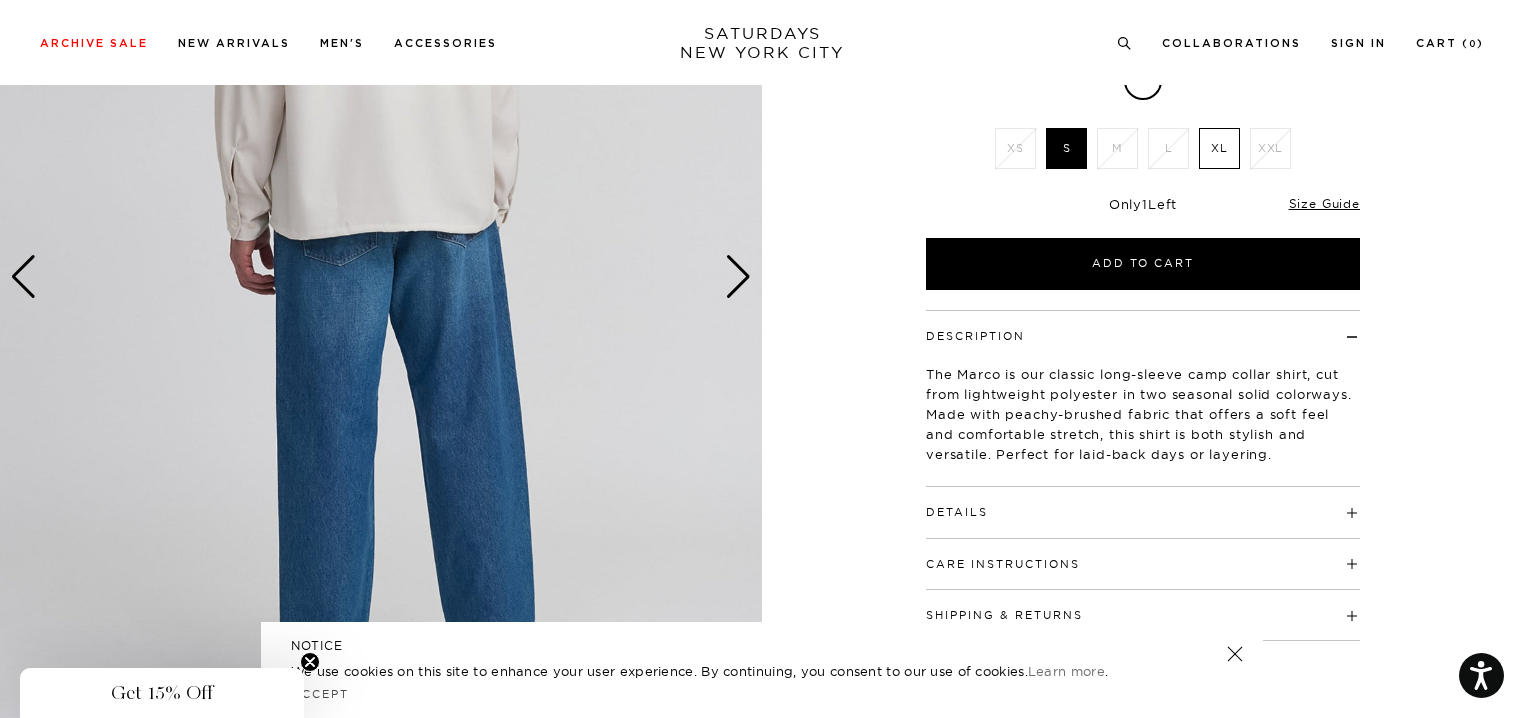 click at bounding box center (738, 277) 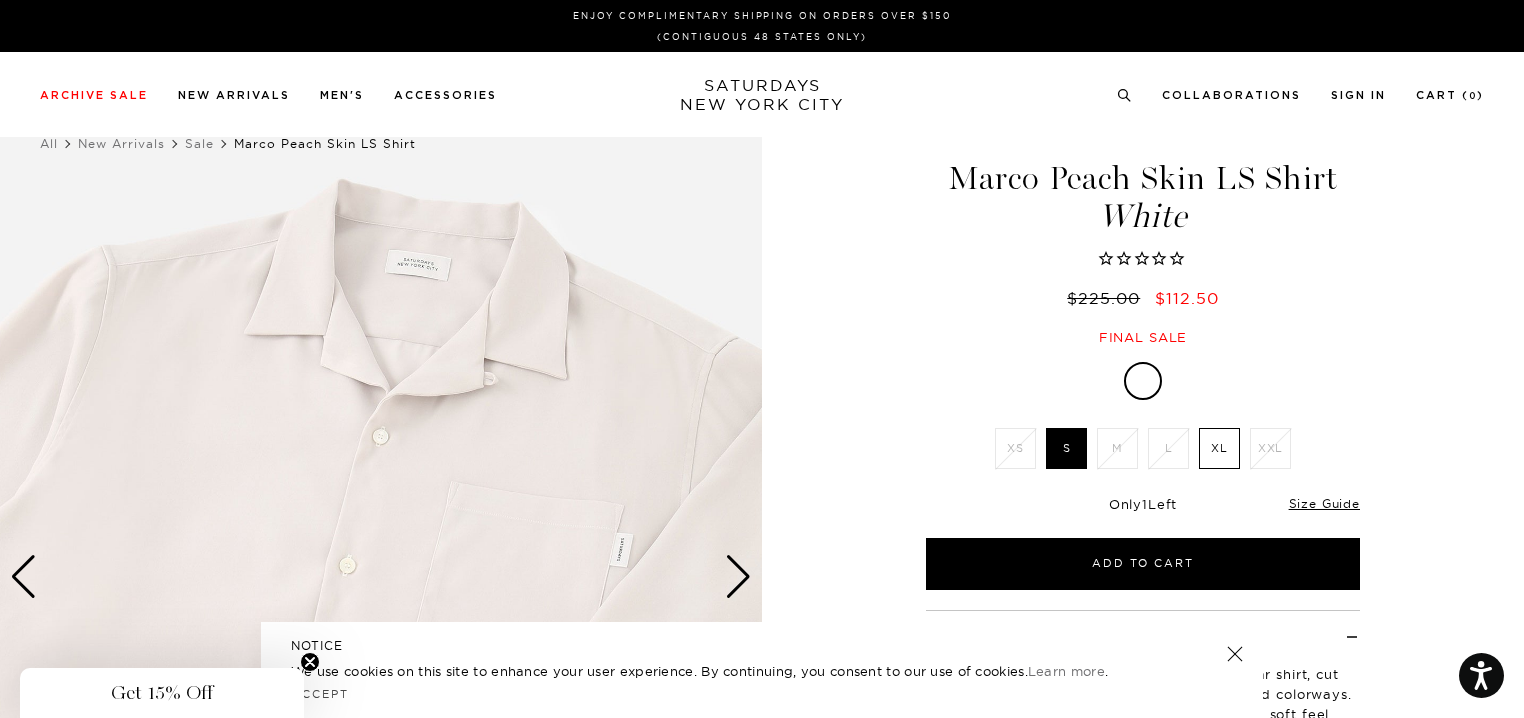 scroll, scrollTop: 700, scrollLeft: 0, axis: vertical 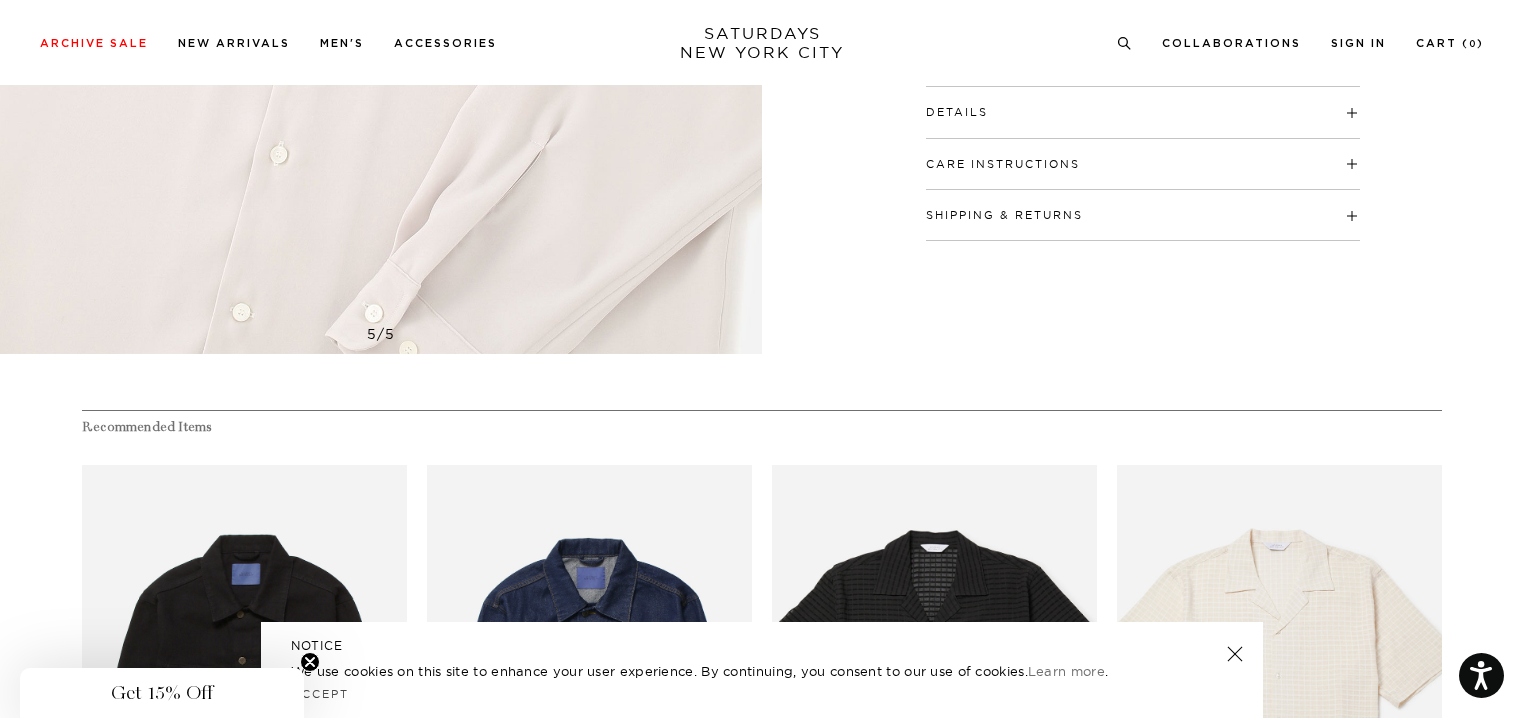 click on "Details
Front button closure Standard back yoke construction Sleeve cuff with sleeve placket detail and button closure Open camp collar Side vent detail on side seams               Chest patch pockets with flaps Embroidered slash graphic logo under placket" at bounding box center [1143, 112] 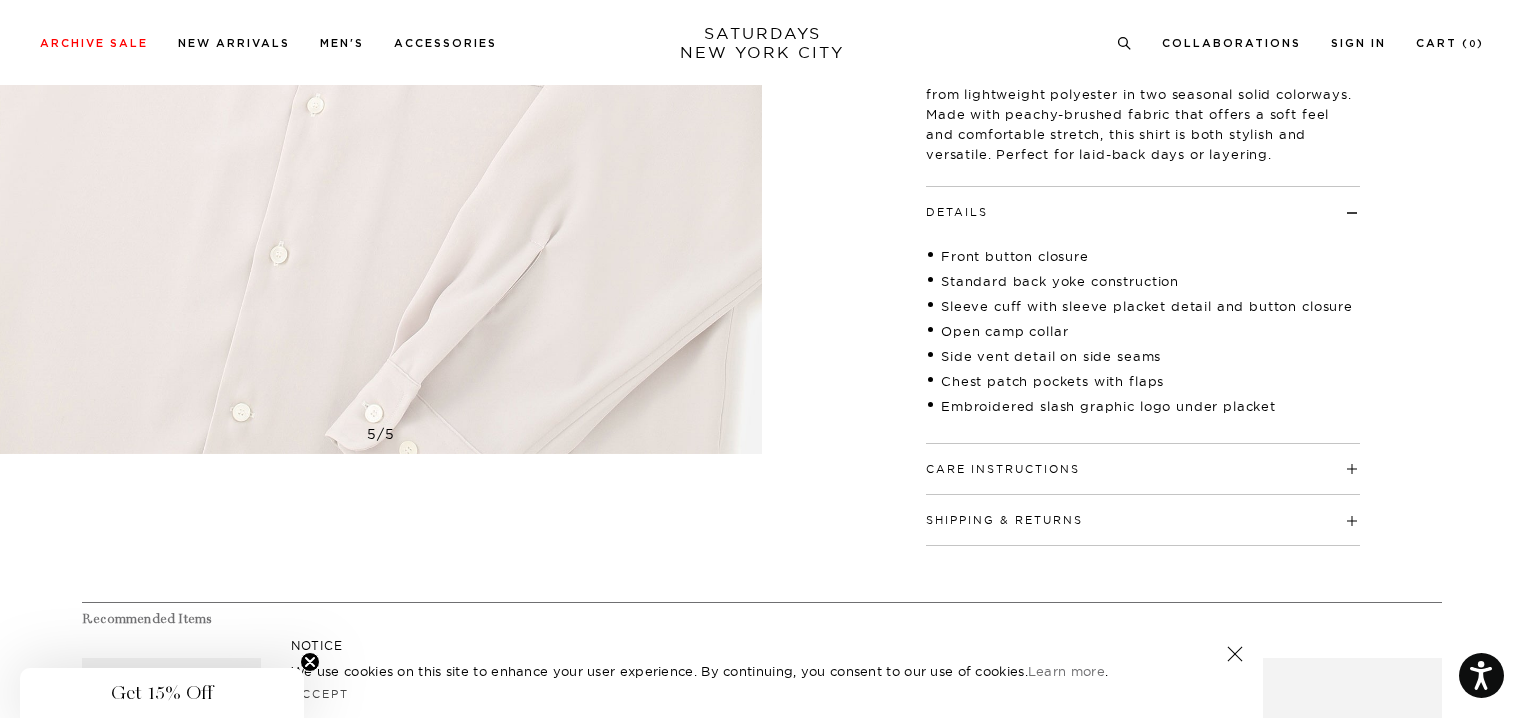 scroll, scrollTop: 400, scrollLeft: 0, axis: vertical 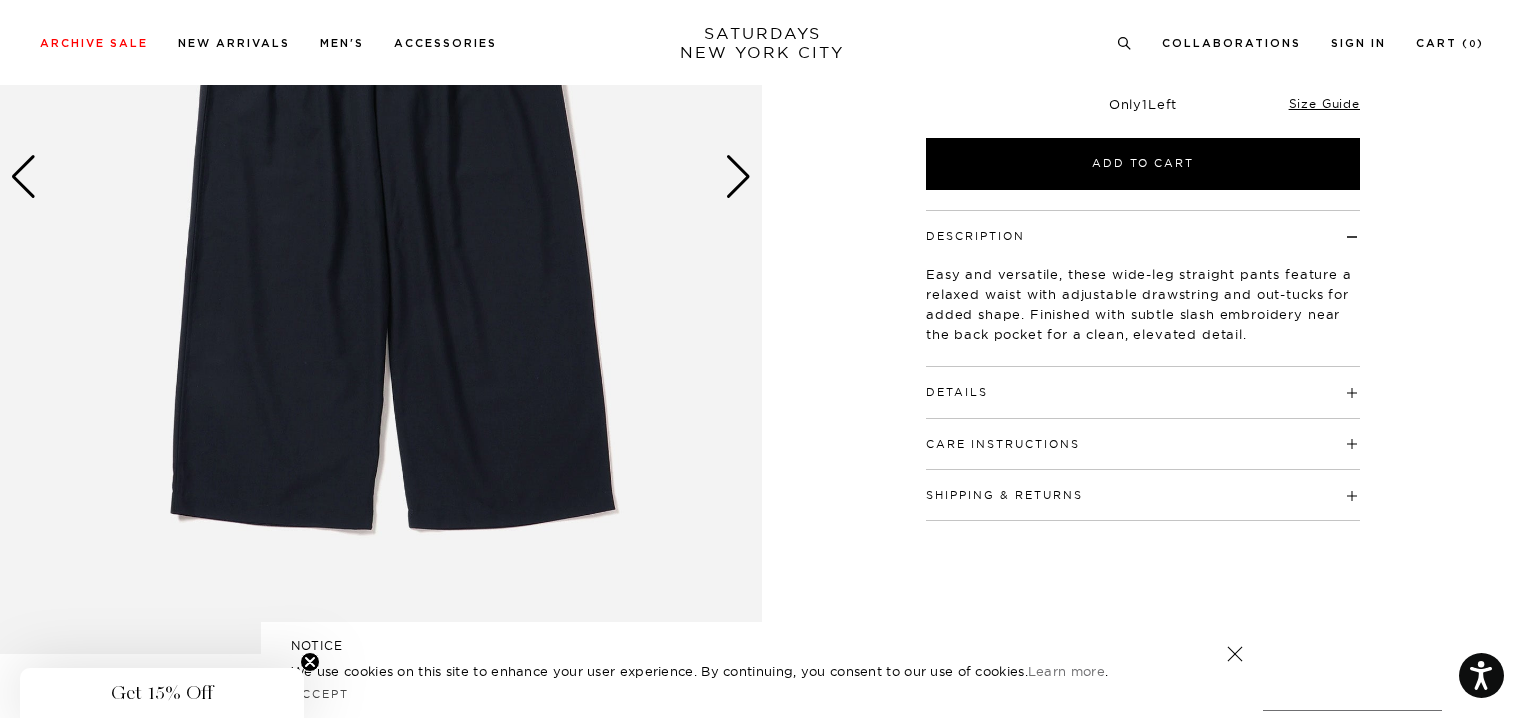 click on "Details" at bounding box center (1143, 383) 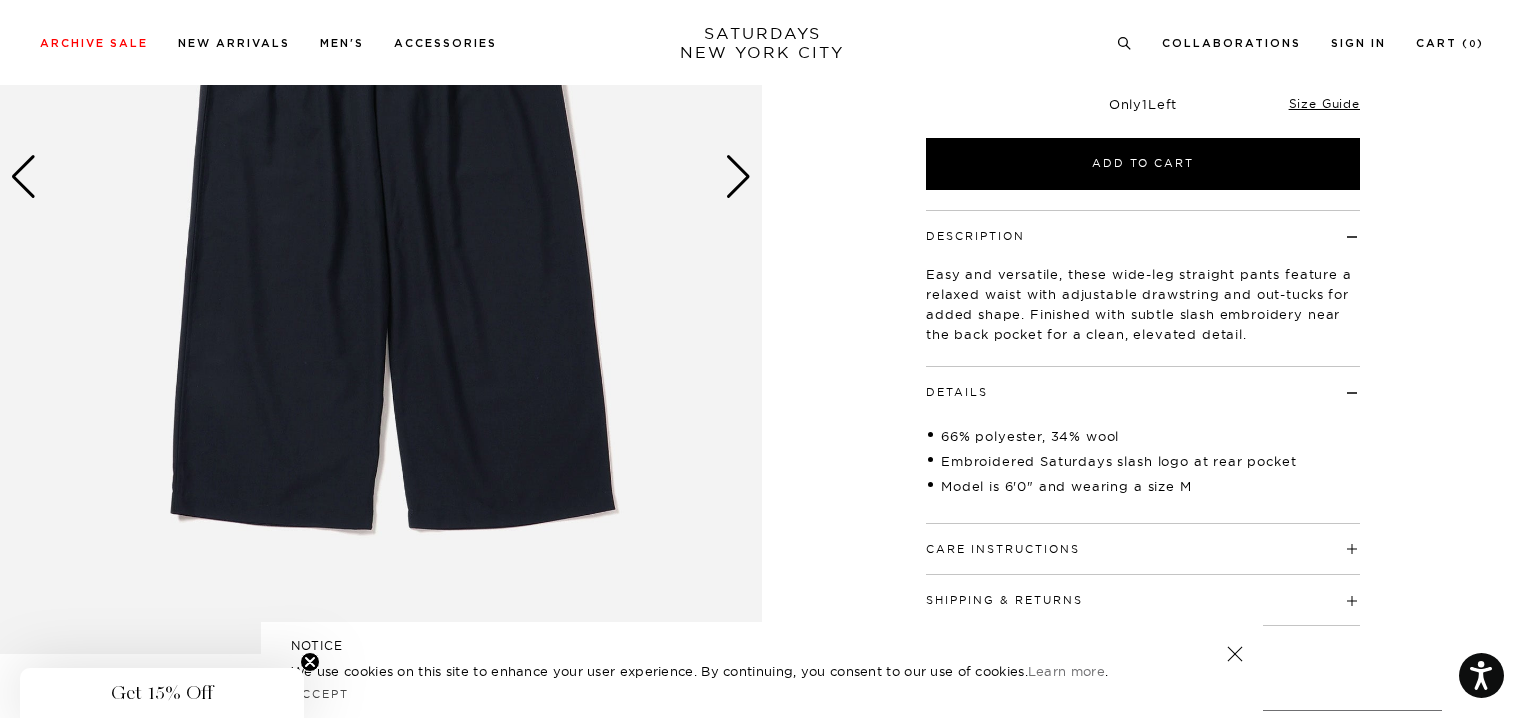 click on "Details" at bounding box center [1143, 383] 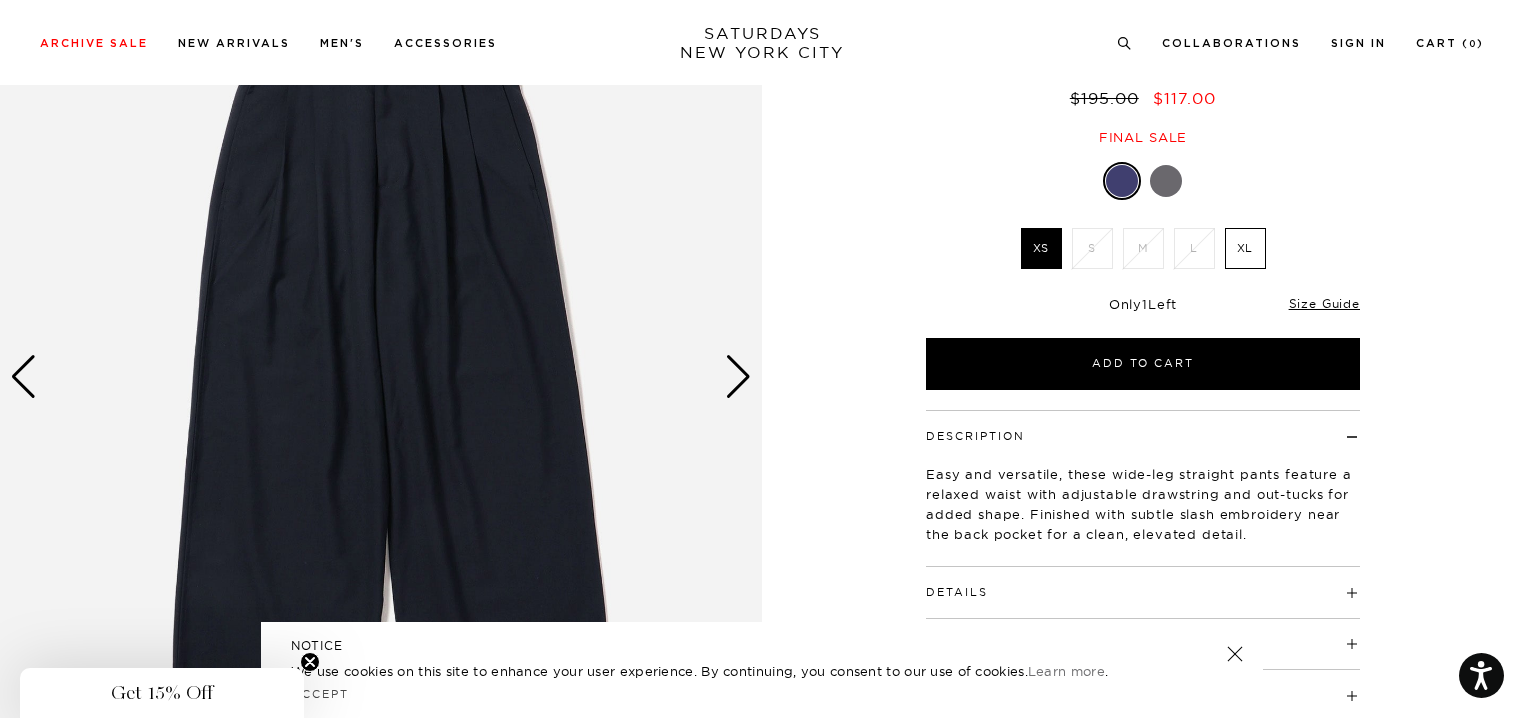 scroll, scrollTop: 0, scrollLeft: 0, axis: both 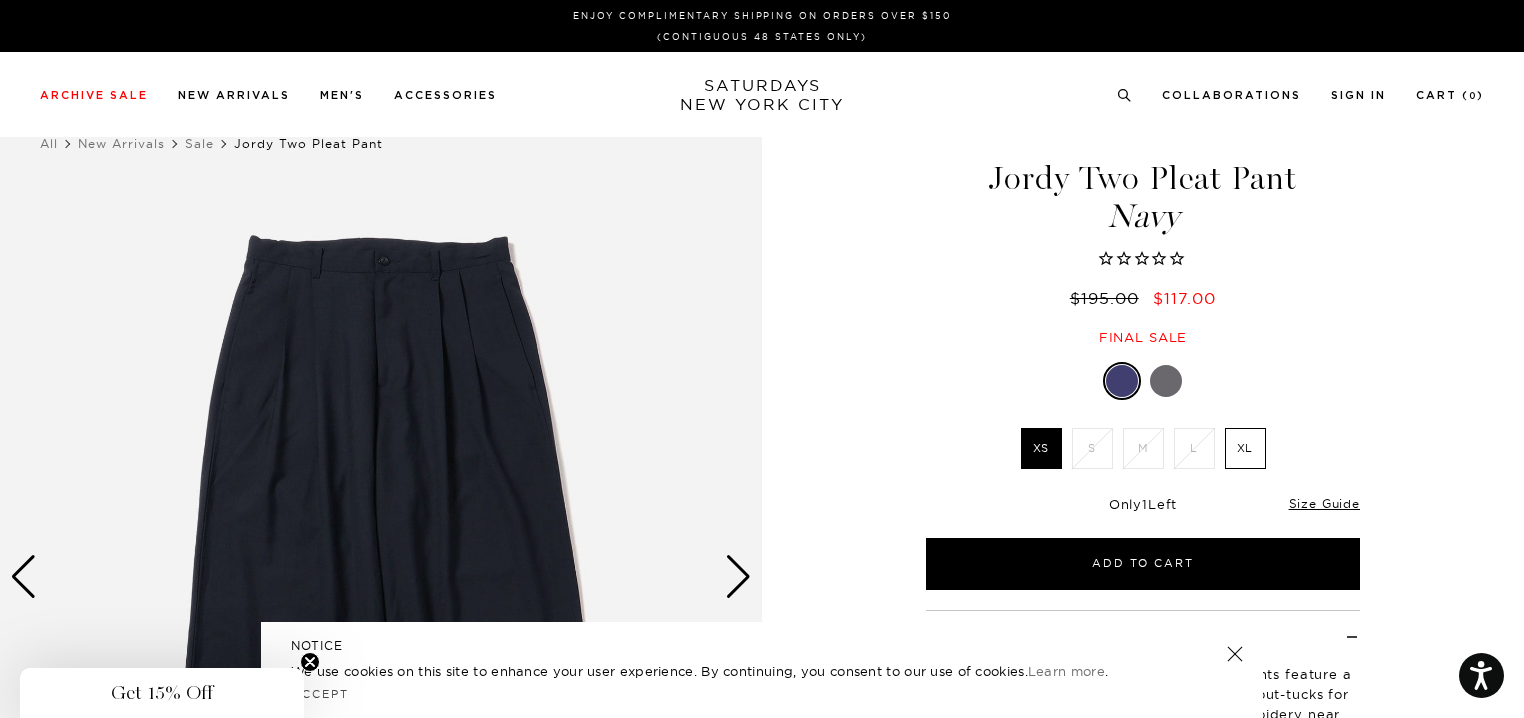 click at bounding box center [381, 577] 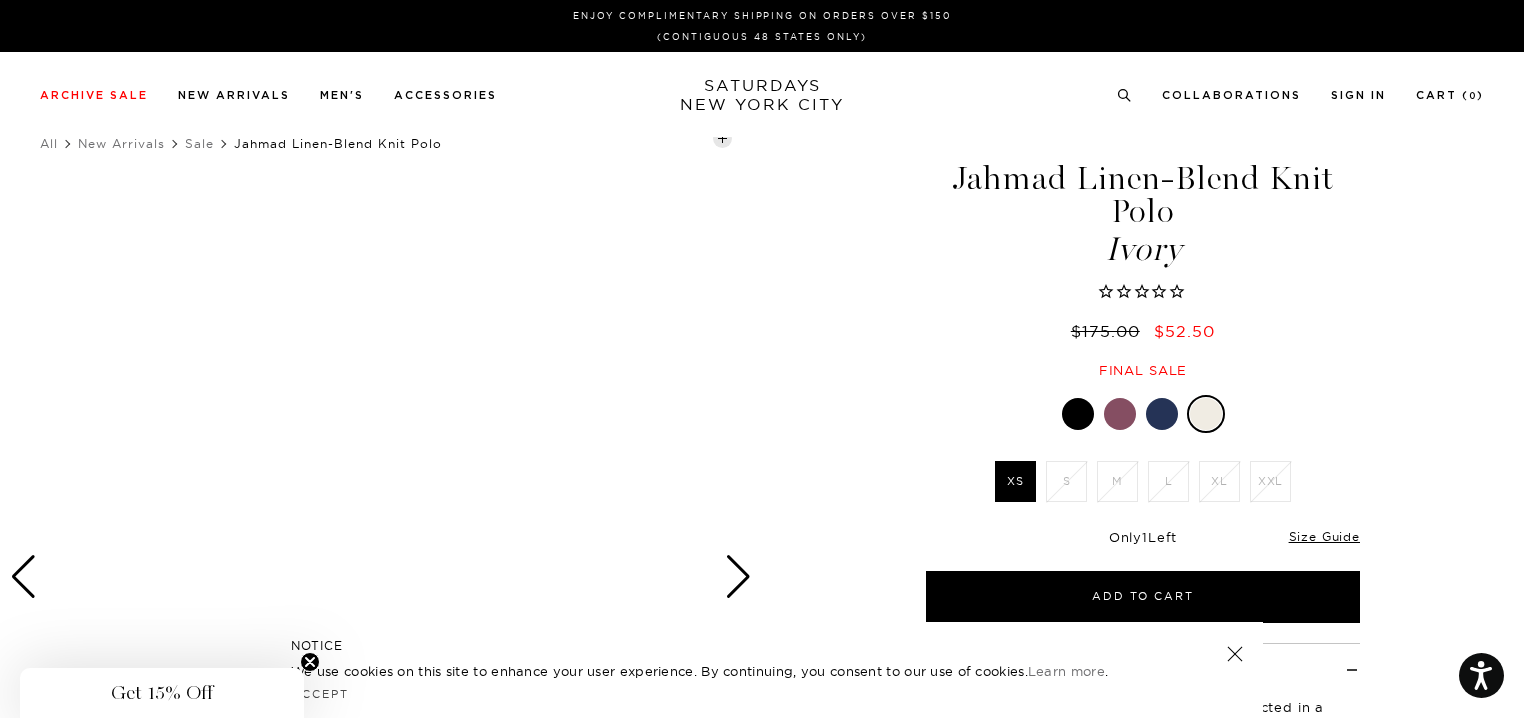 scroll, scrollTop: 0, scrollLeft: 0, axis: both 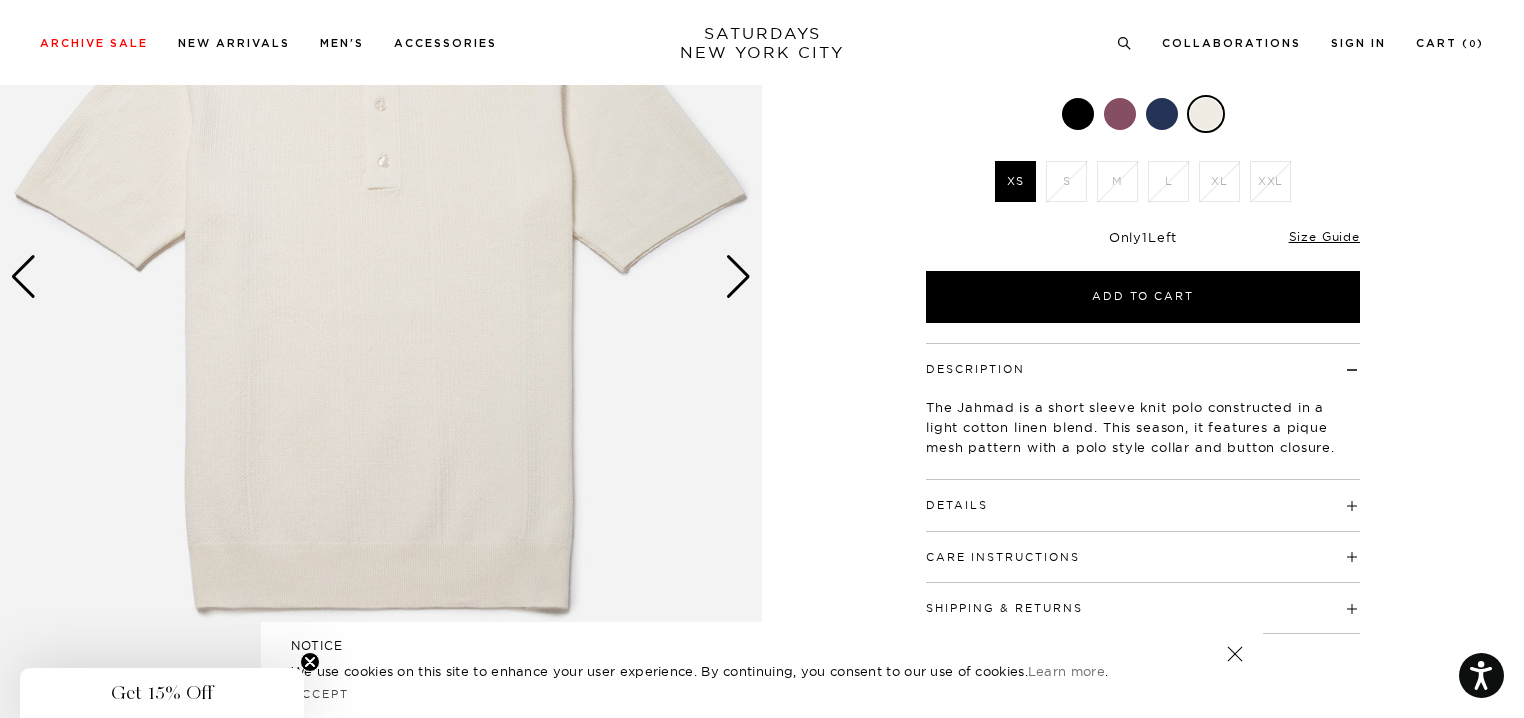 click on "Details" at bounding box center [957, 505] 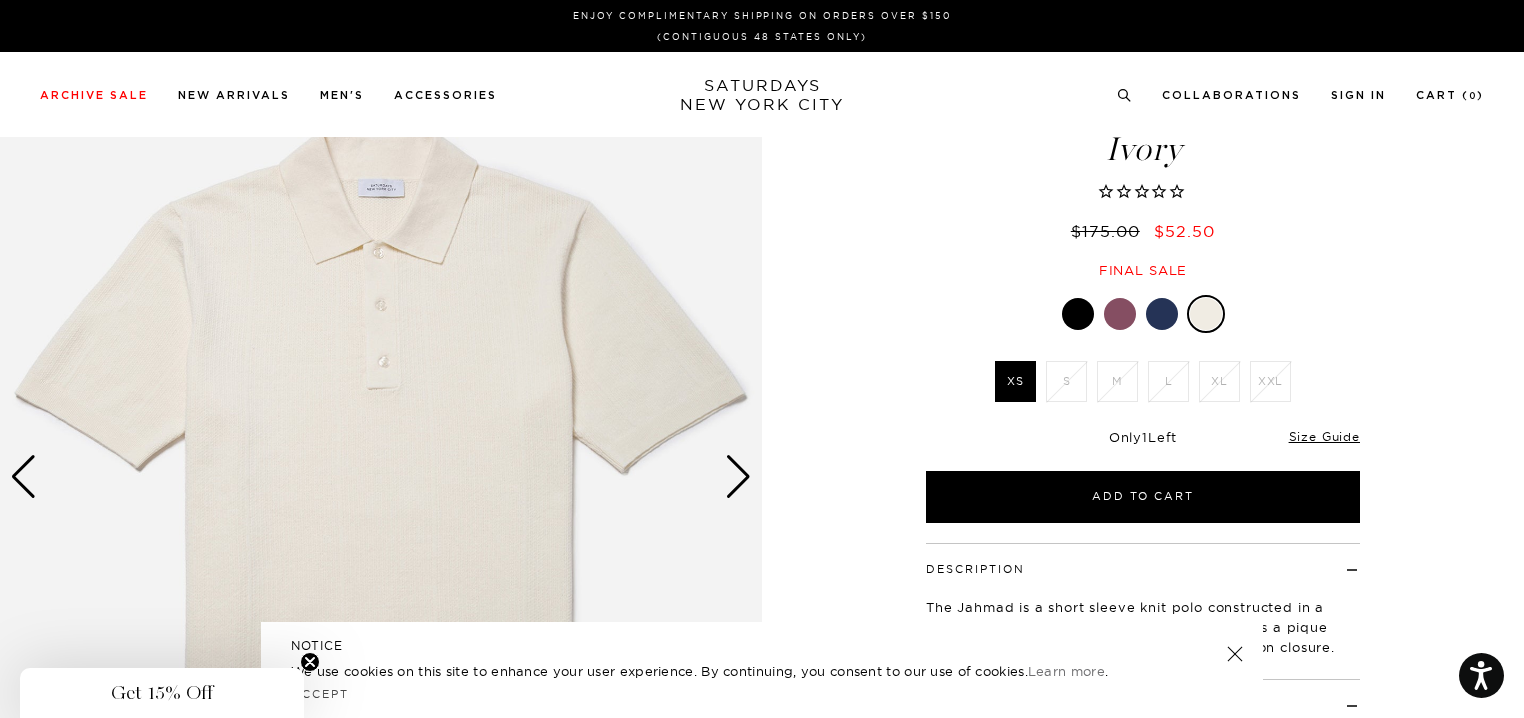 scroll, scrollTop: 300, scrollLeft: 0, axis: vertical 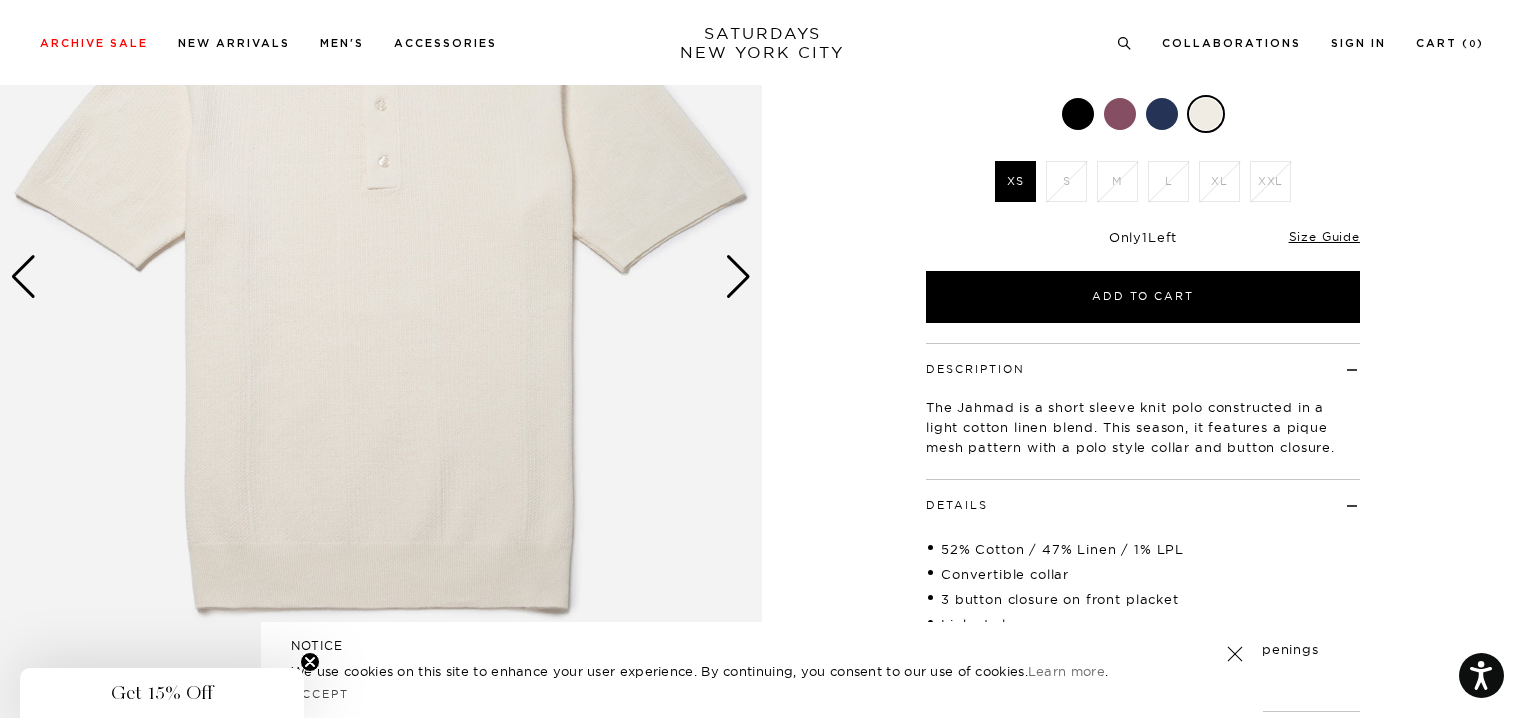 click at bounding box center [1078, 114] 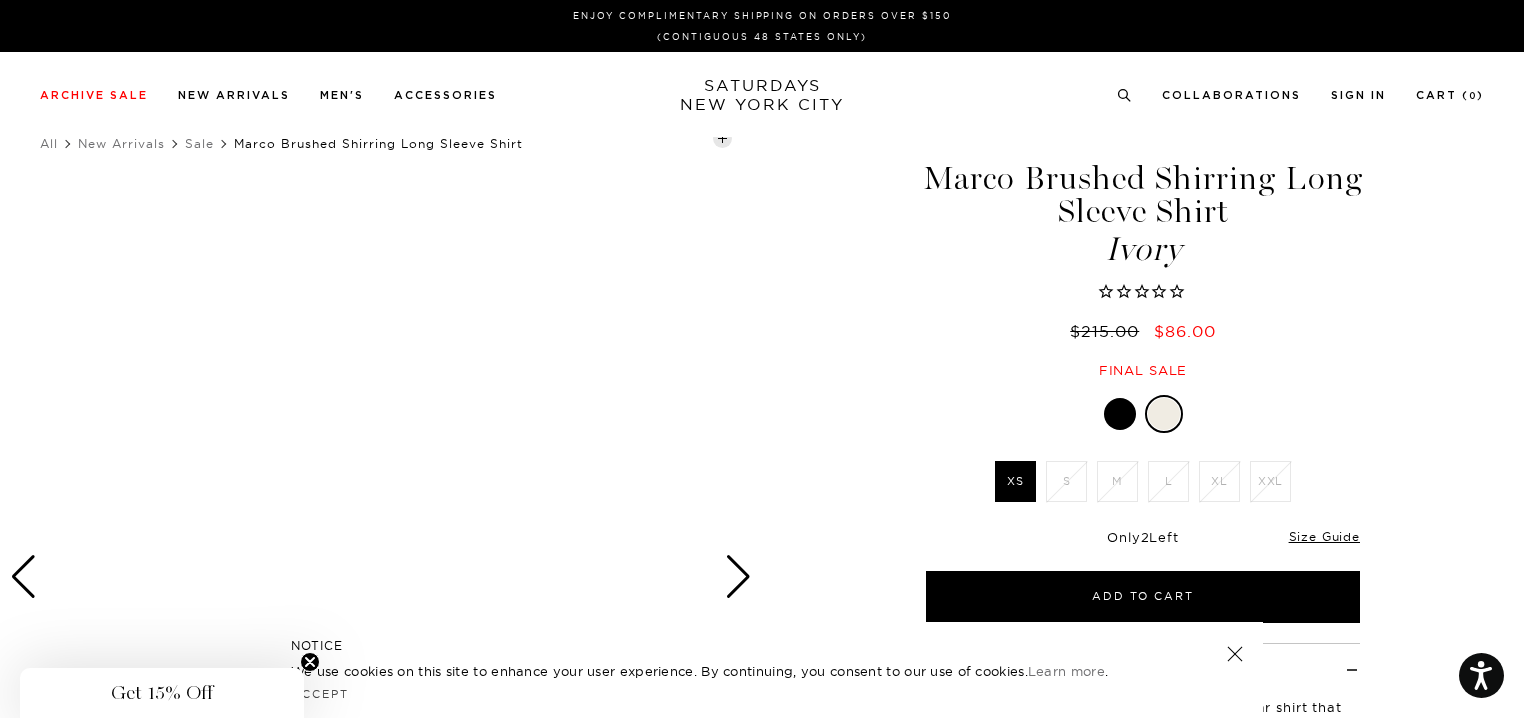 scroll, scrollTop: 0, scrollLeft: 0, axis: both 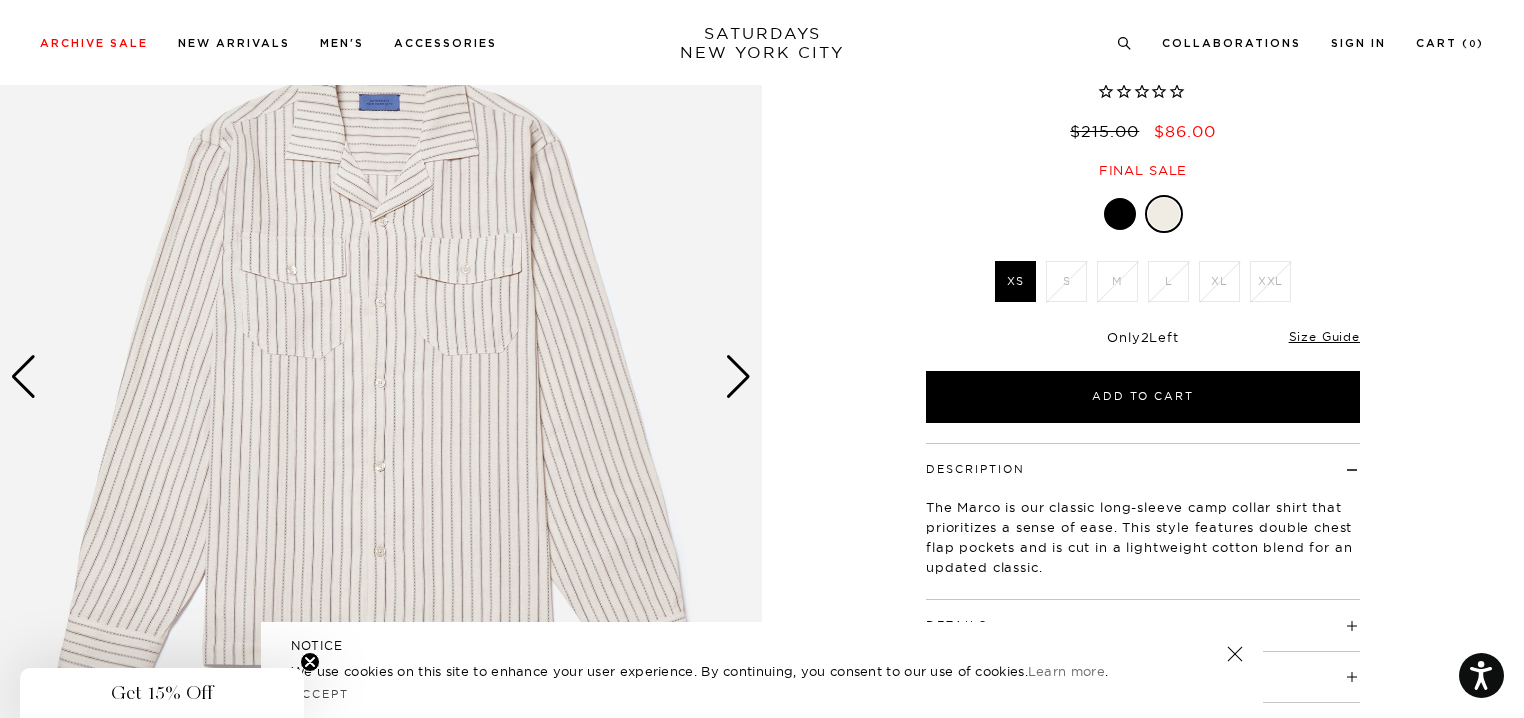 click at bounding box center (381, 377) 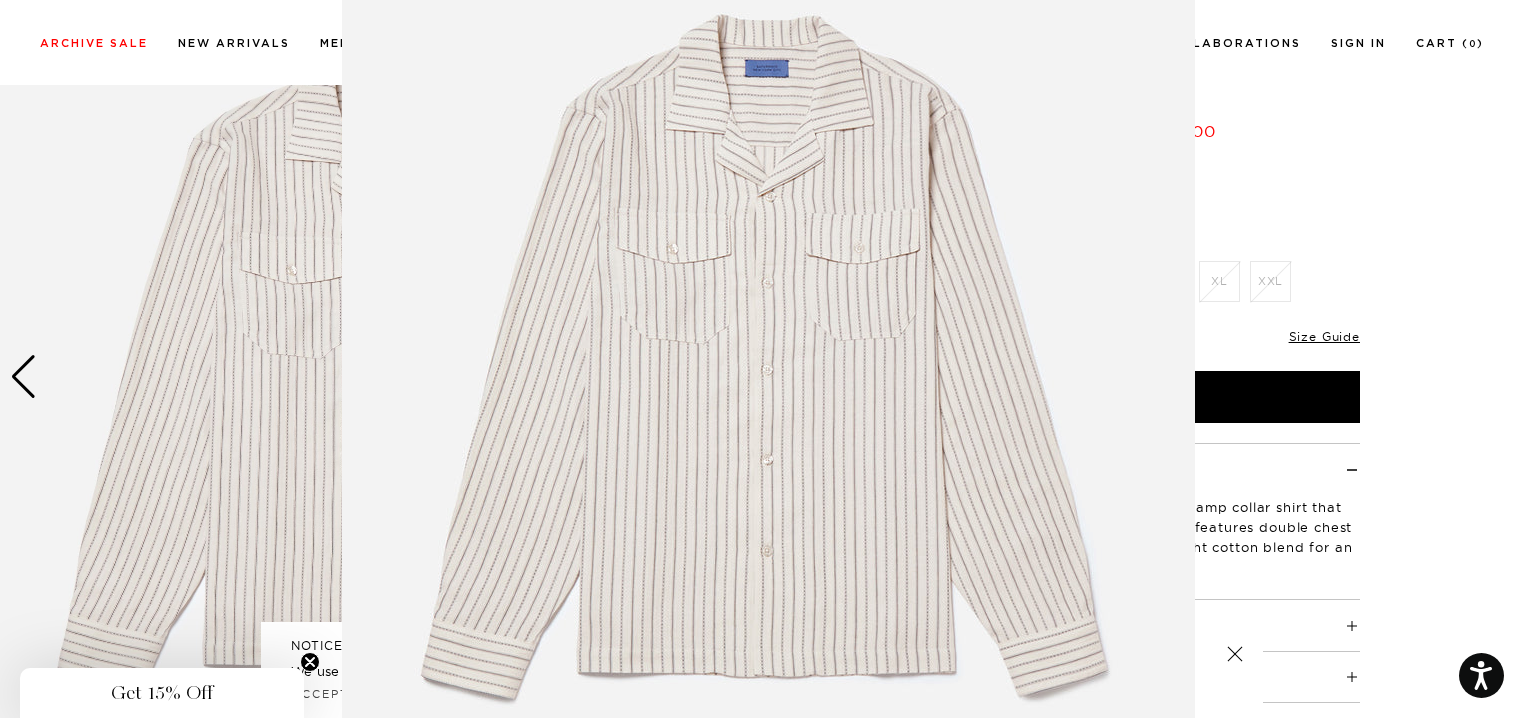 scroll, scrollTop: 151, scrollLeft: 0, axis: vertical 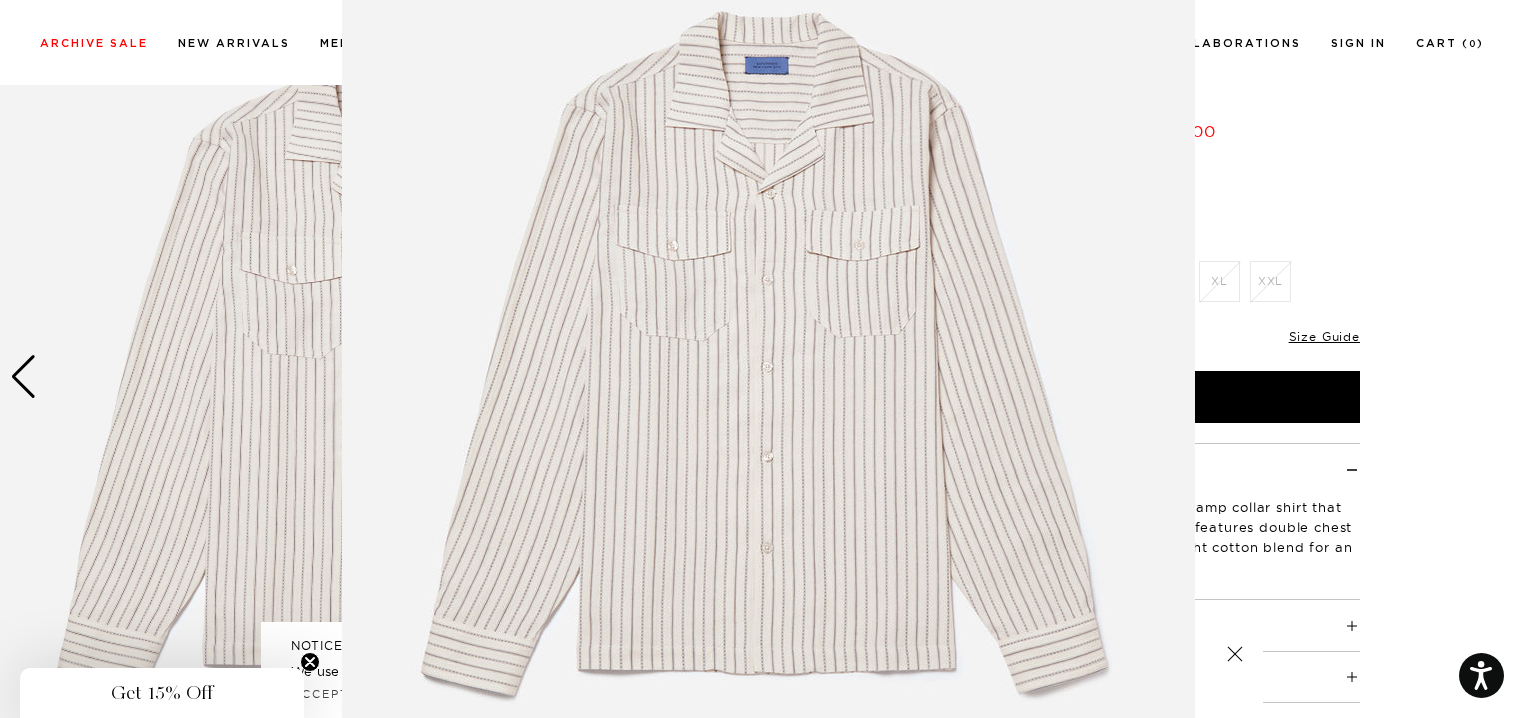 click at bounding box center (768, 361) 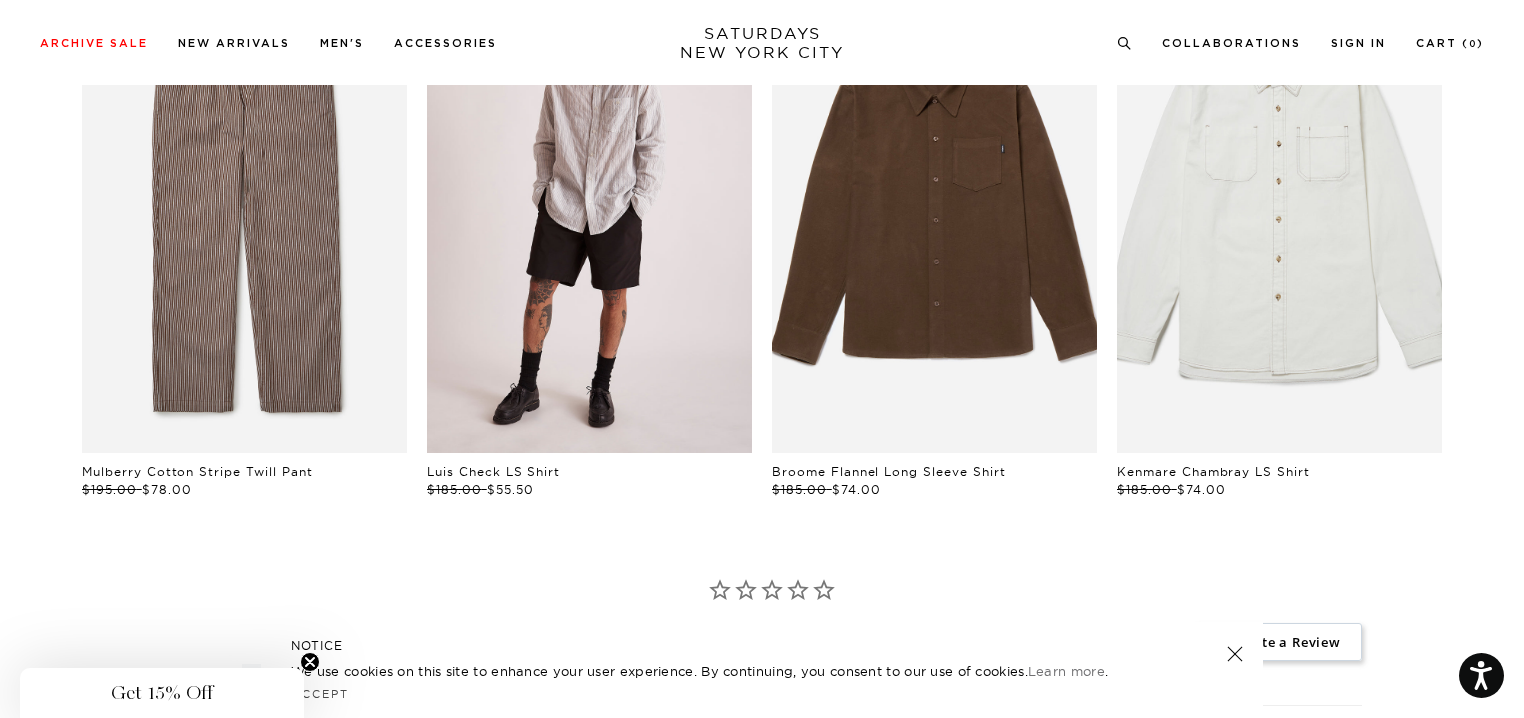 scroll, scrollTop: 1100, scrollLeft: 0, axis: vertical 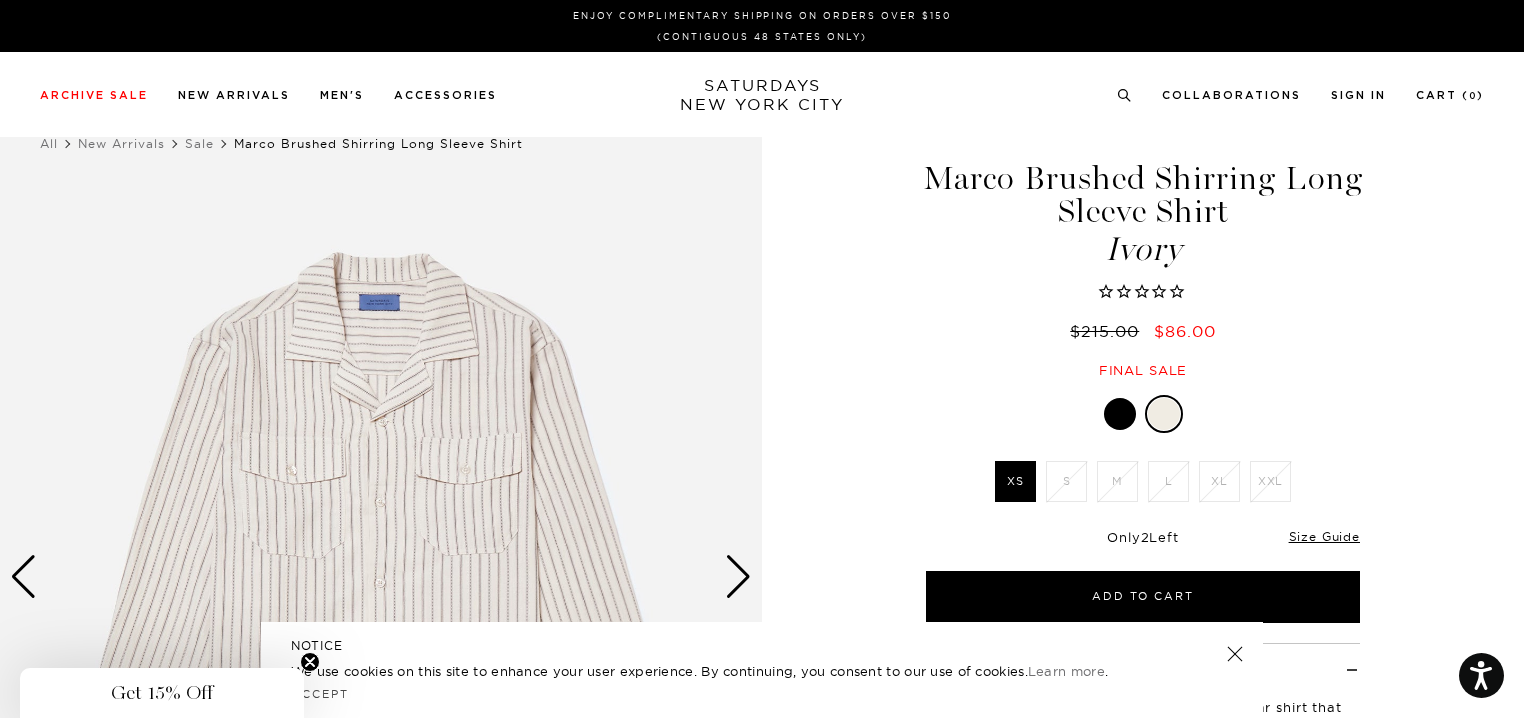 click at bounding box center (381, 577) 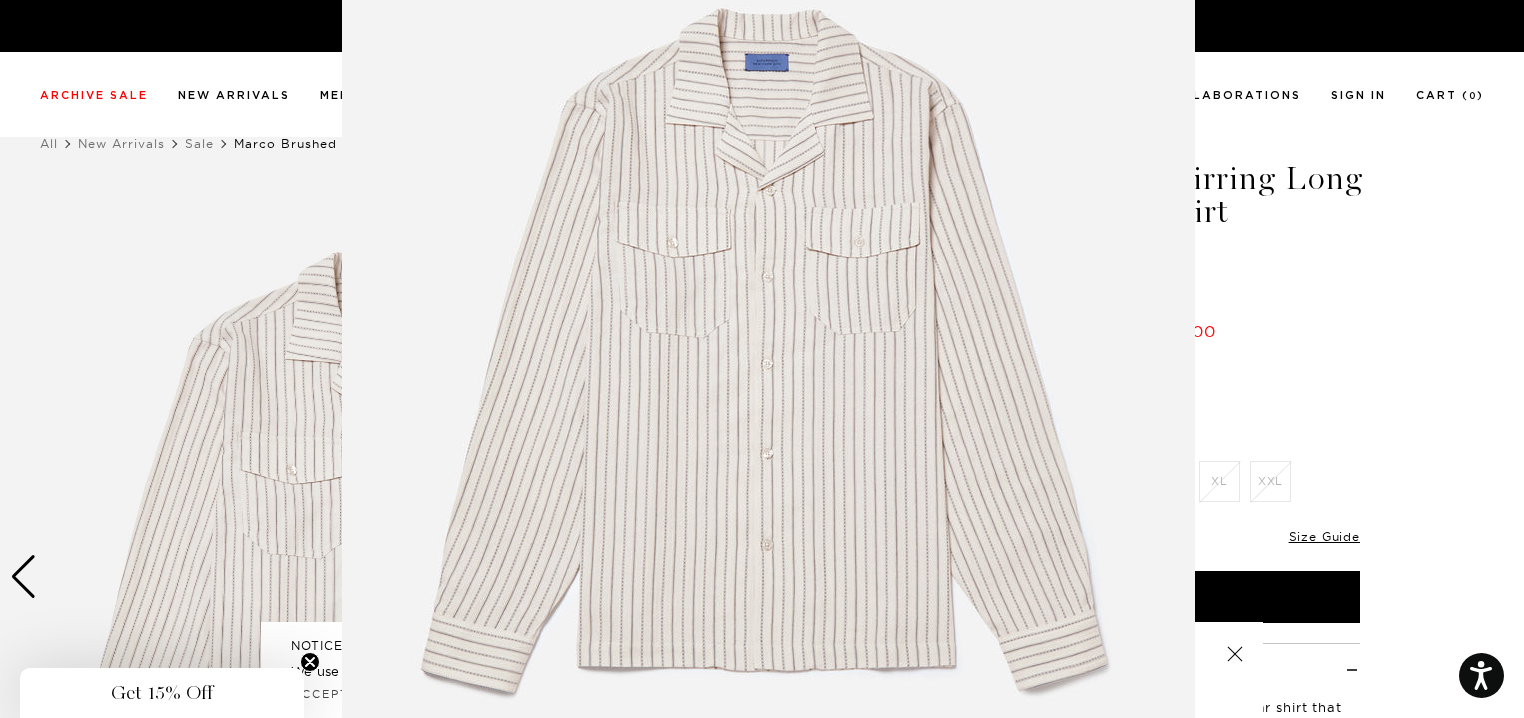 scroll, scrollTop: 155, scrollLeft: 0, axis: vertical 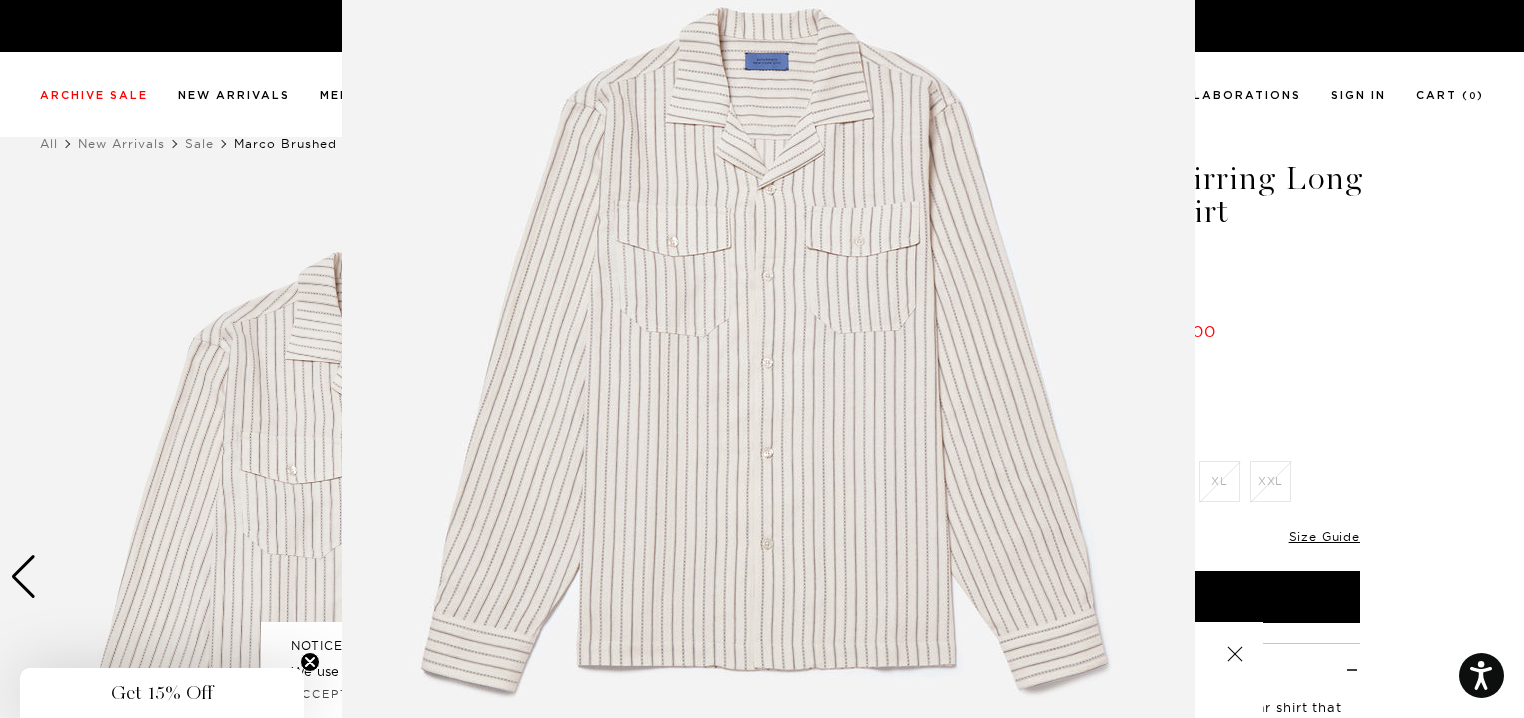 click at bounding box center [768, 357] 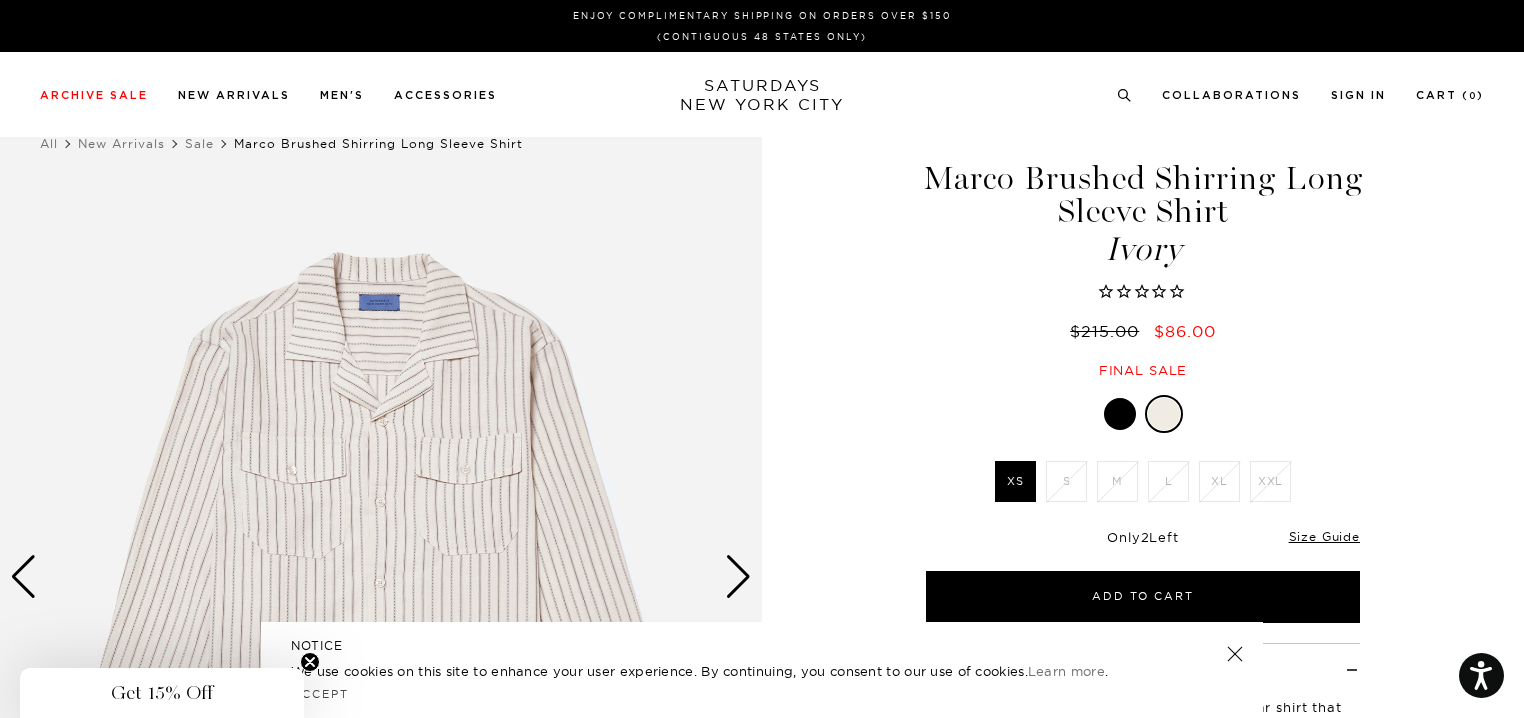 scroll, scrollTop: 0, scrollLeft: 0, axis: both 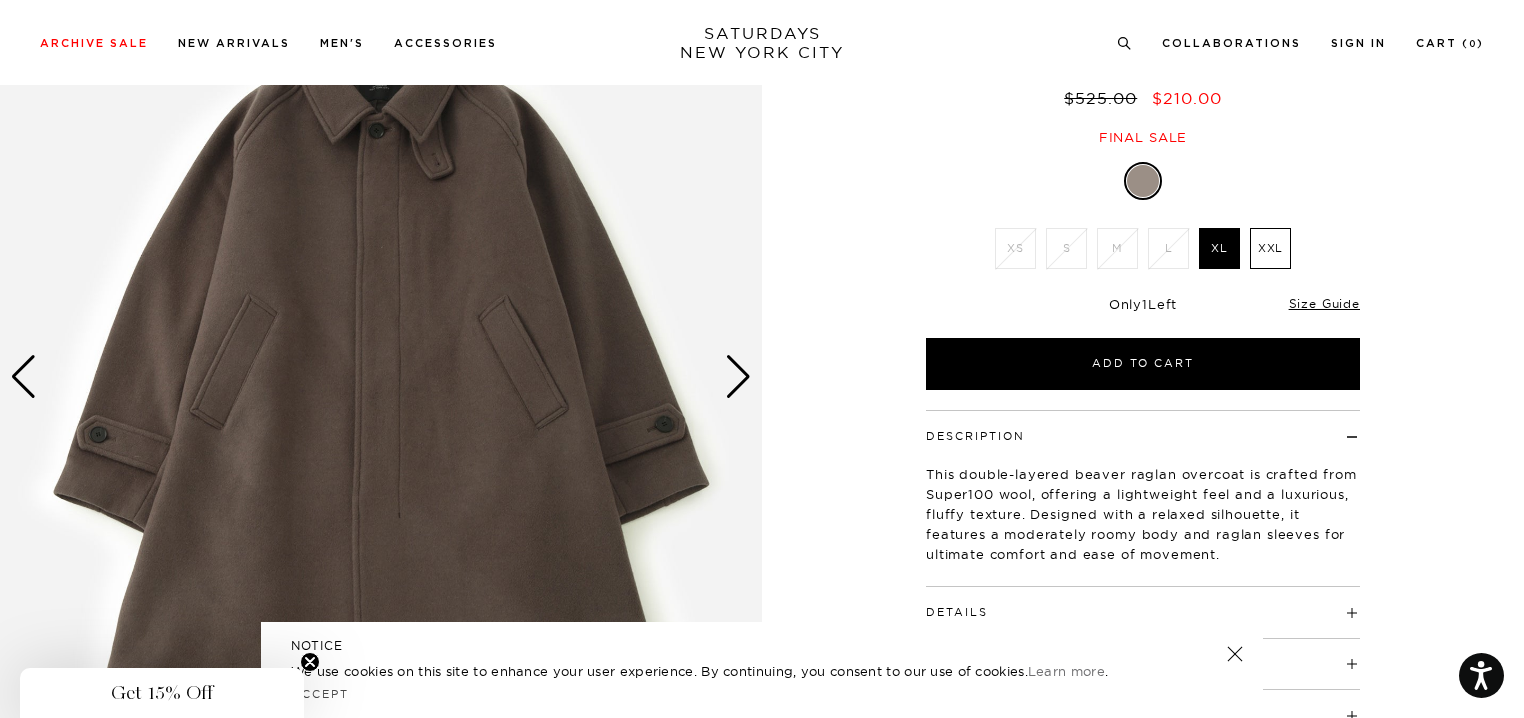 click at bounding box center (738, 377) 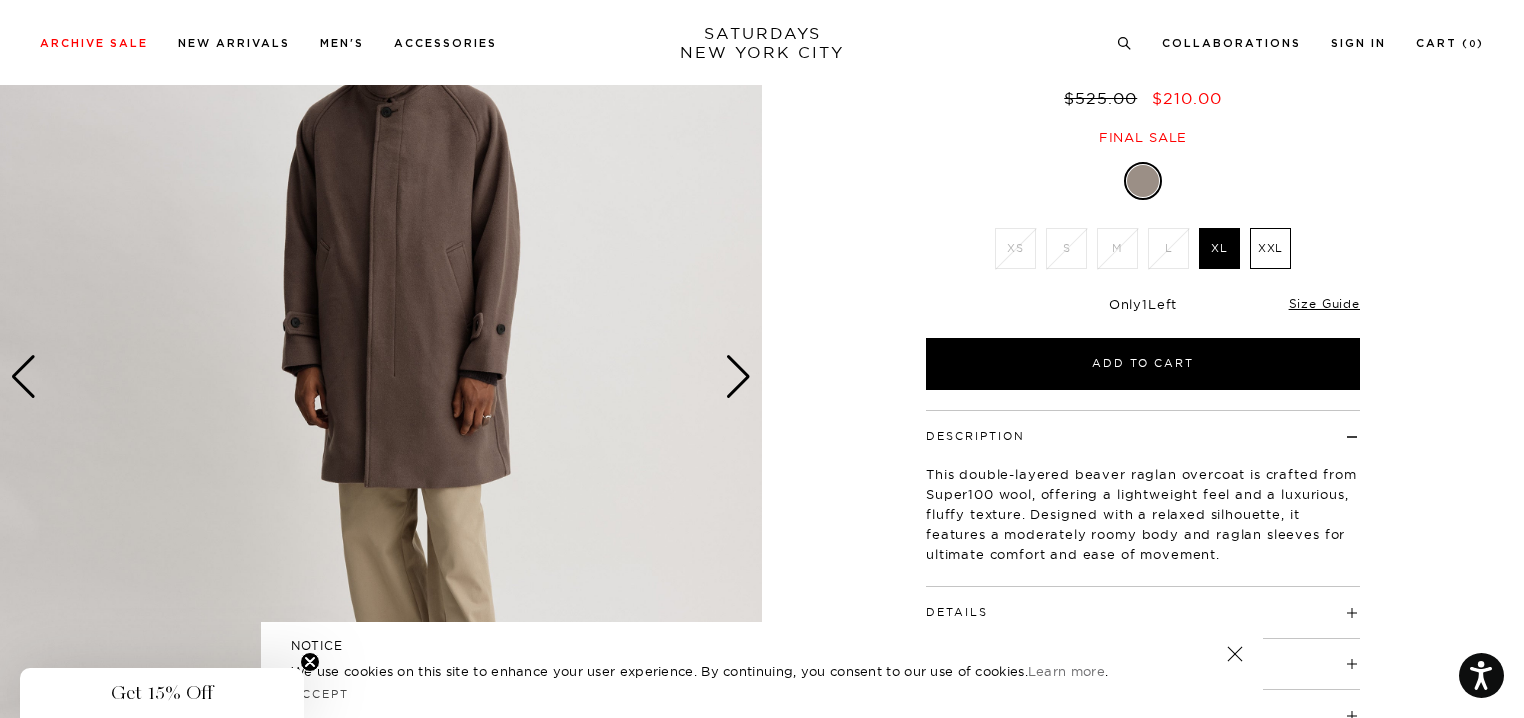 click at bounding box center (738, 377) 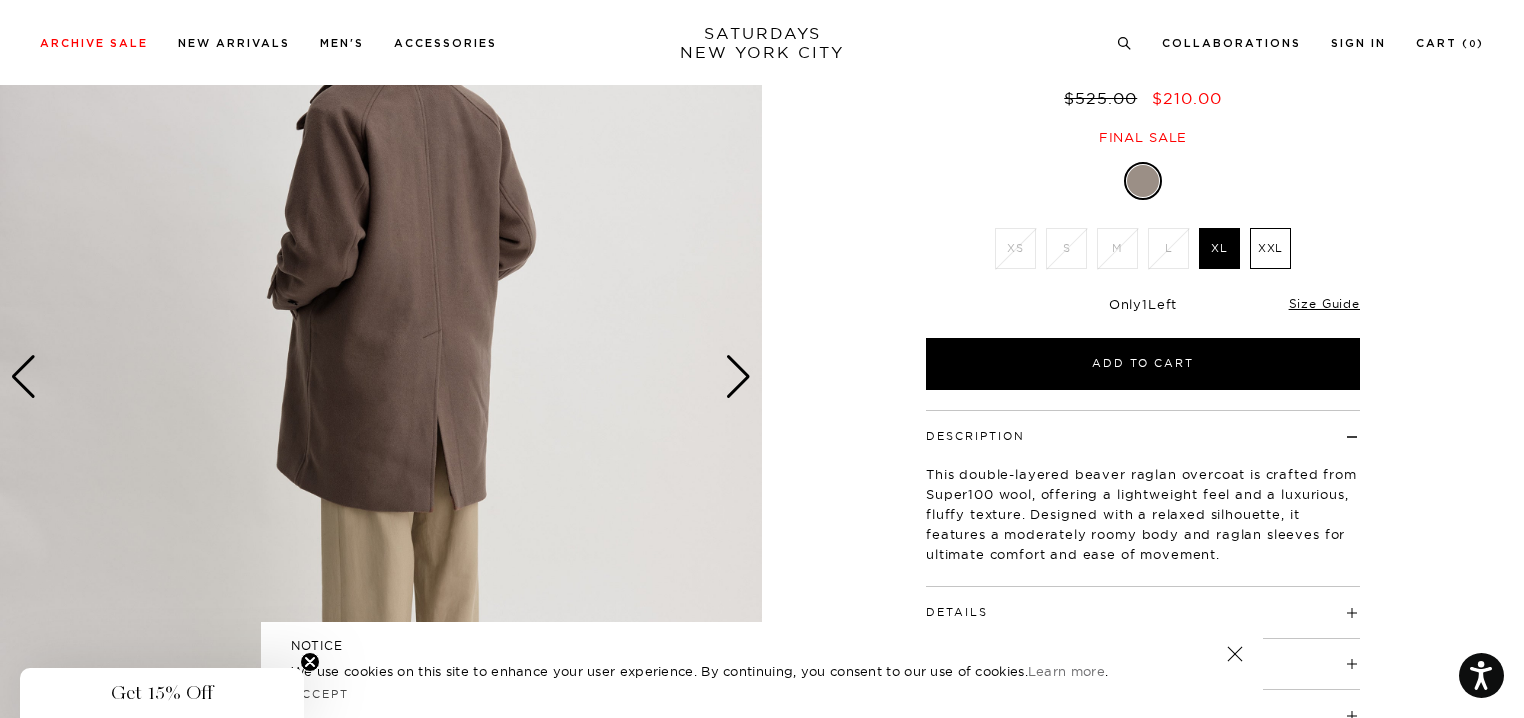 click at bounding box center [738, 377] 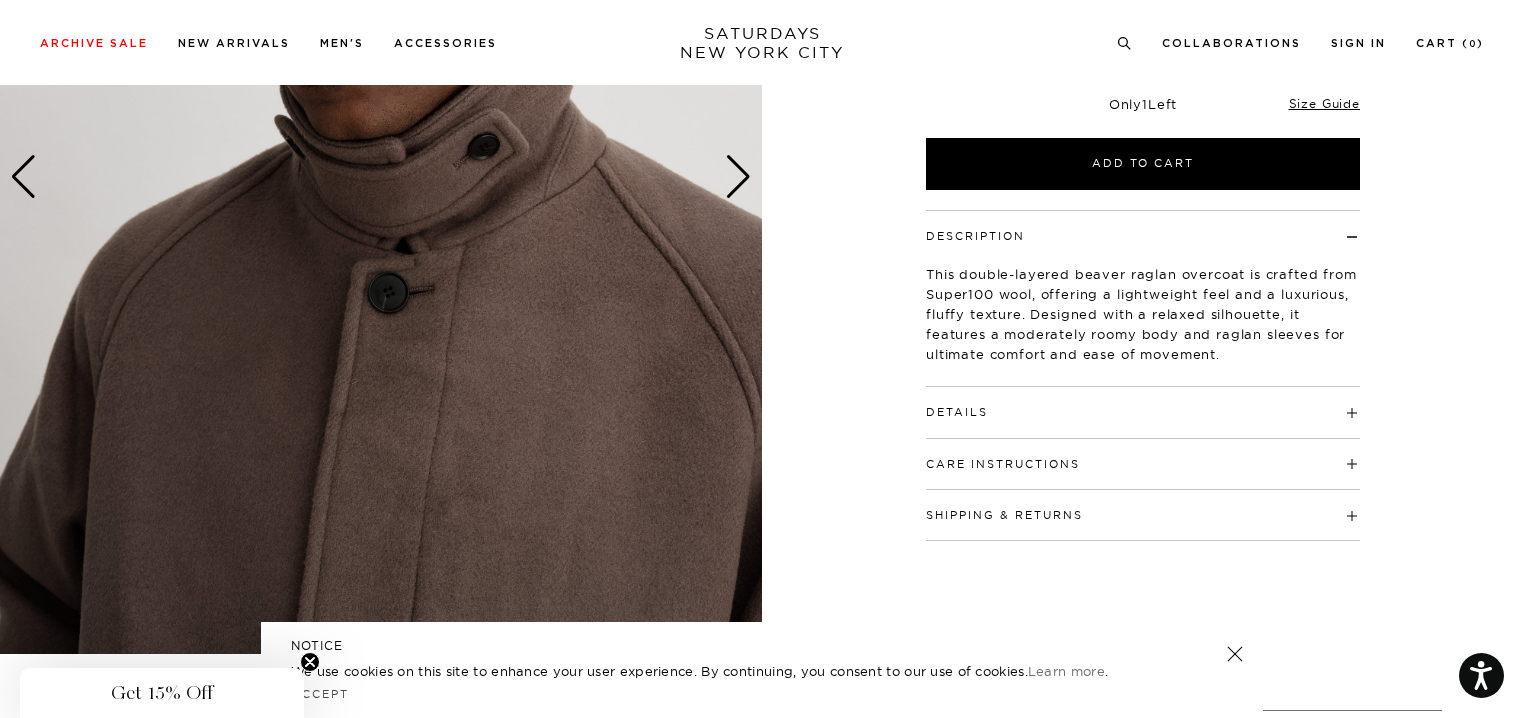 scroll, scrollTop: 500, scrollLeft: 0, axis: vertical 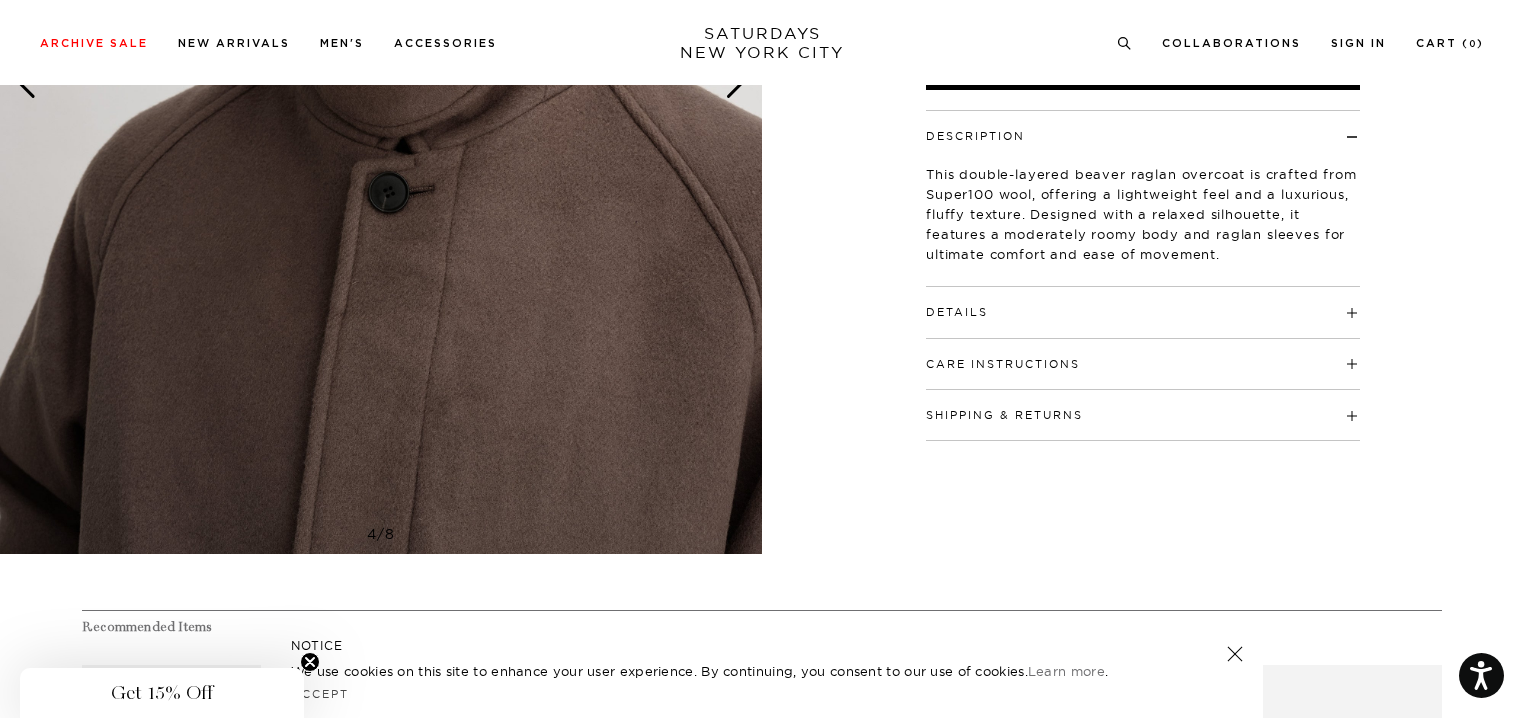 click on "Details" at bounding box center [957, 312] 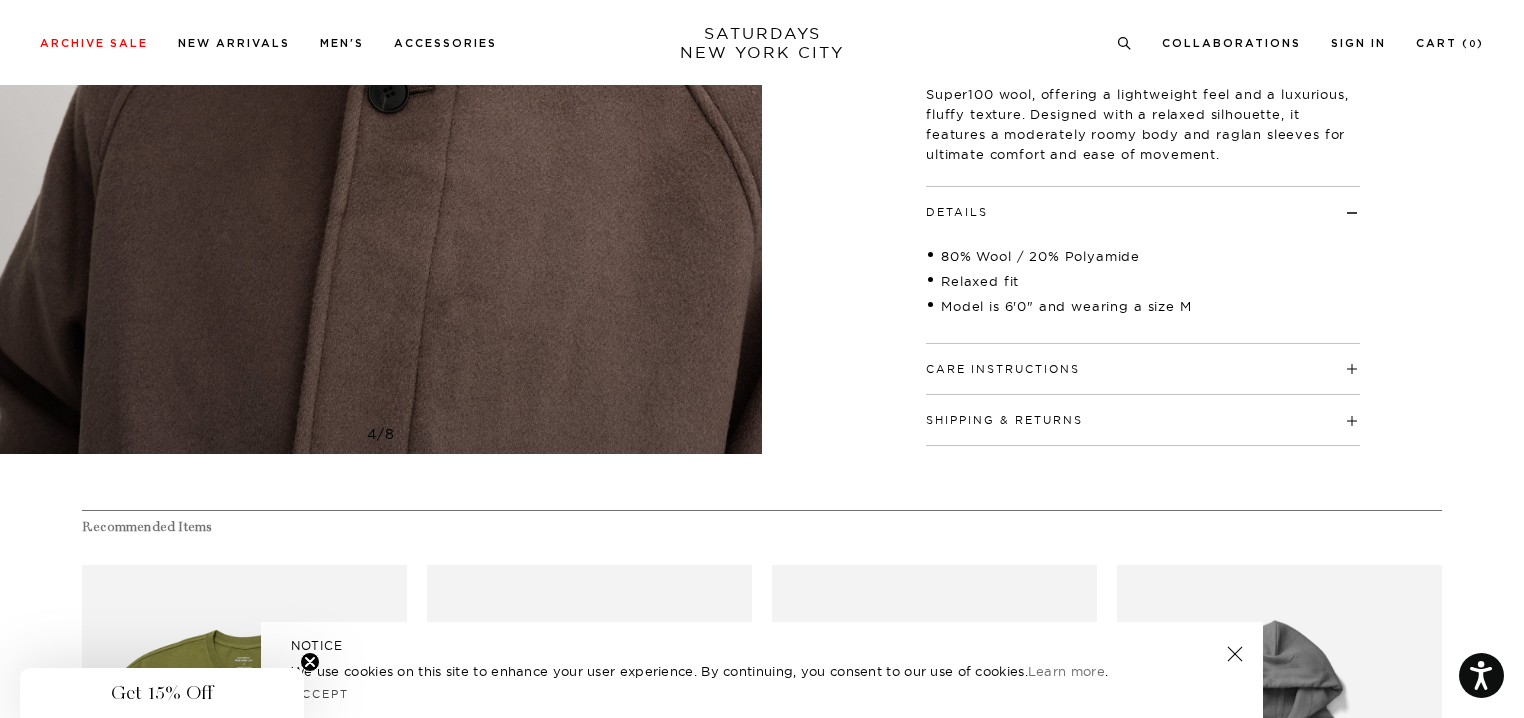 scroll, scrollTop: 200, scrollLeft: 0, axis: vertical 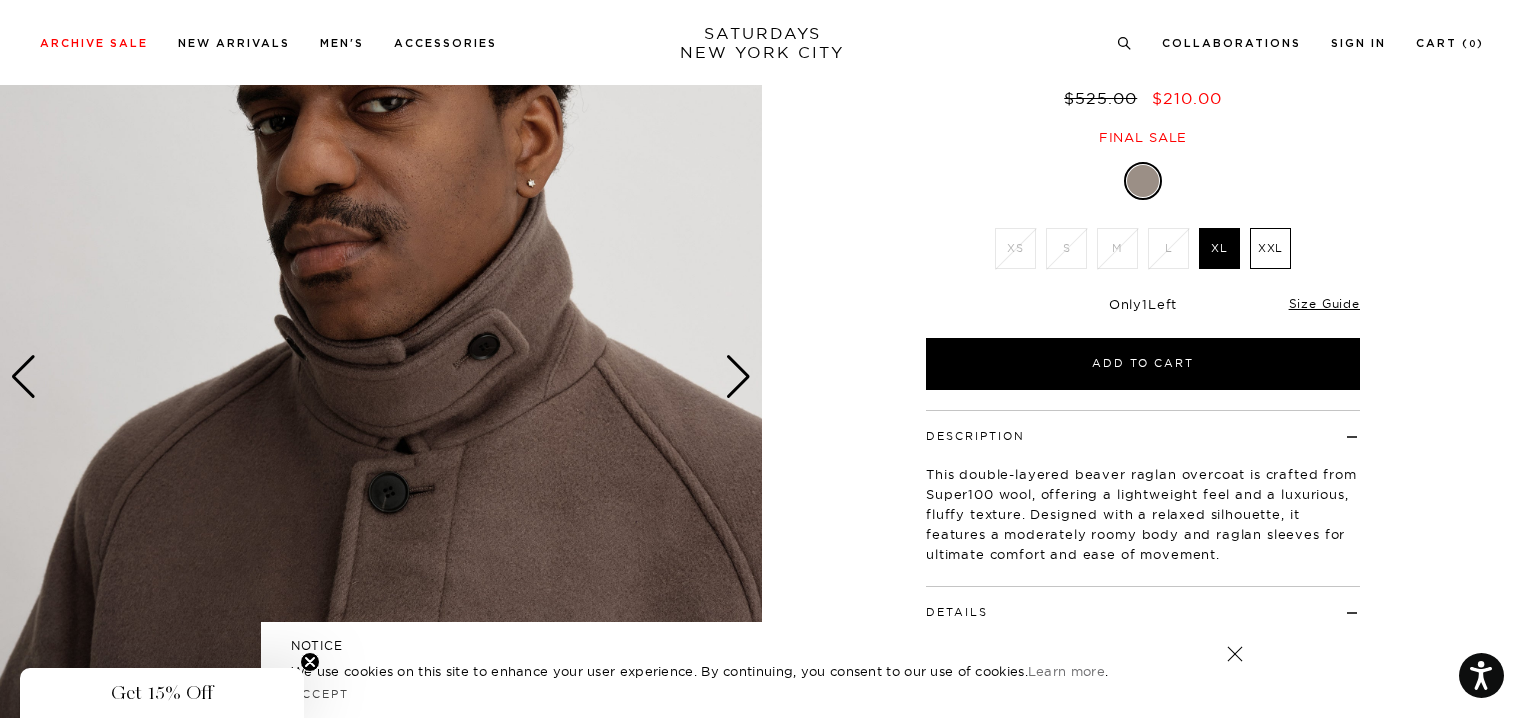 click at bounding box center (738, 377) 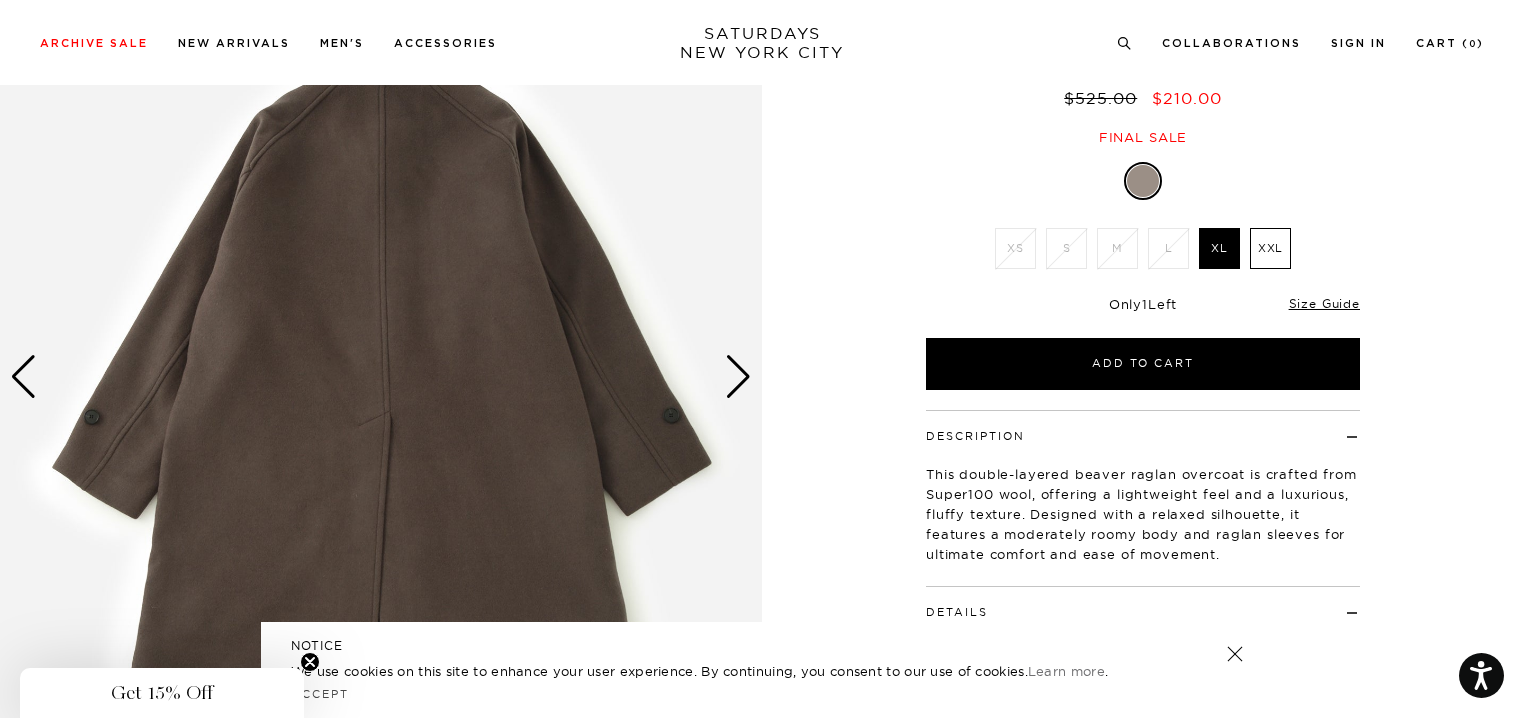 click at bounding box center [738, 377] 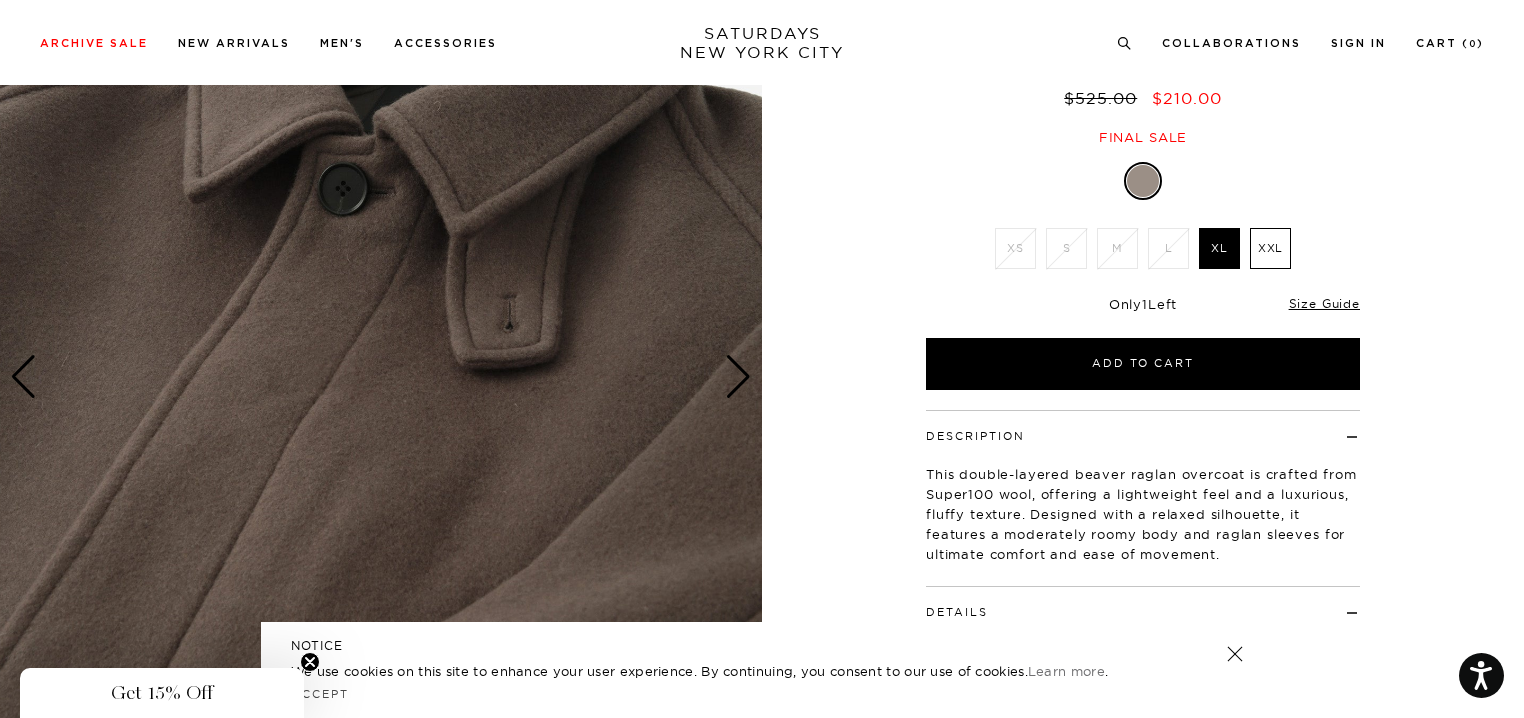 click at bounding box center (738, 377) 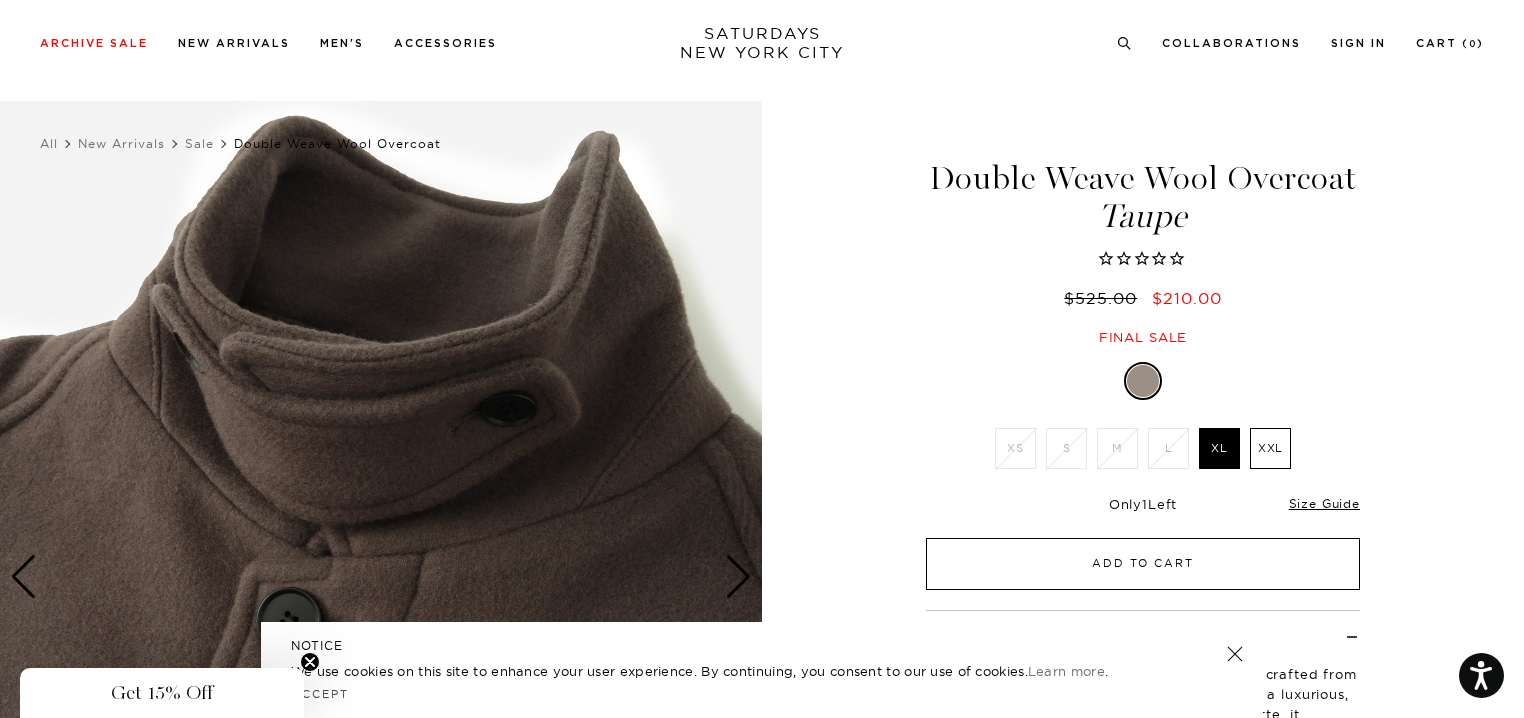 scroll, scrollTop: 100, scrollLeft: 0, axis: vertical 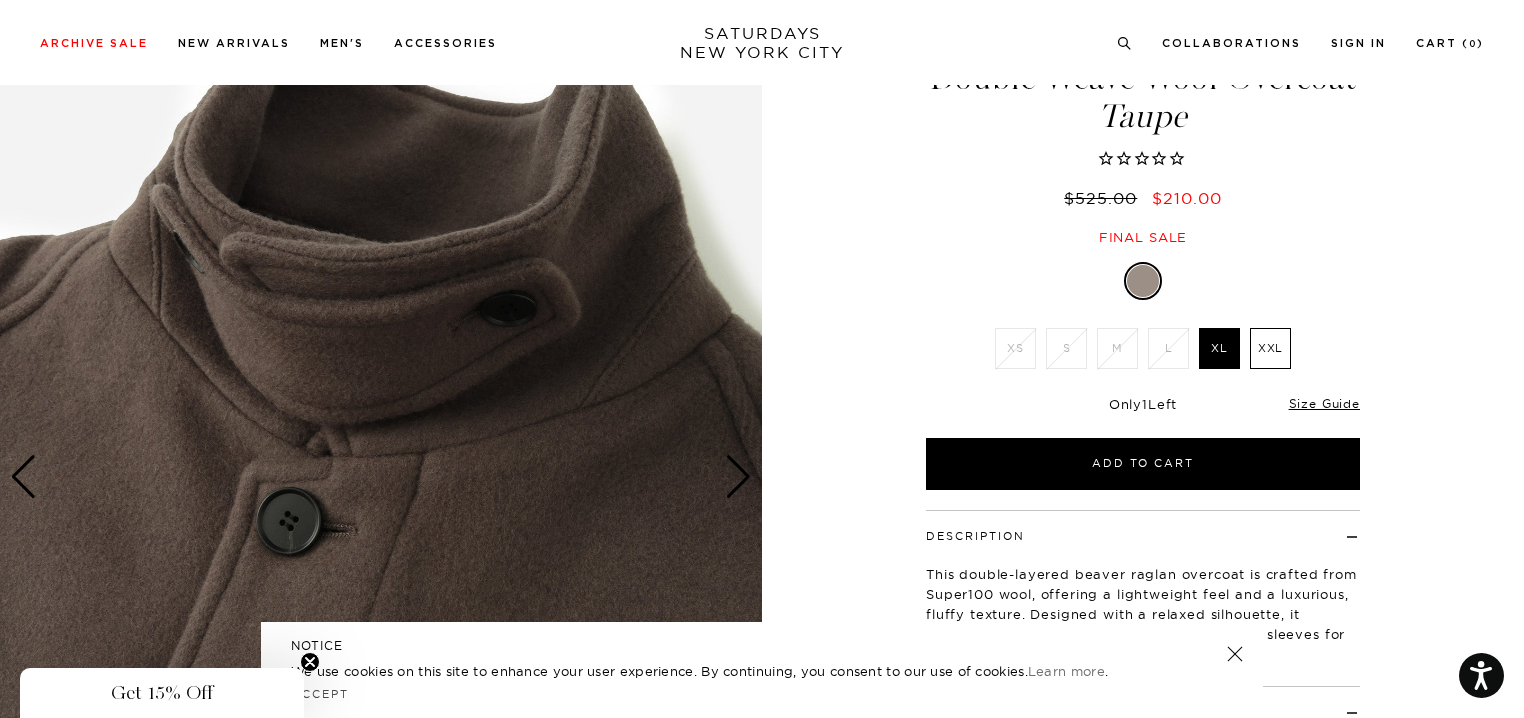 click at bounding box center [738, 477] 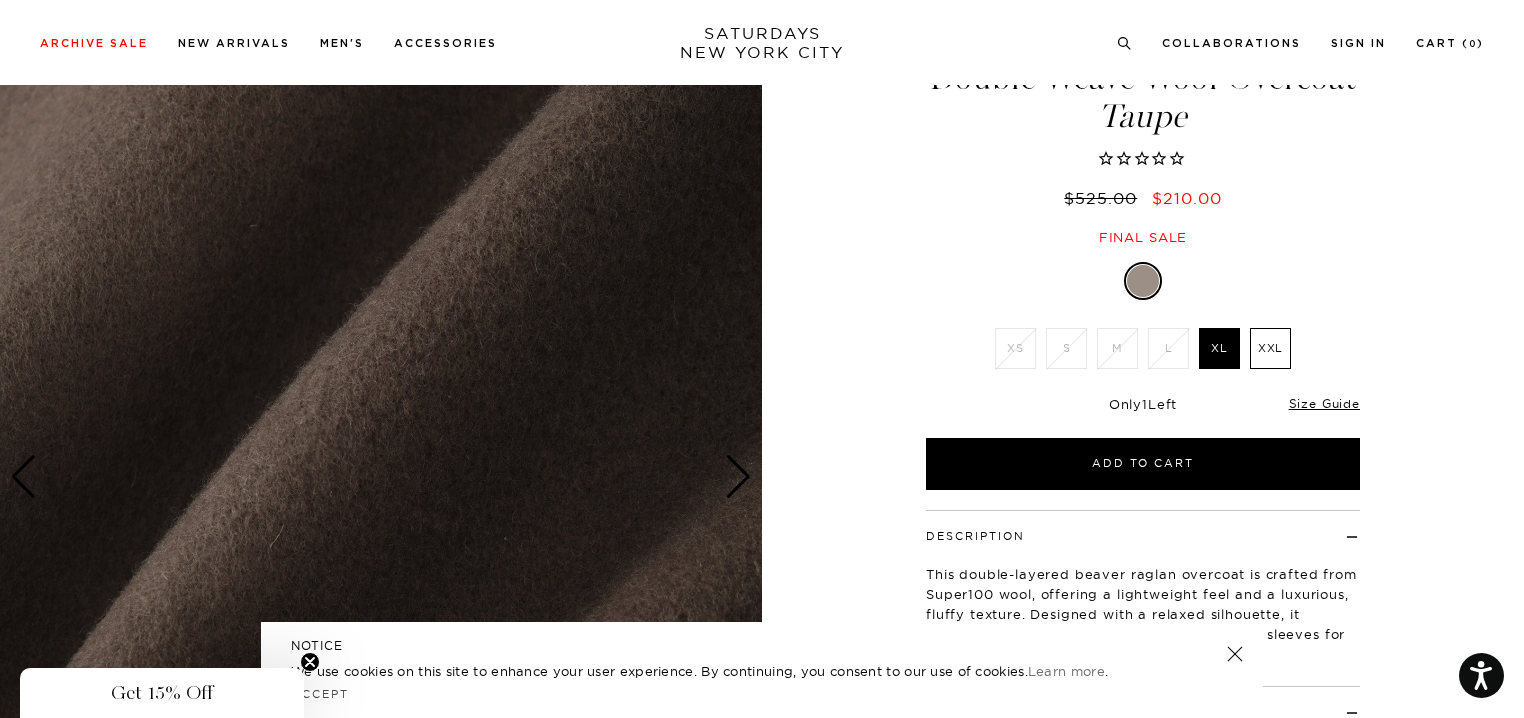 click at bounding box center [738, 477] 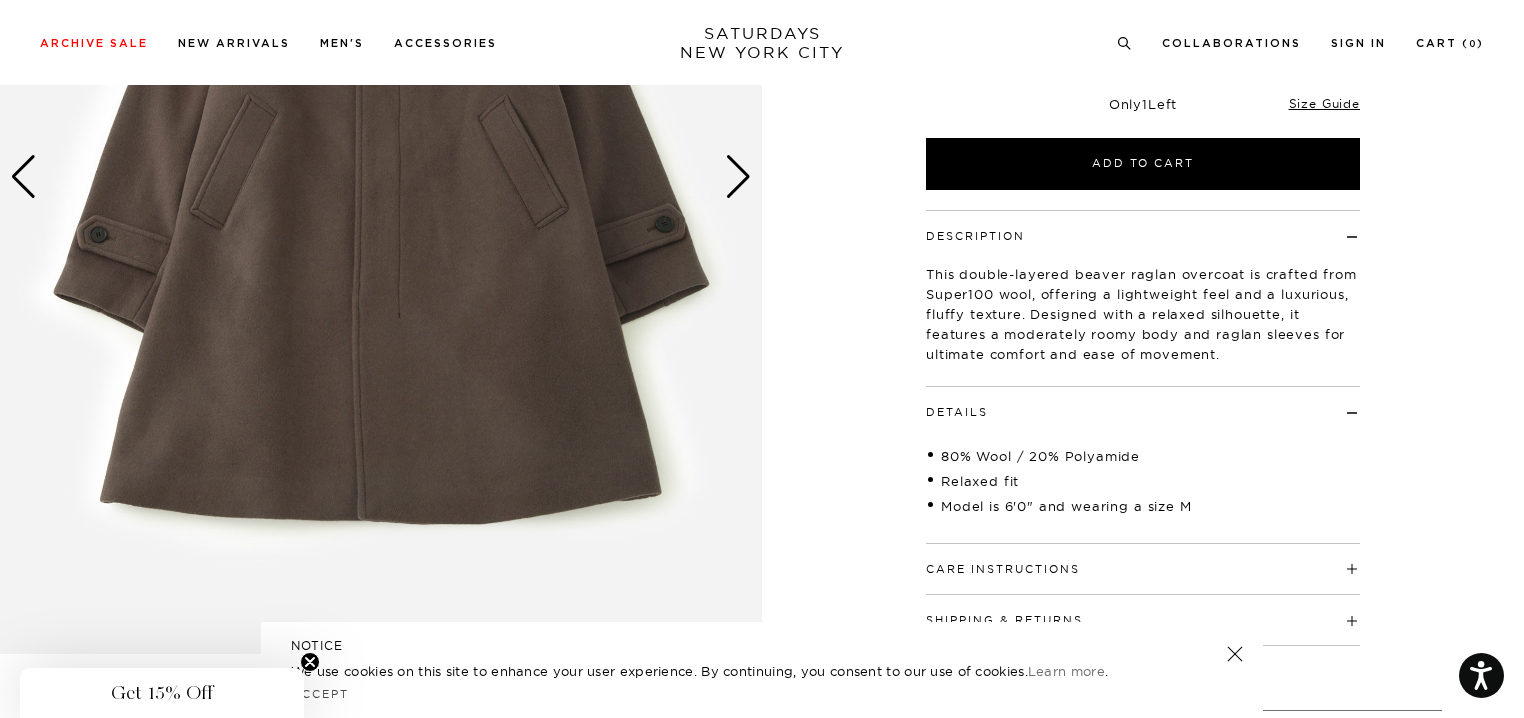 scroll, scrollTop: 100, scrollLeft: 0, axis: vertical 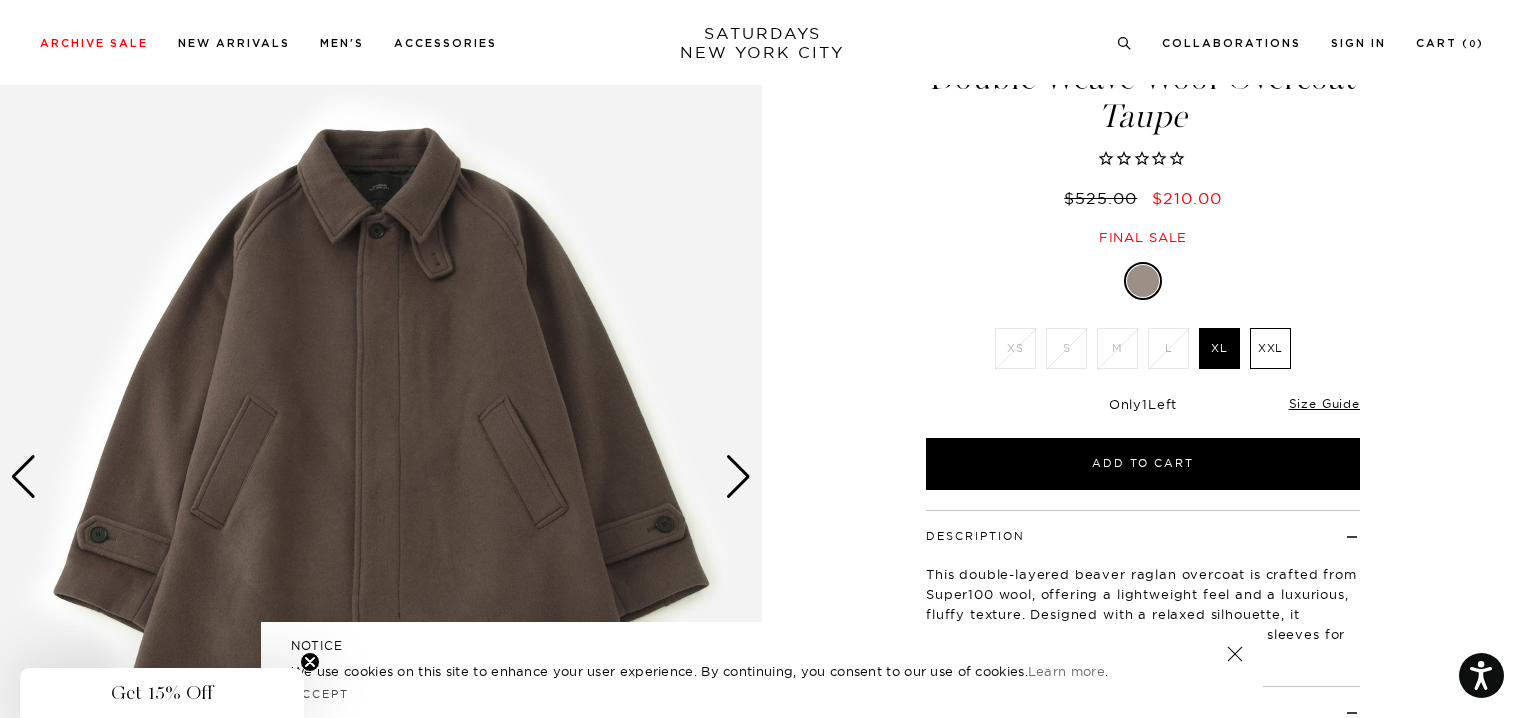 click at bounding box center (738, 477) 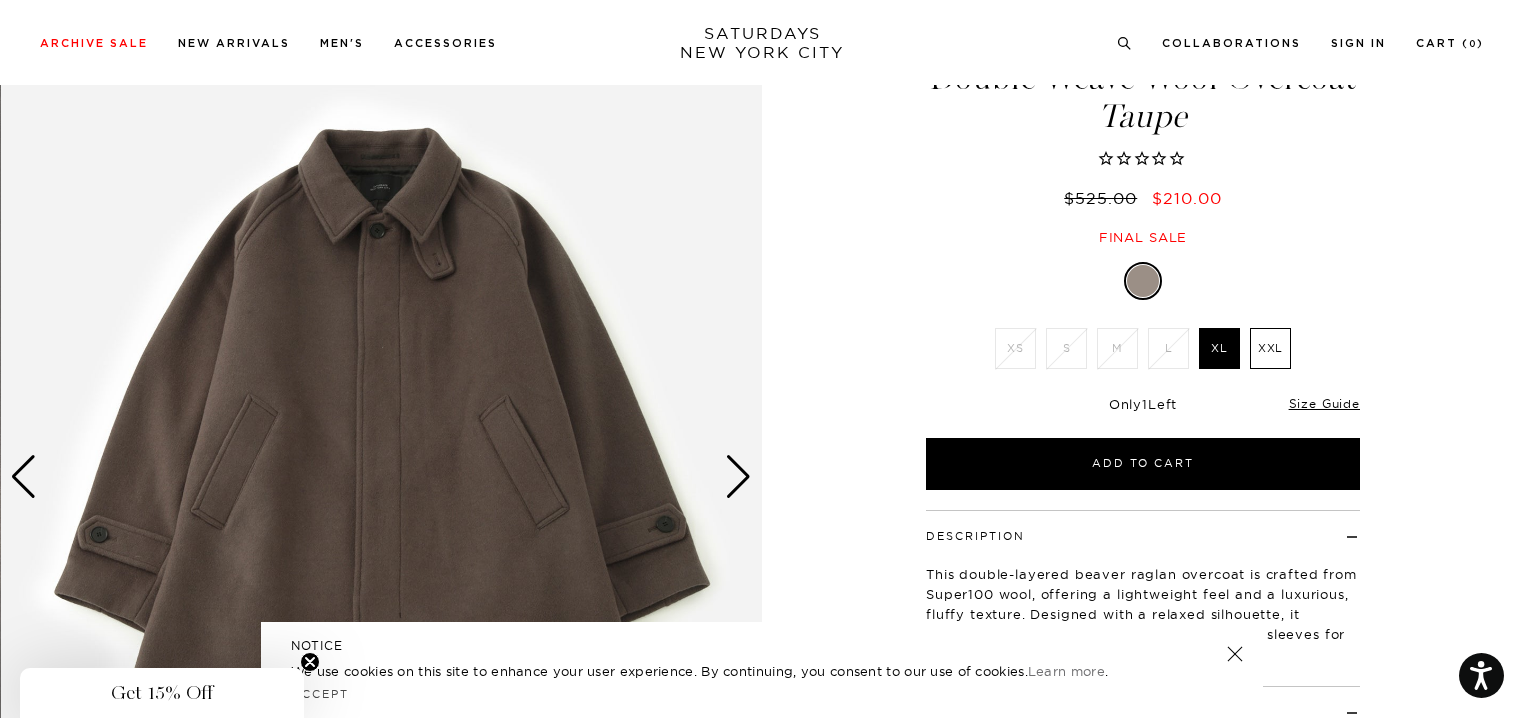 click at bounding box center (738, 477) 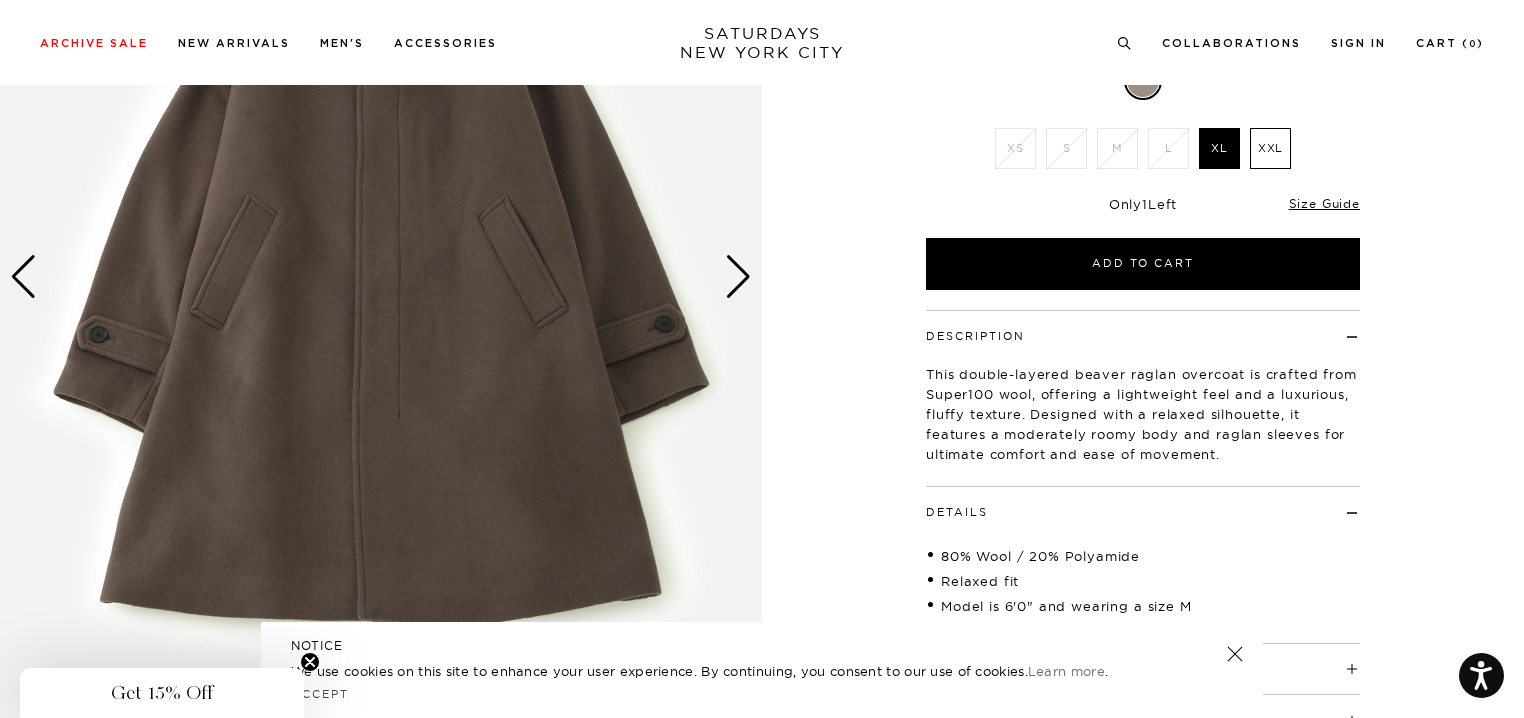 scroll, scrollTop: 200, scrollLeft: 0, axis: vertical 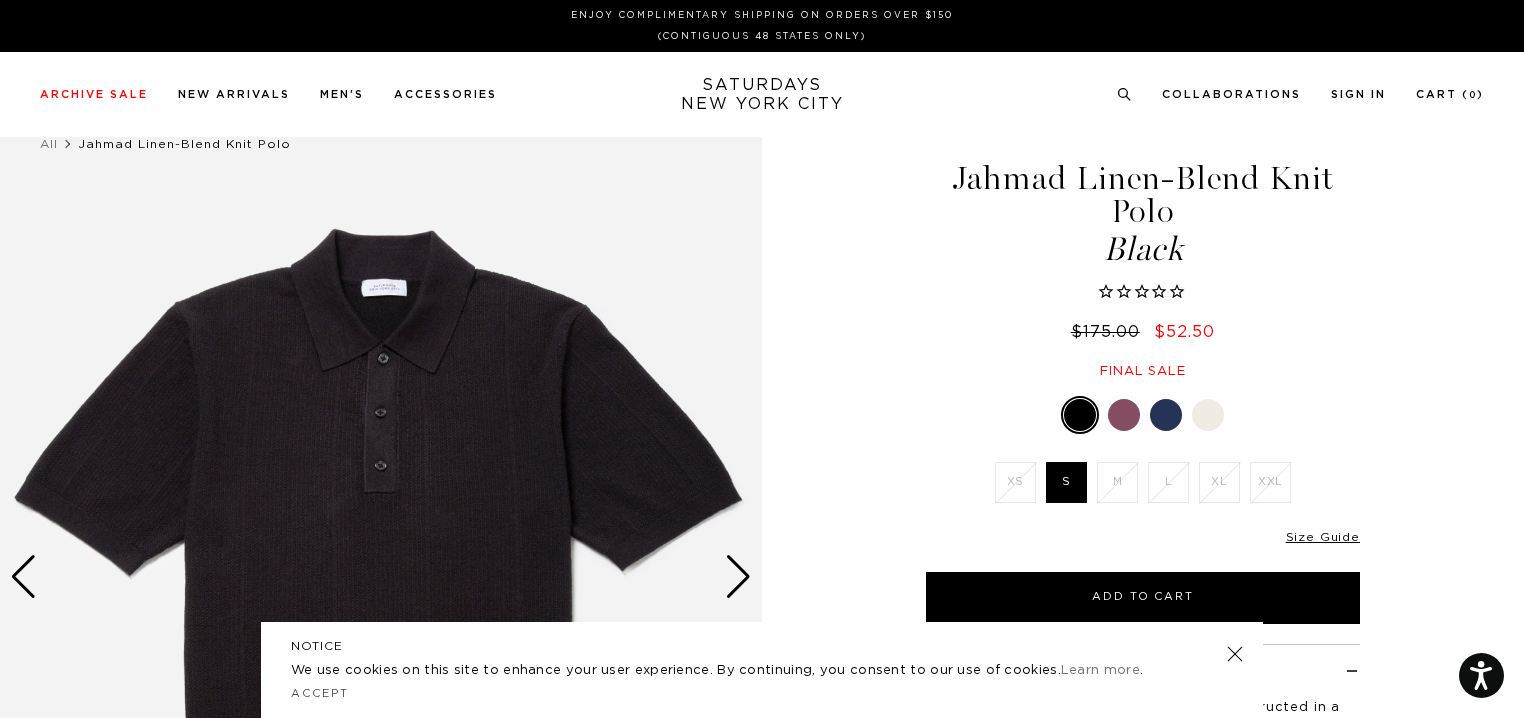 click at bounding box center [1166, 415] 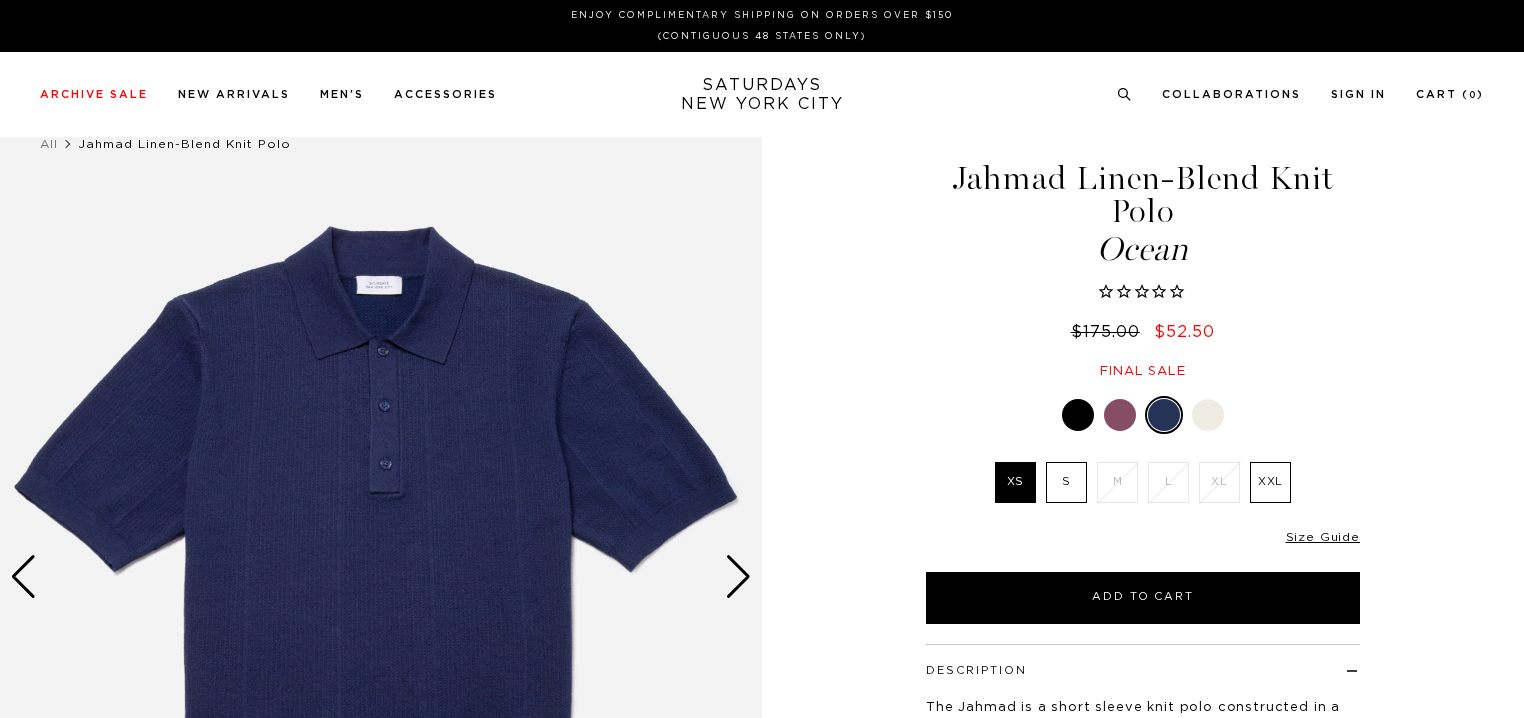 scroll, scrollTop: 0, scrollLeft: 0, axis: both 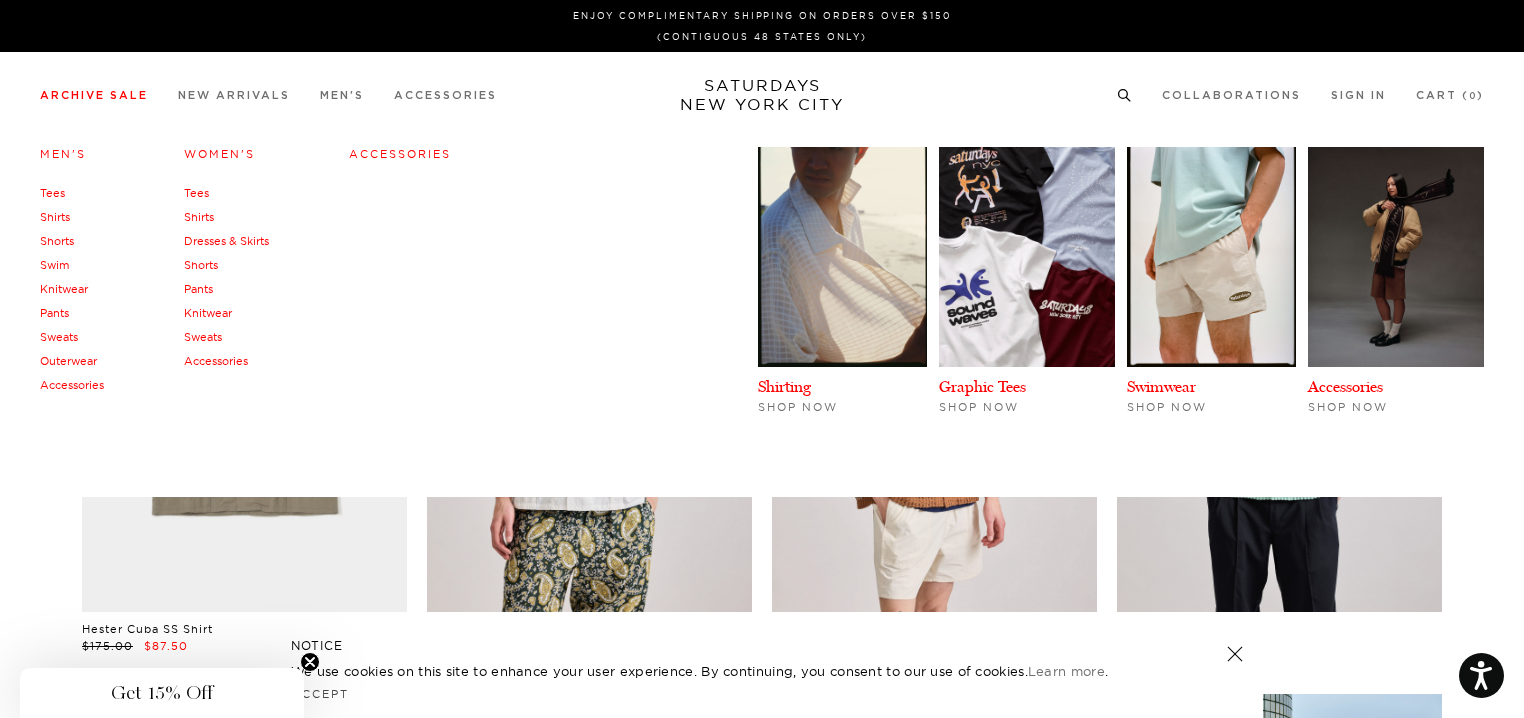 click on "Outerwear" at bounding box center (68, 361) 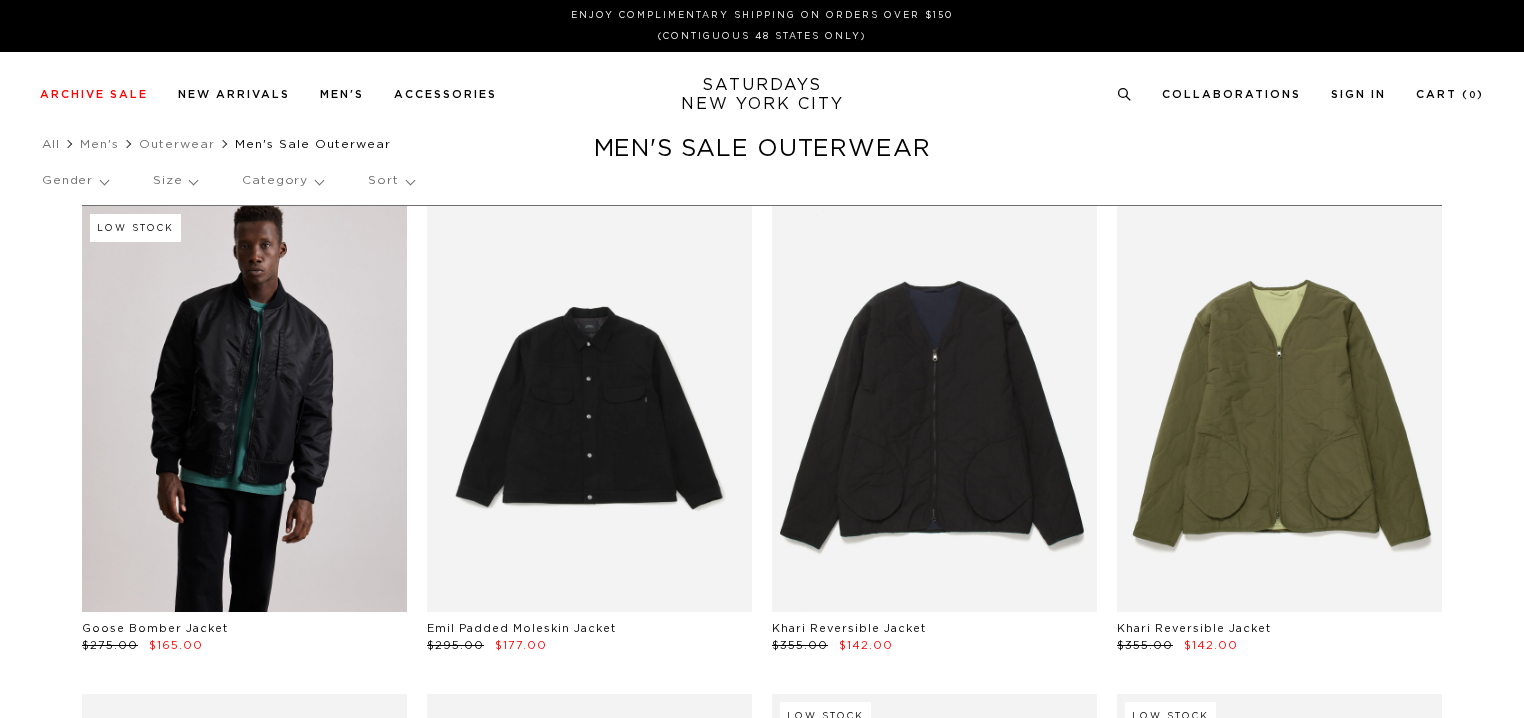scroll, scrollTop: 0, scrollLeft: 0, axis: both 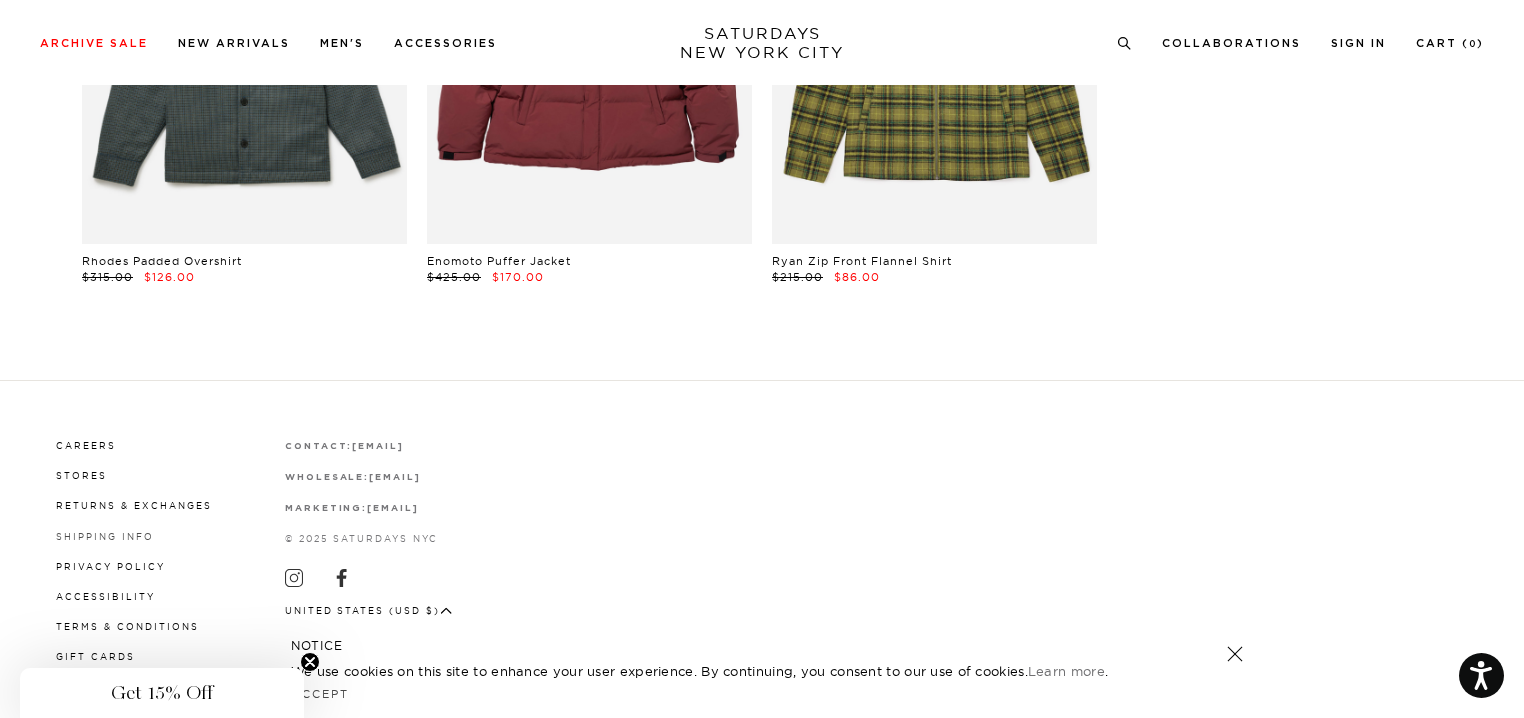 click on "Shipping Info" at bounding box center (105, 536) 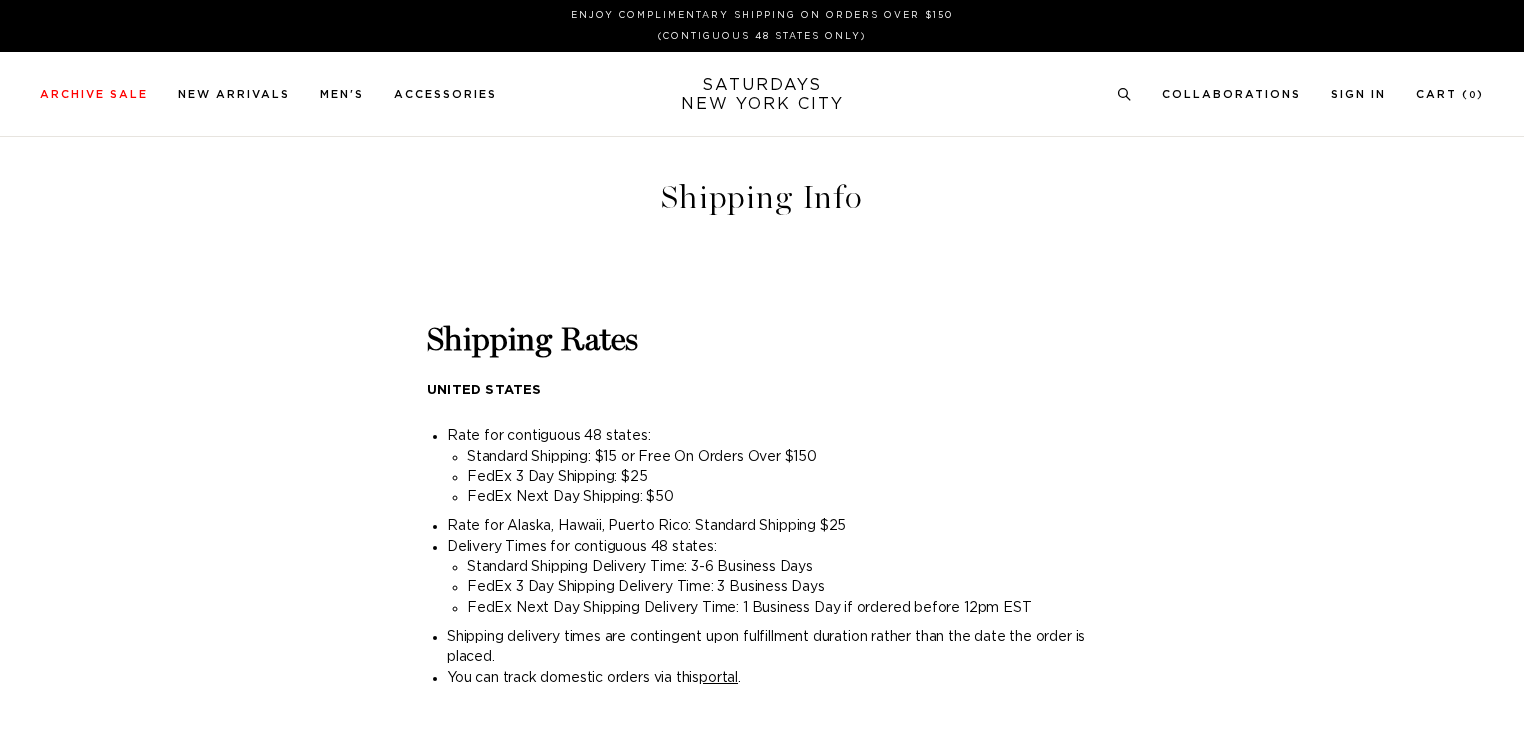 scroll, scrollTop: 0, scrollLeft: 0, axis: both 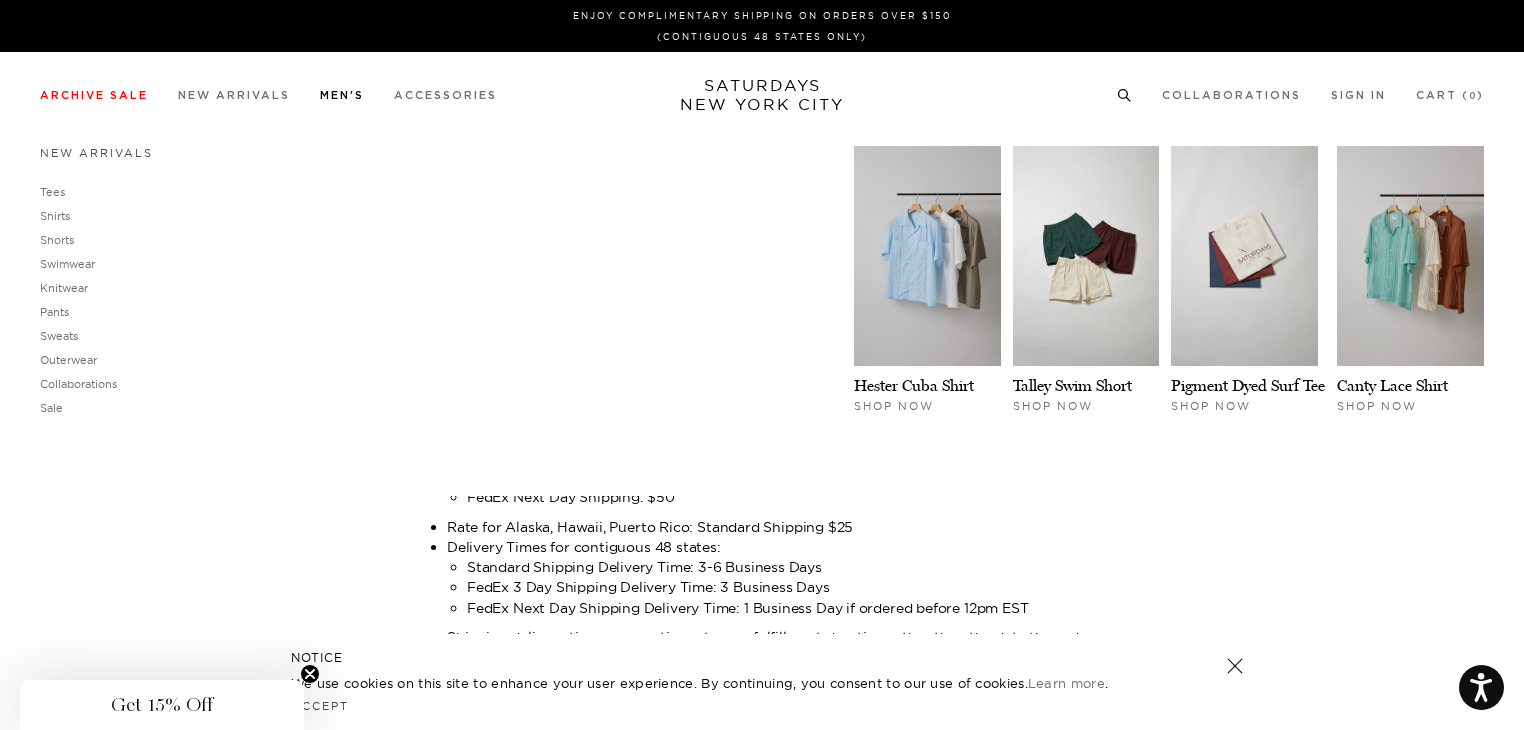 click on "New Arrivals" at bounding box center [96, 153] 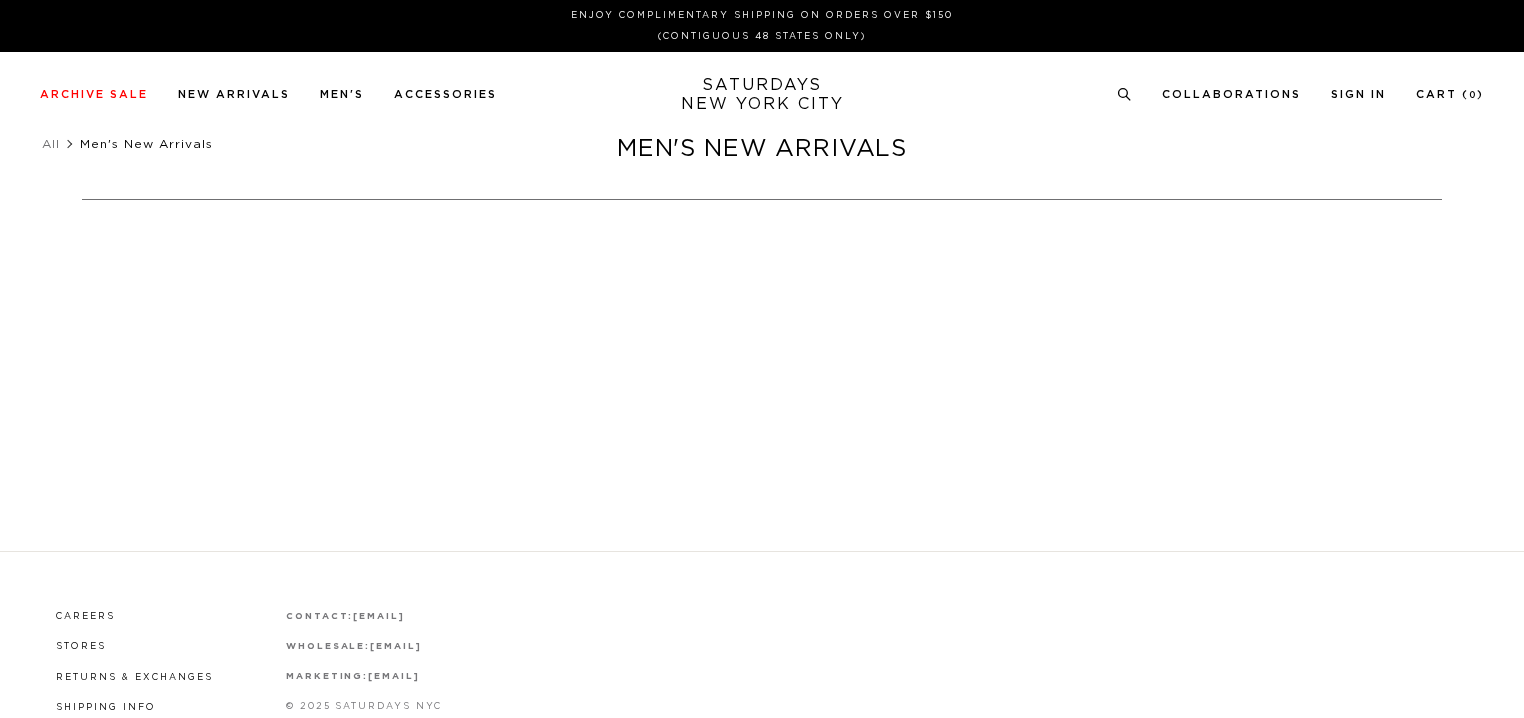 scroll, scrollTop: 0, scrollLeft: 0, axis: both 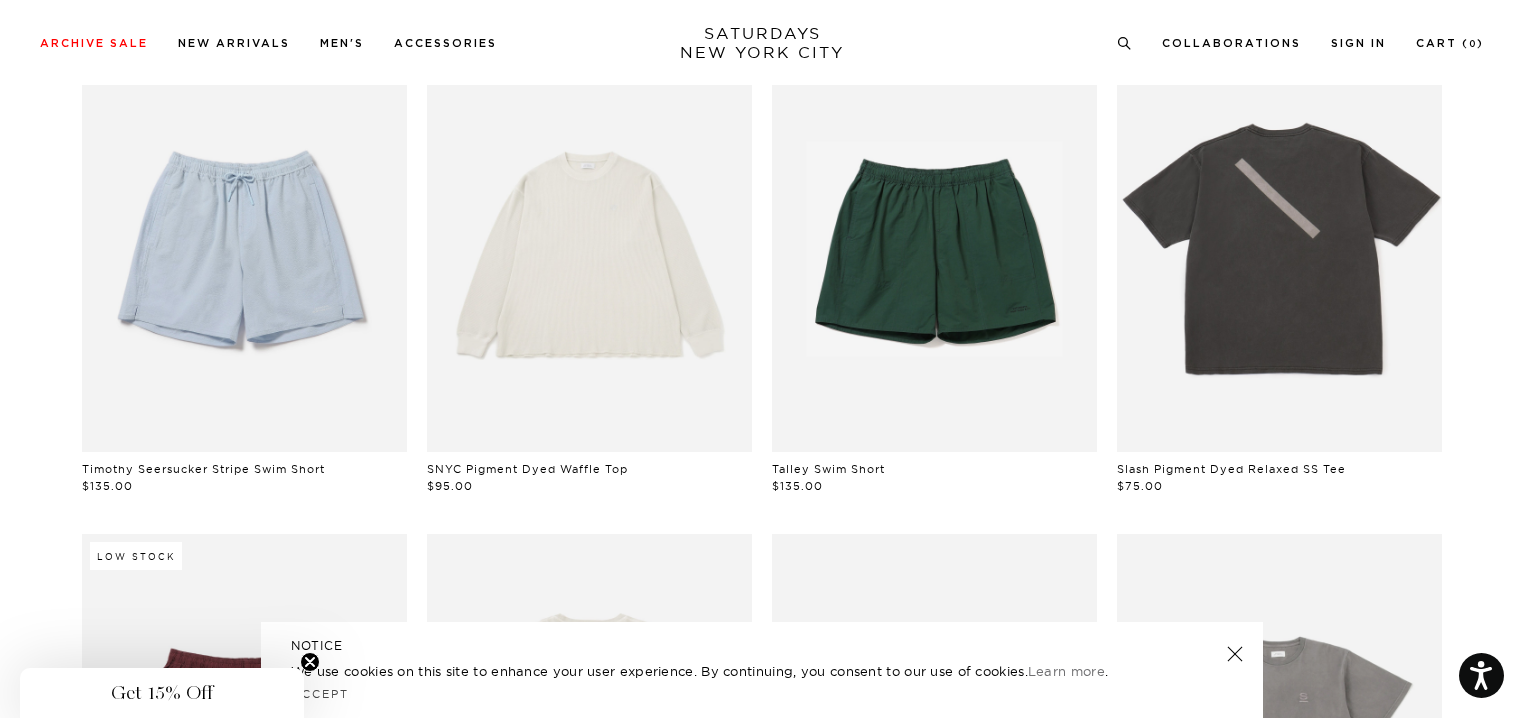 click at bounding box center [589, 249] 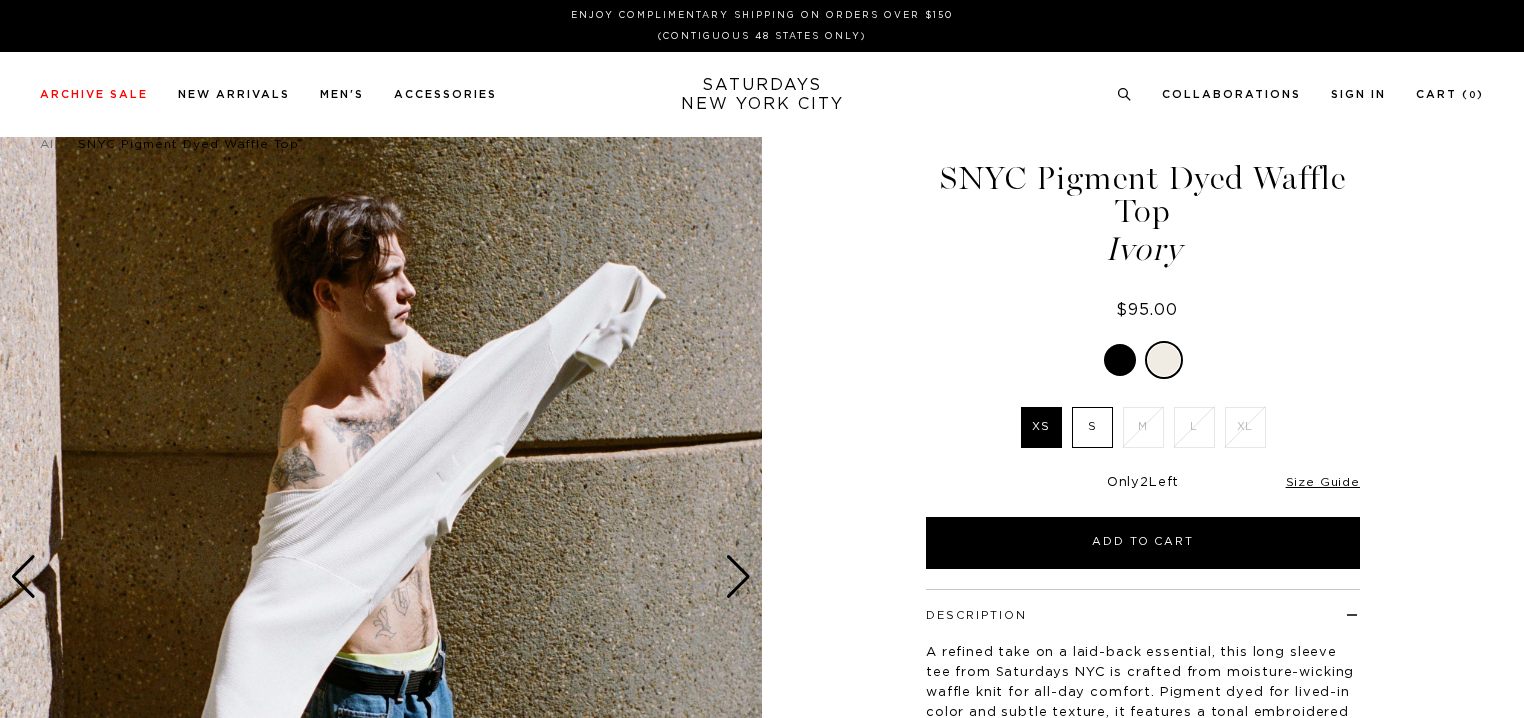 scroll, scrollTop: 0, scrollLeft: 0, axis: both 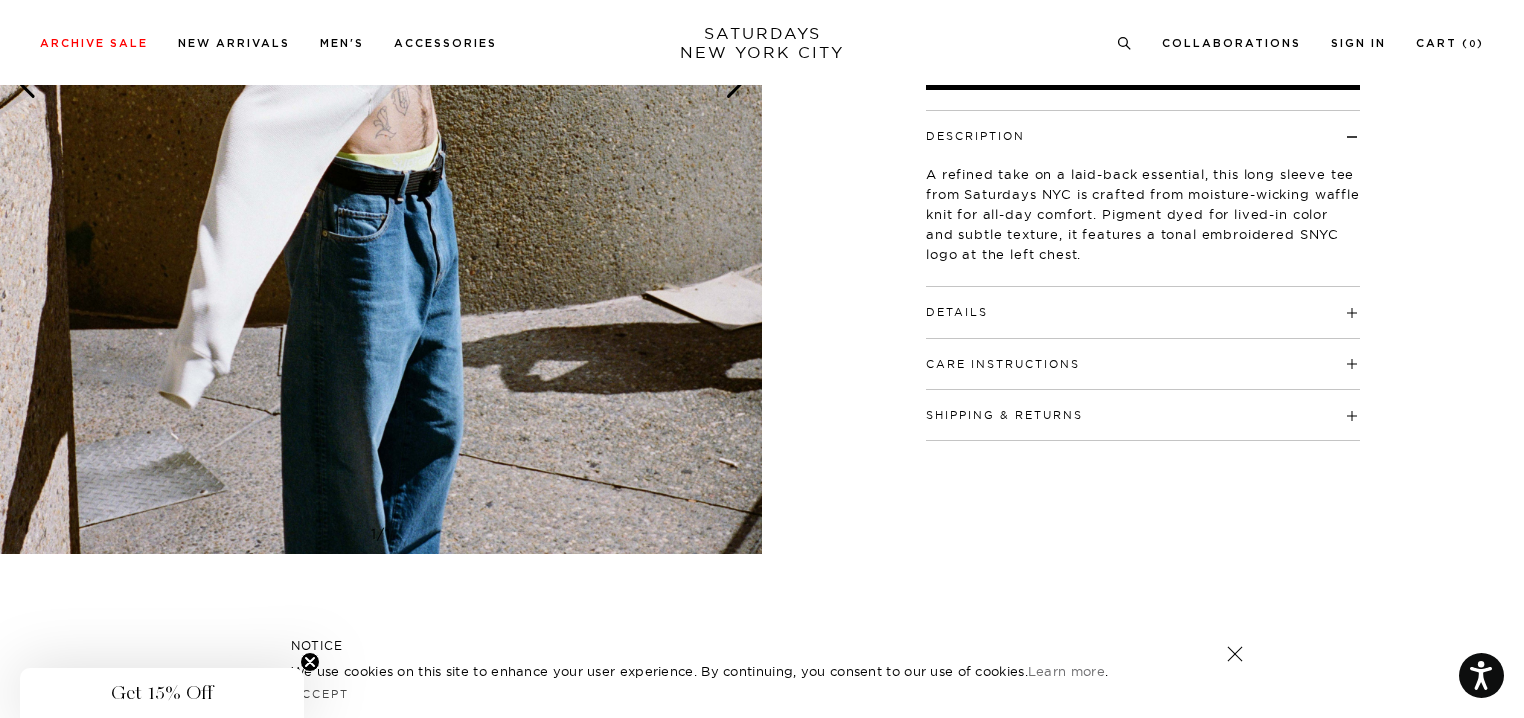 click on "Details" at bounding box center [1143, 303] 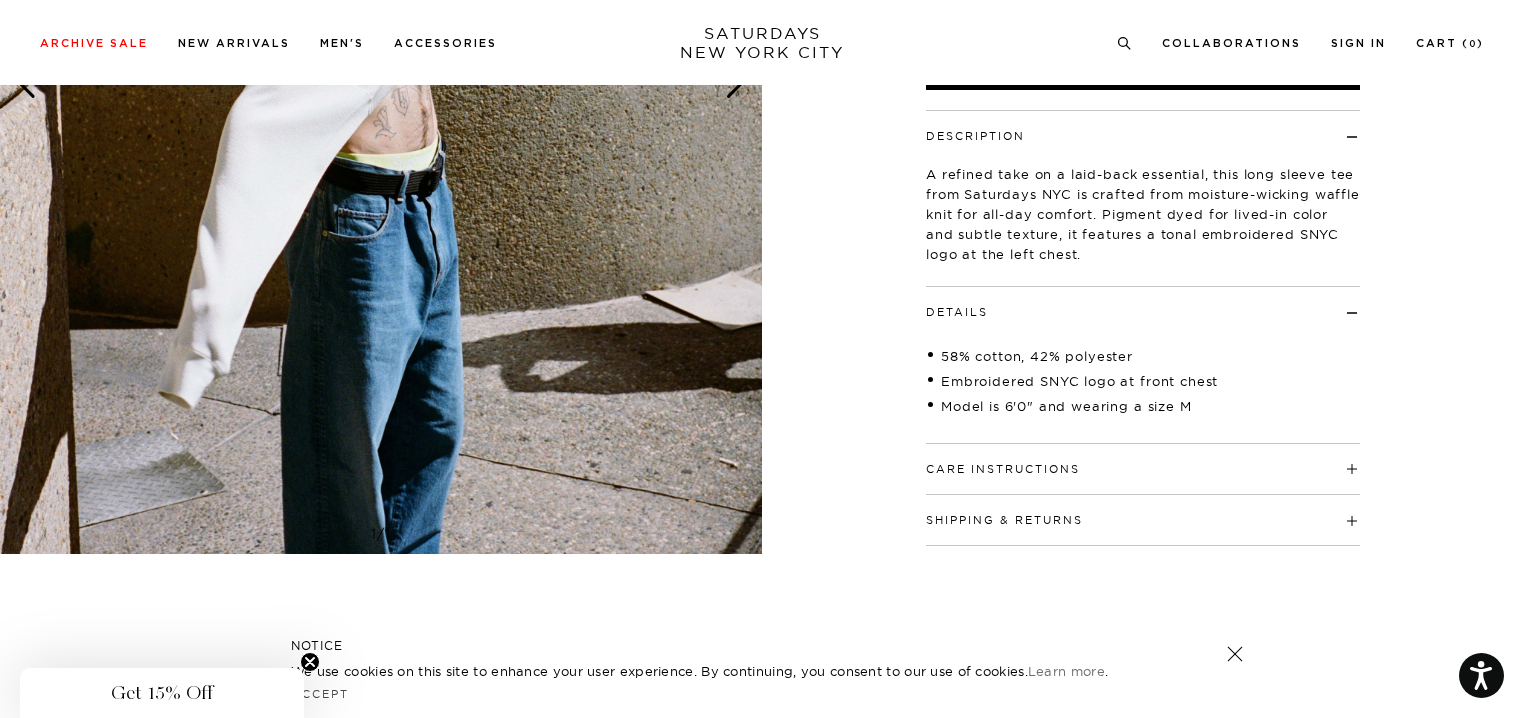 scroll, scrollTop: 200, scrollLeft: 0, axis: vertical 